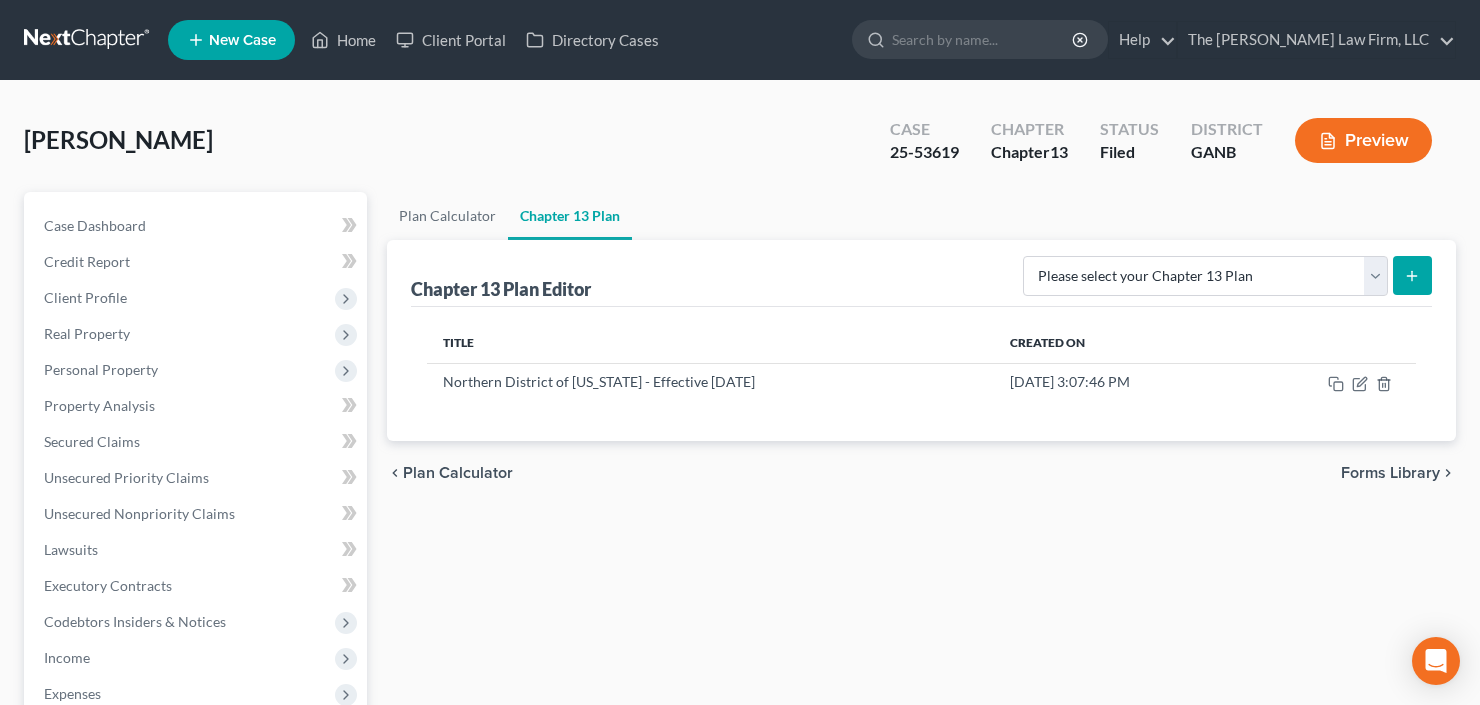 scroll, scrollTop: 0, scrollLeft: 0, axis: both 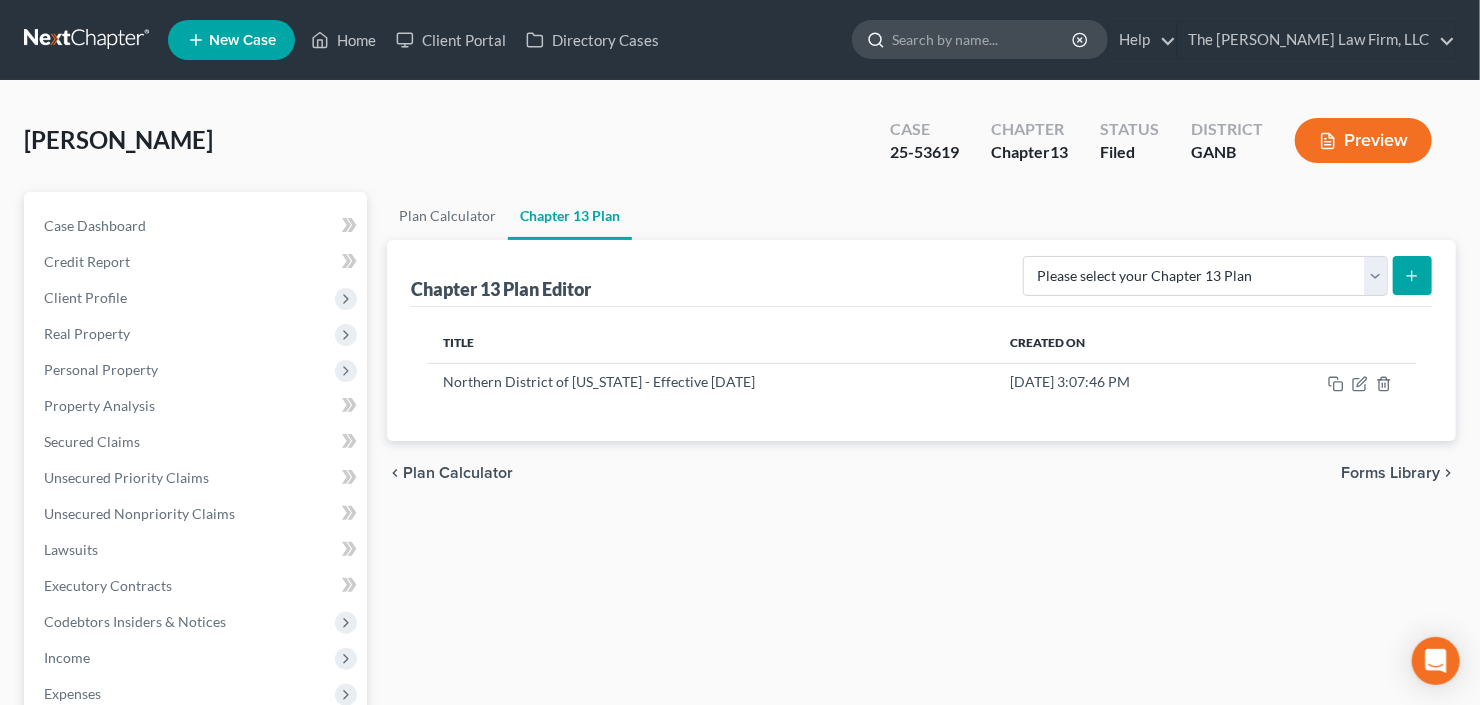 click at bounding box center [983, 39] 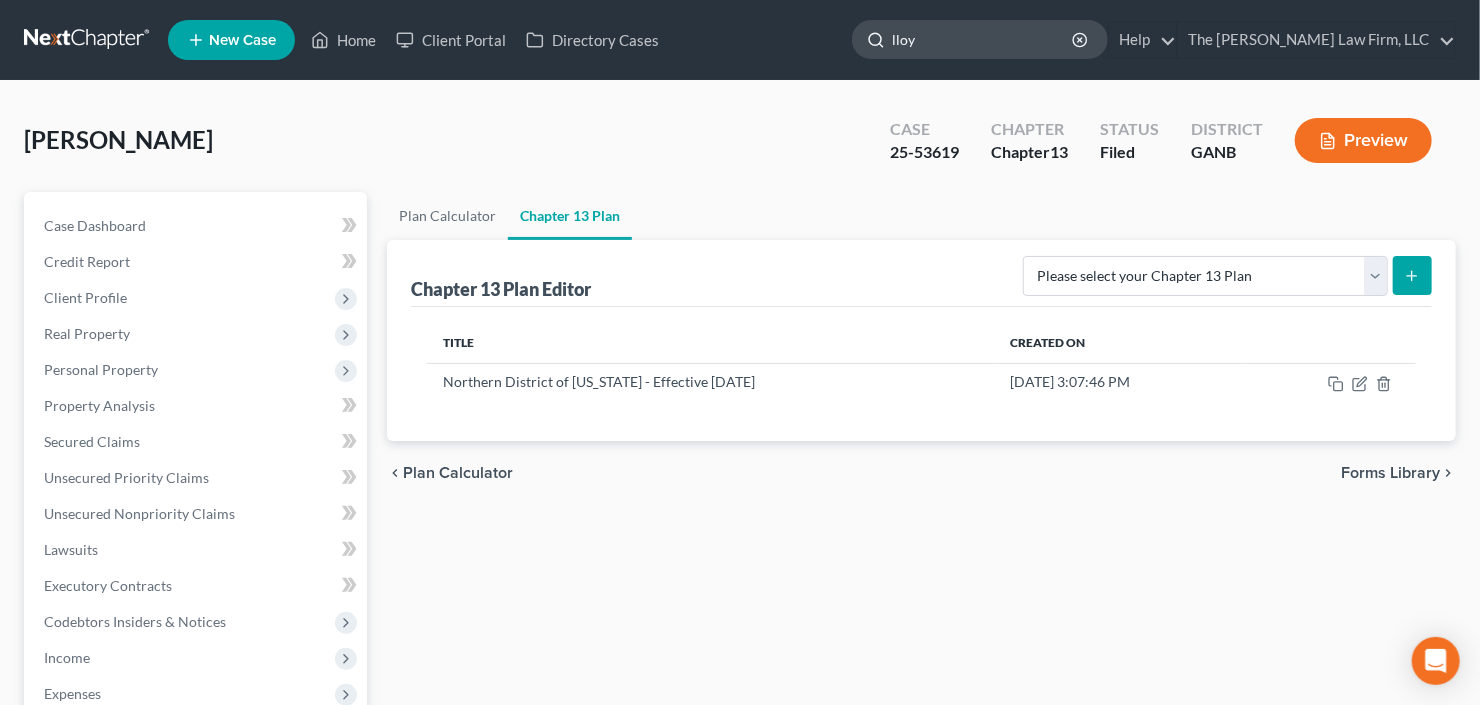 type on "lloyd" 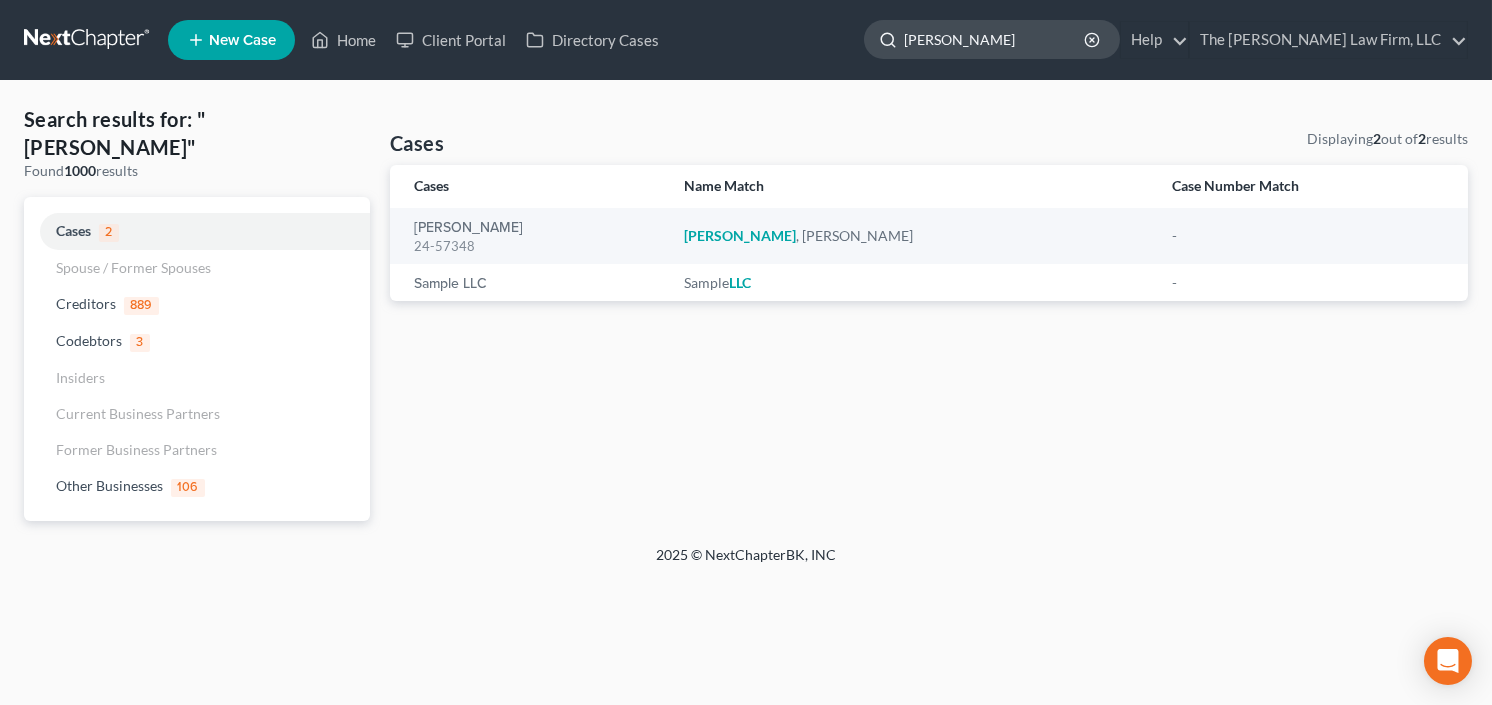 click on "lloyd" 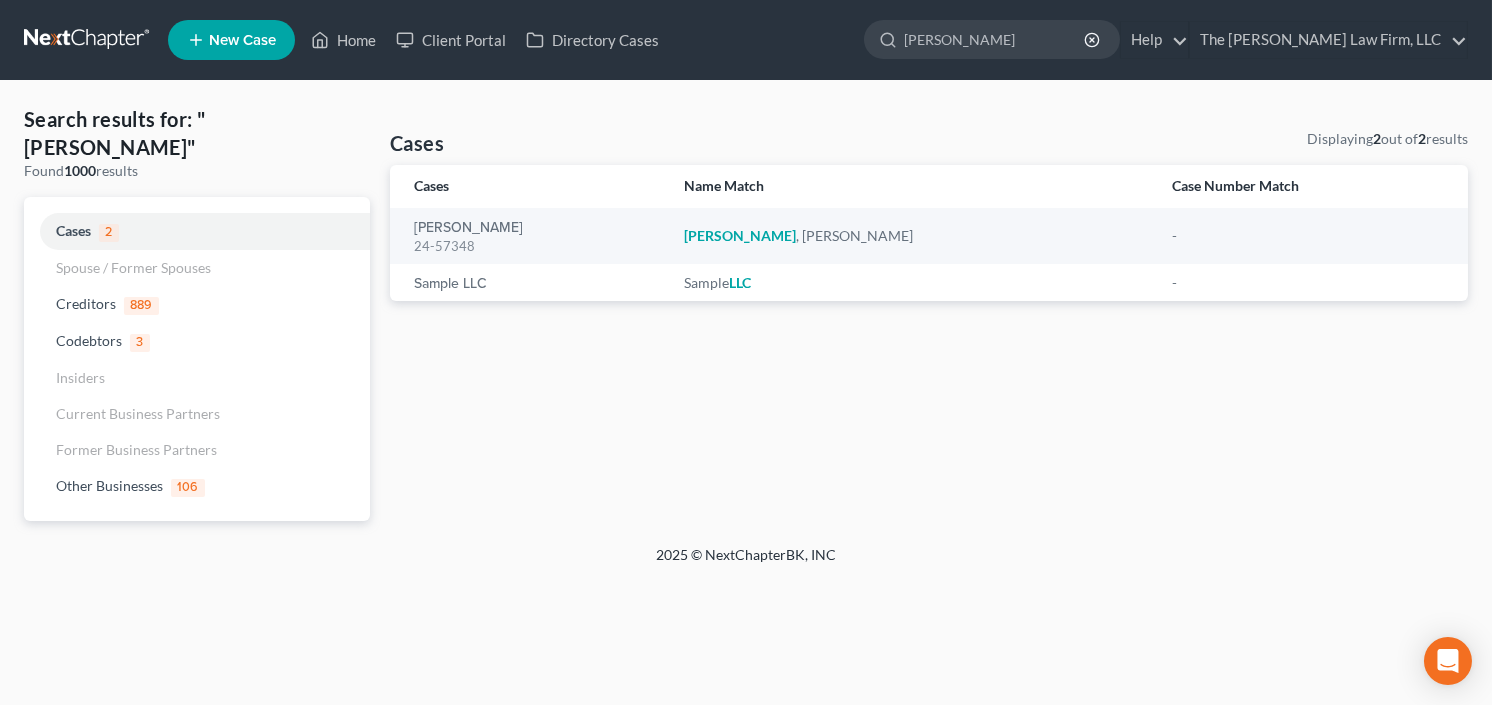 drag, startPoint x: 1000, startPoint y: 41, endPoint x: 848, endPoint y: 63, distance: 153.58385 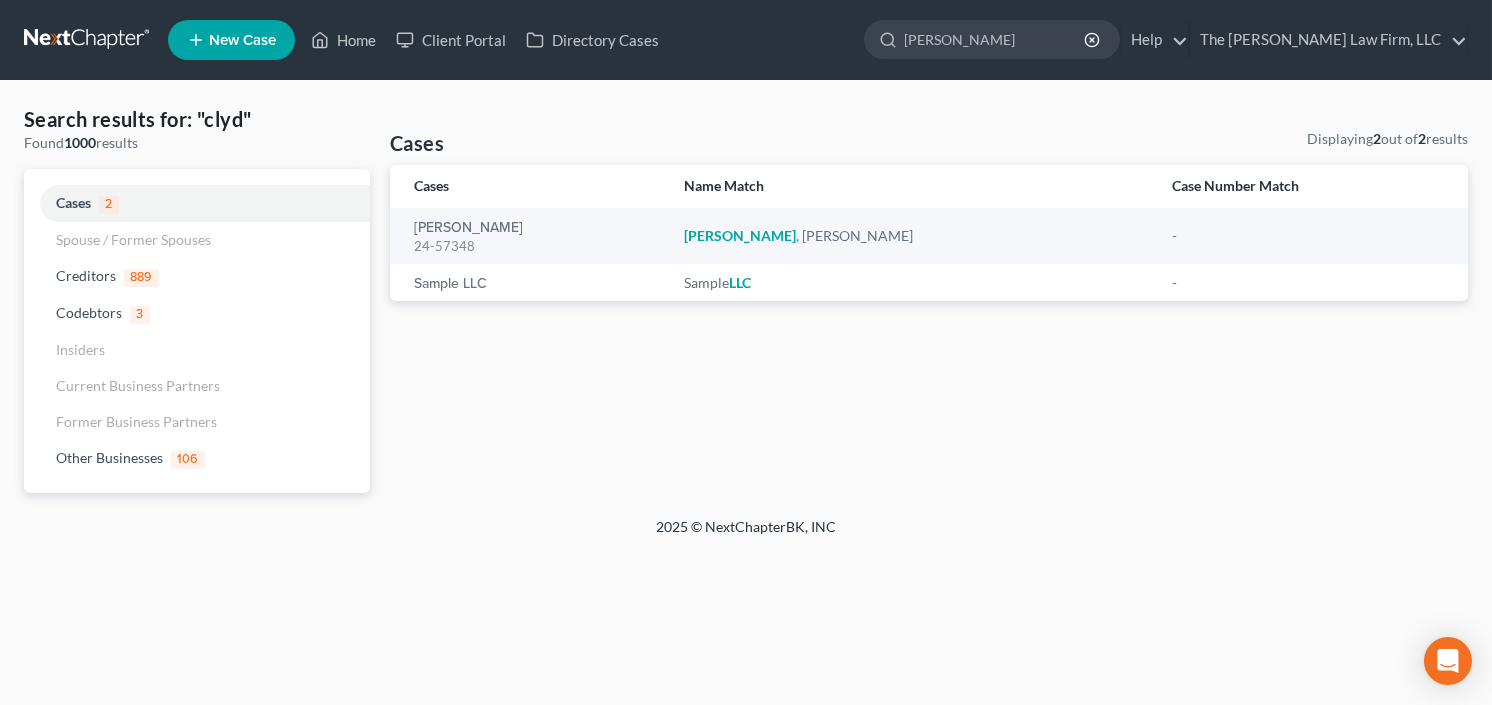 type on "clyde" 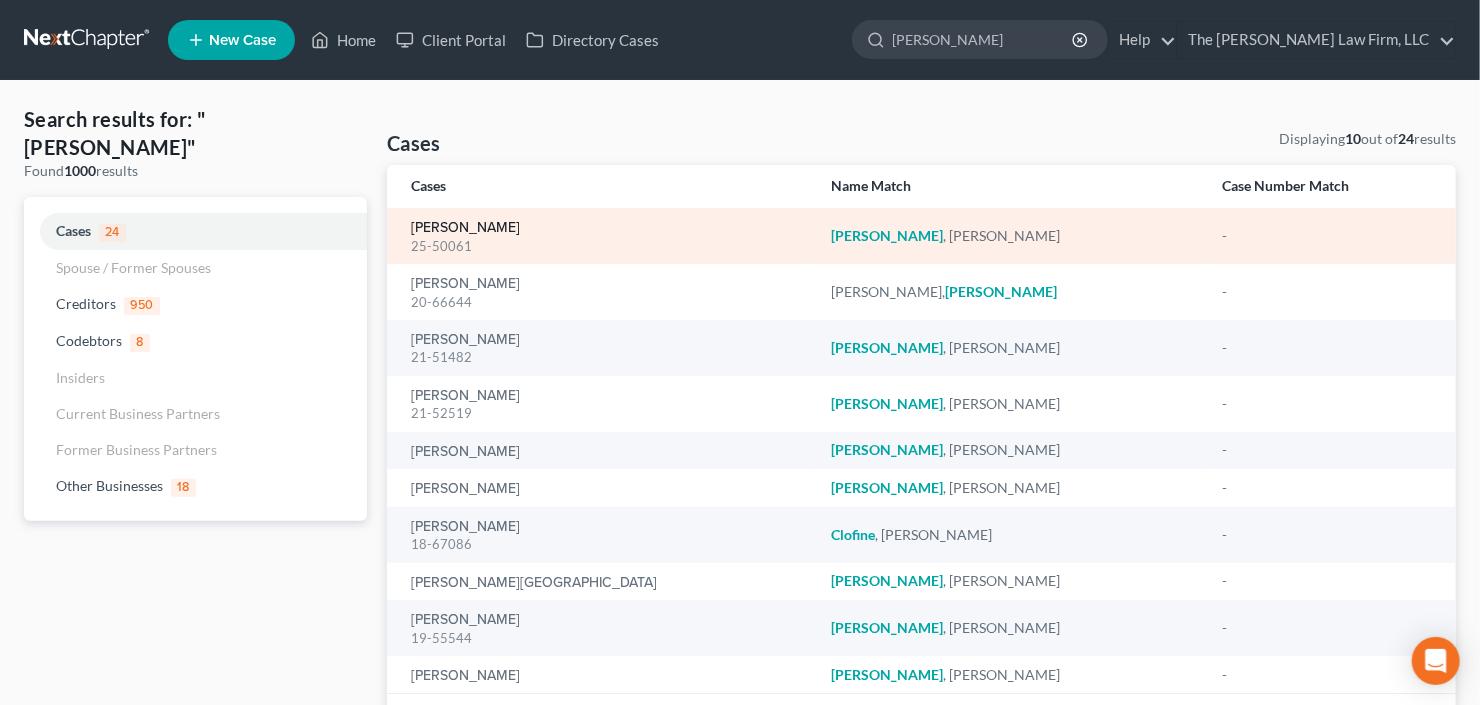 click on "[PERSON_NAME]" at bounding box center [465, 228] 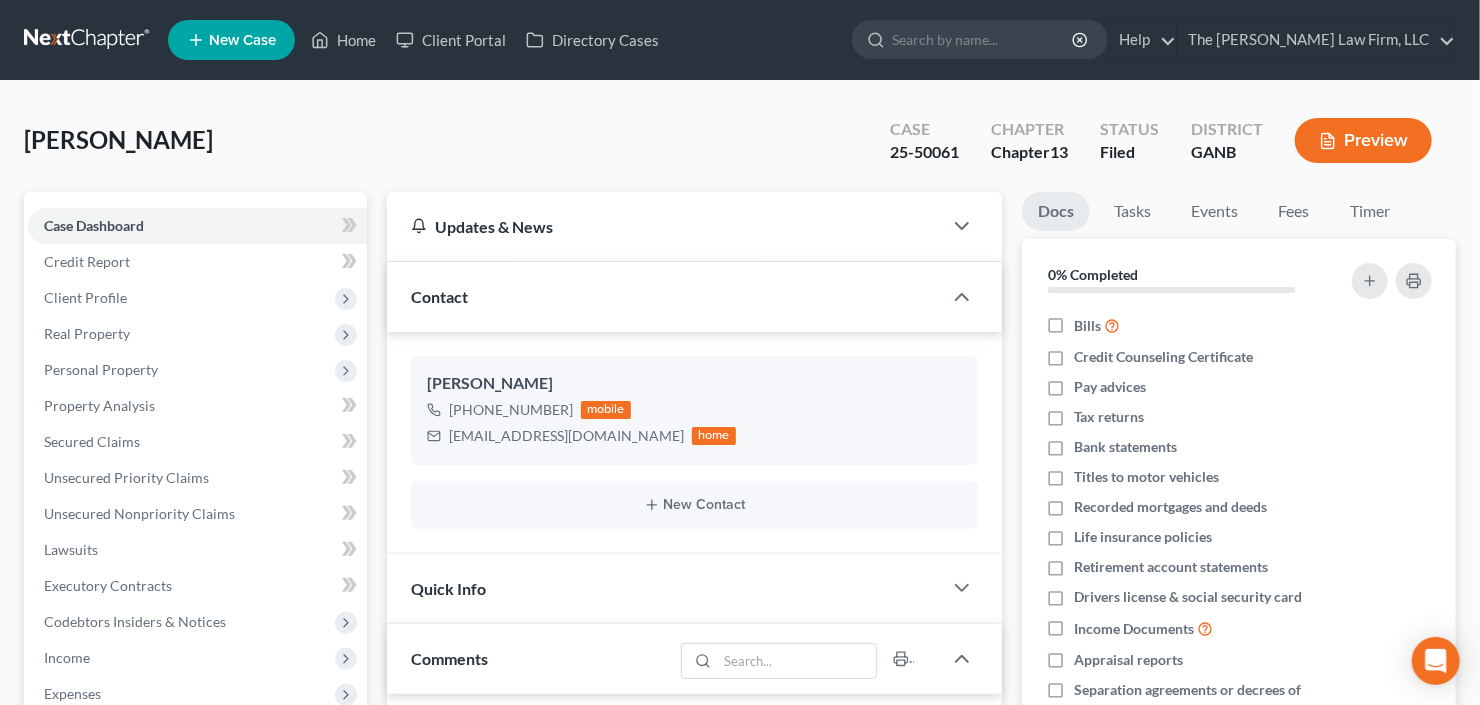 scroll, scrollTop: 248, scrollLeft: 0, axis: vertical 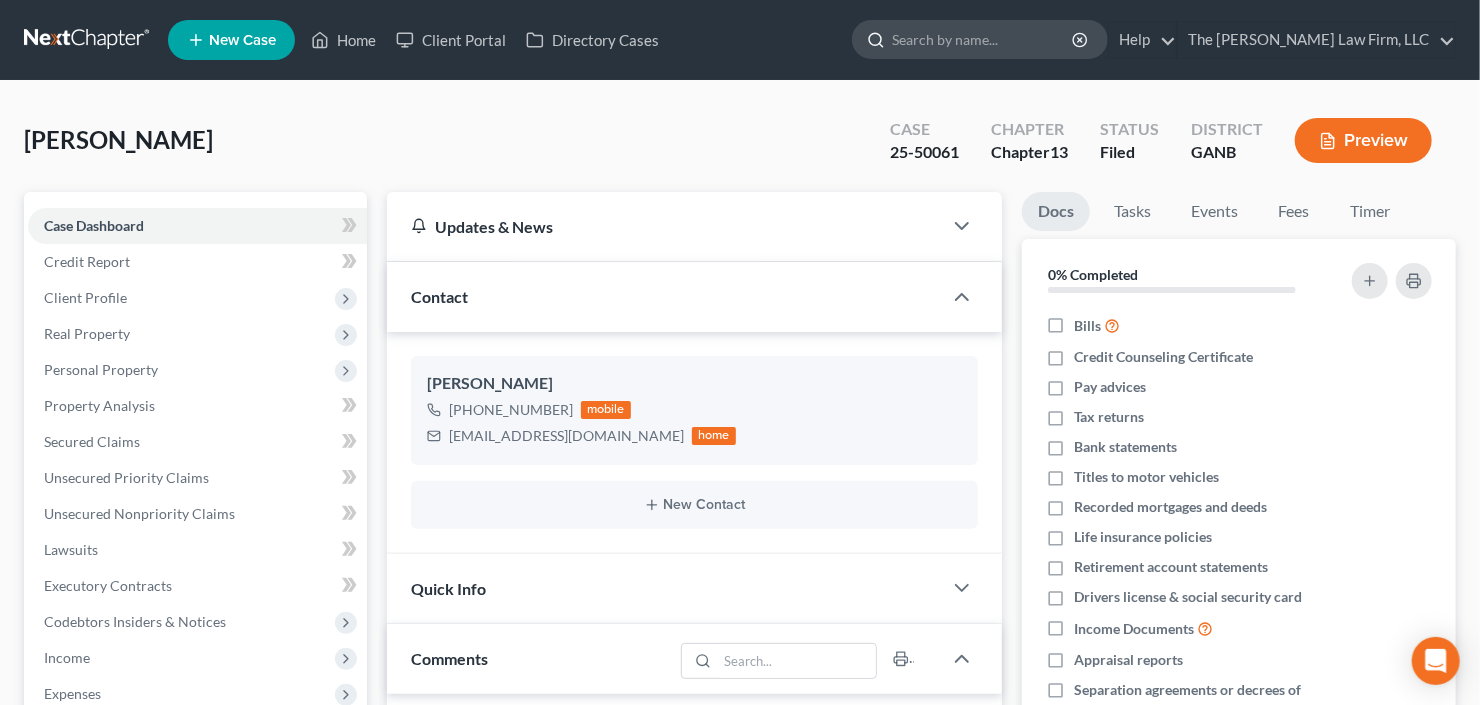 click at bounding box center [983, 39] 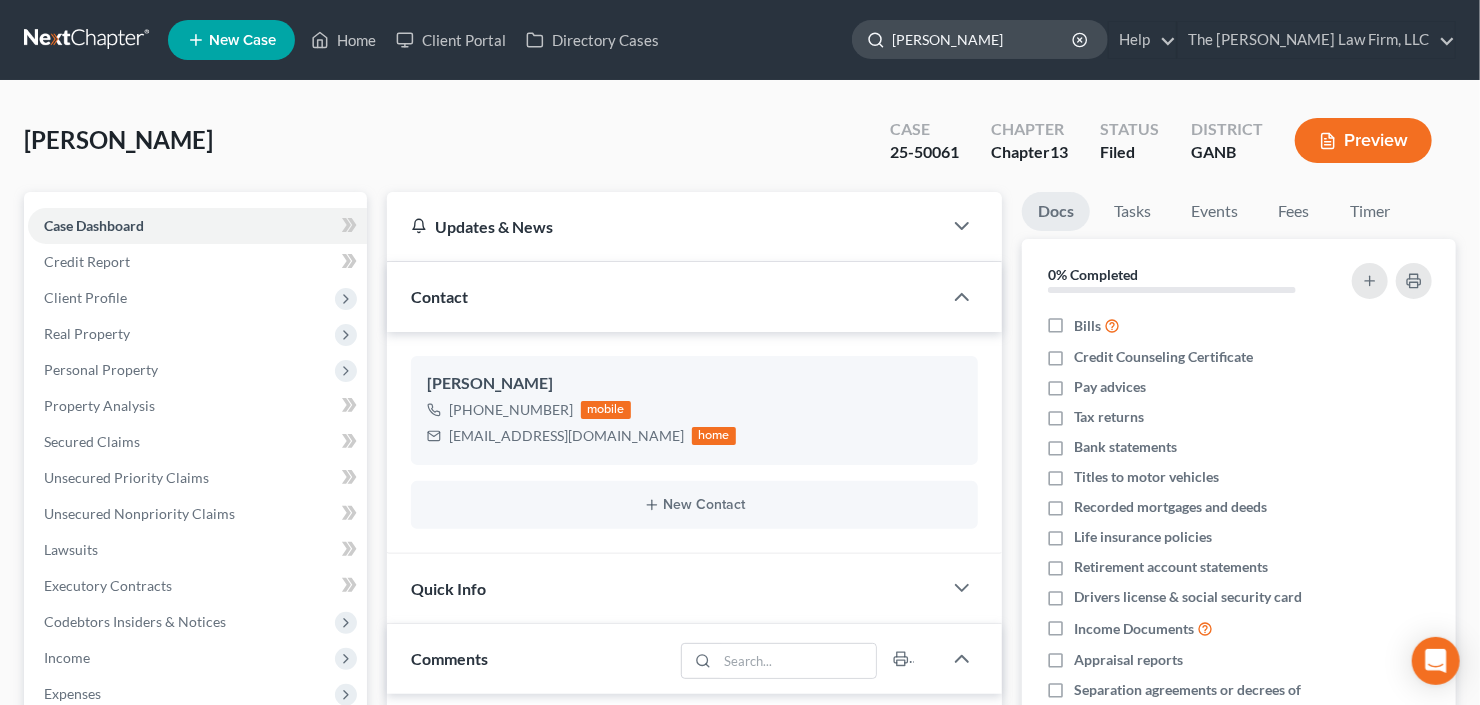 type on "mitchell" 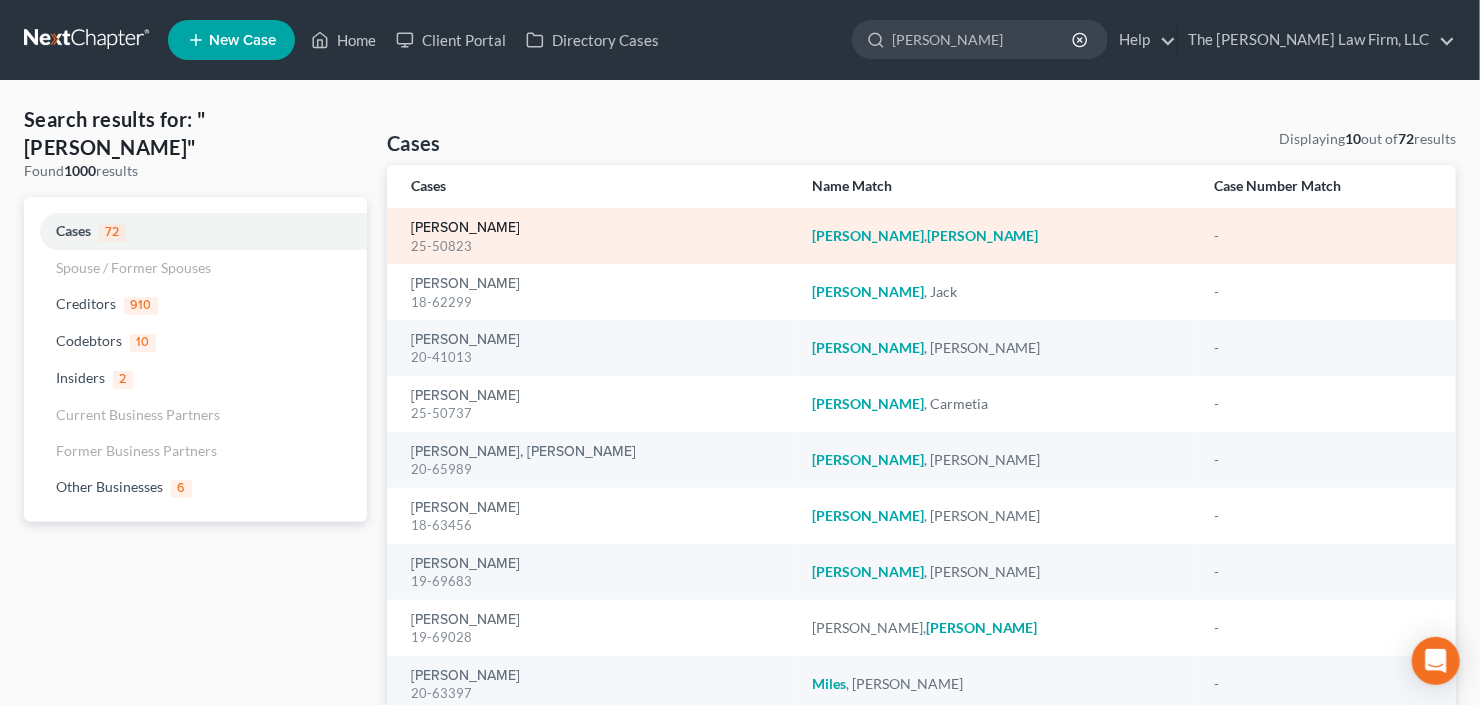 click on "[PERSON_NAME]" at bounding box center [465, 228] 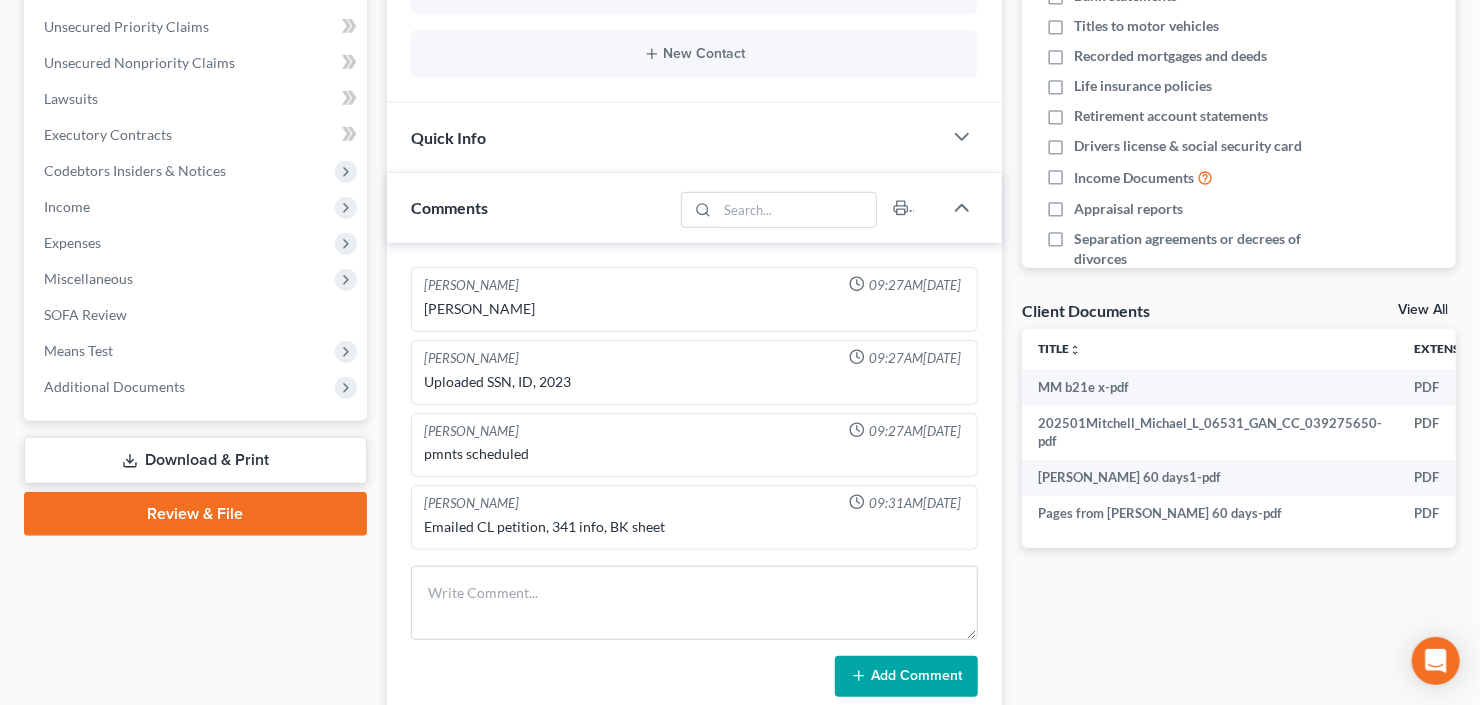 scroll, scrollTop: 480, scrollLeft: 0, axis: vertical 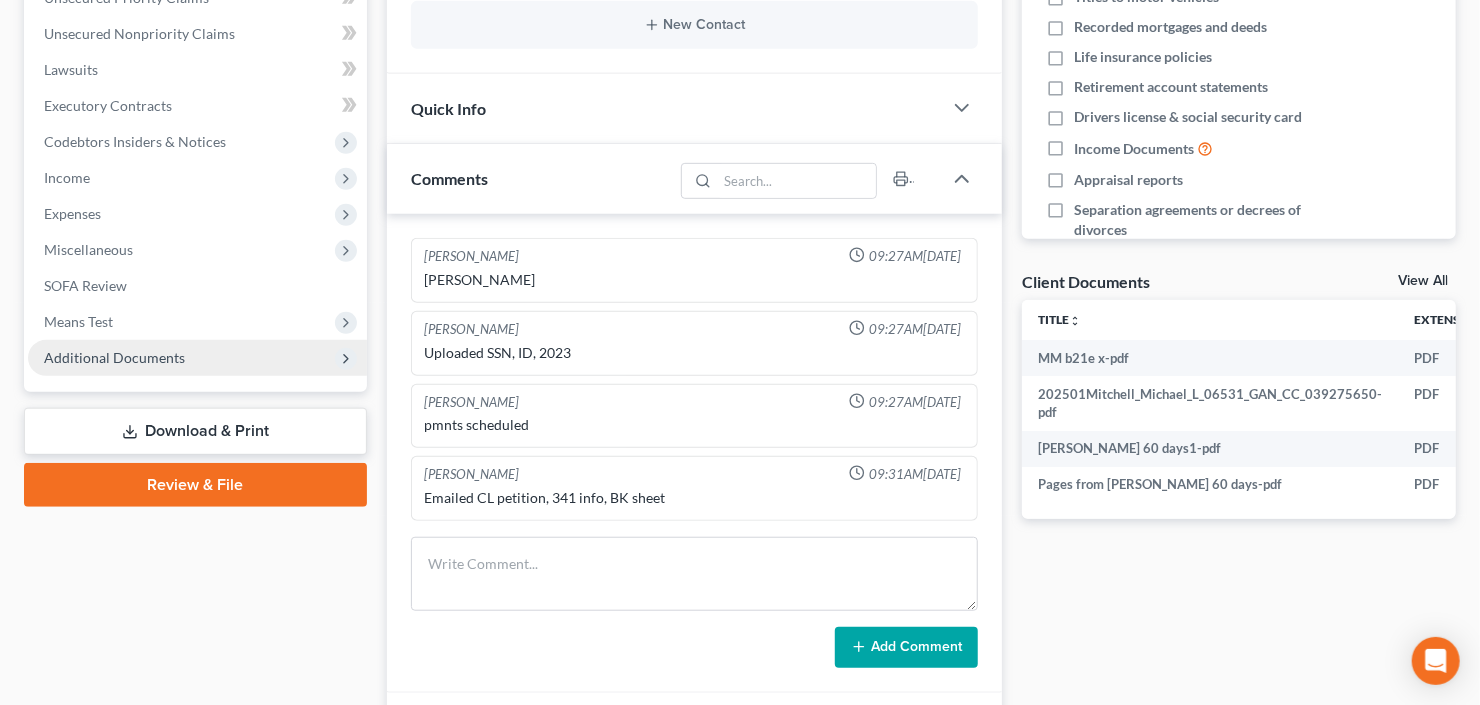 click on "Additional Documents" at bounding box center [197, 358] 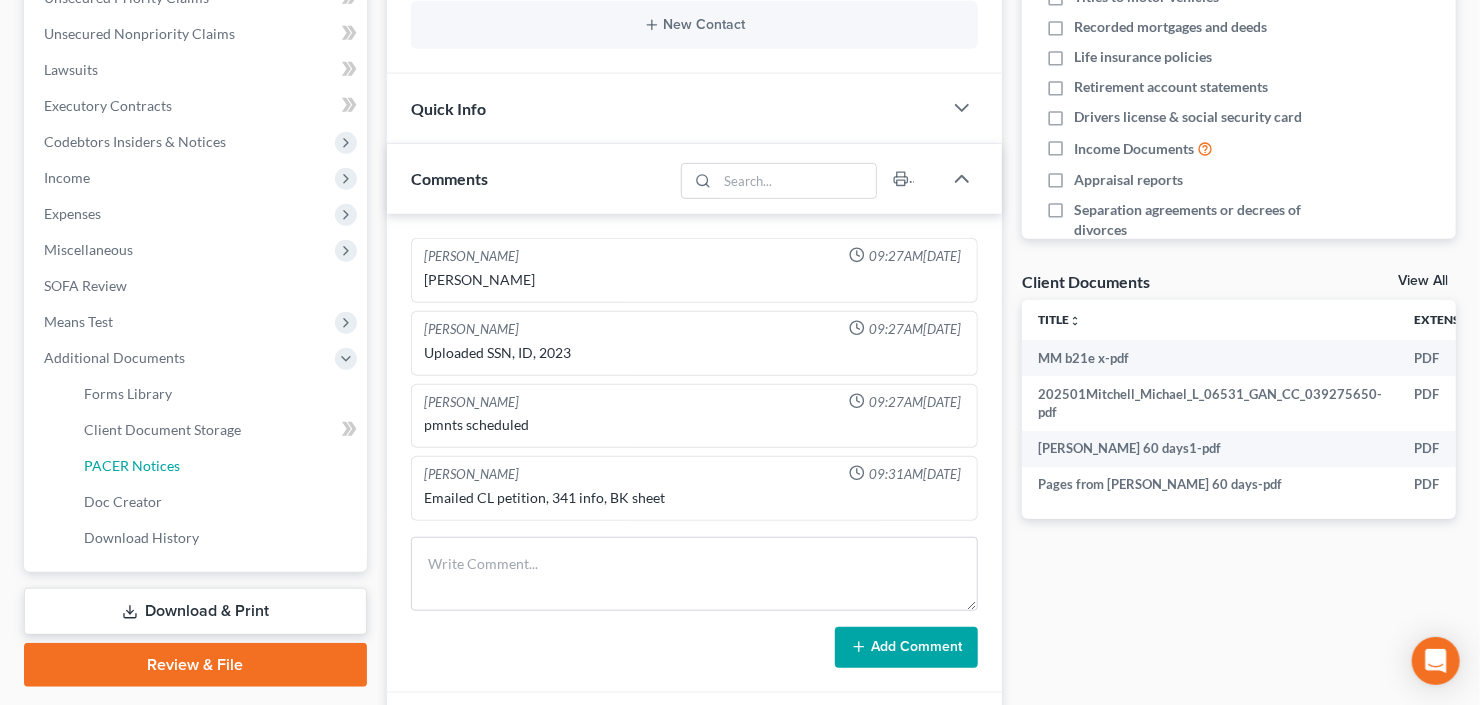 drag, startPoint x: 147, startPoint y: 470, endPoint x: 548, endPoint y: 429, distance: 403.09055 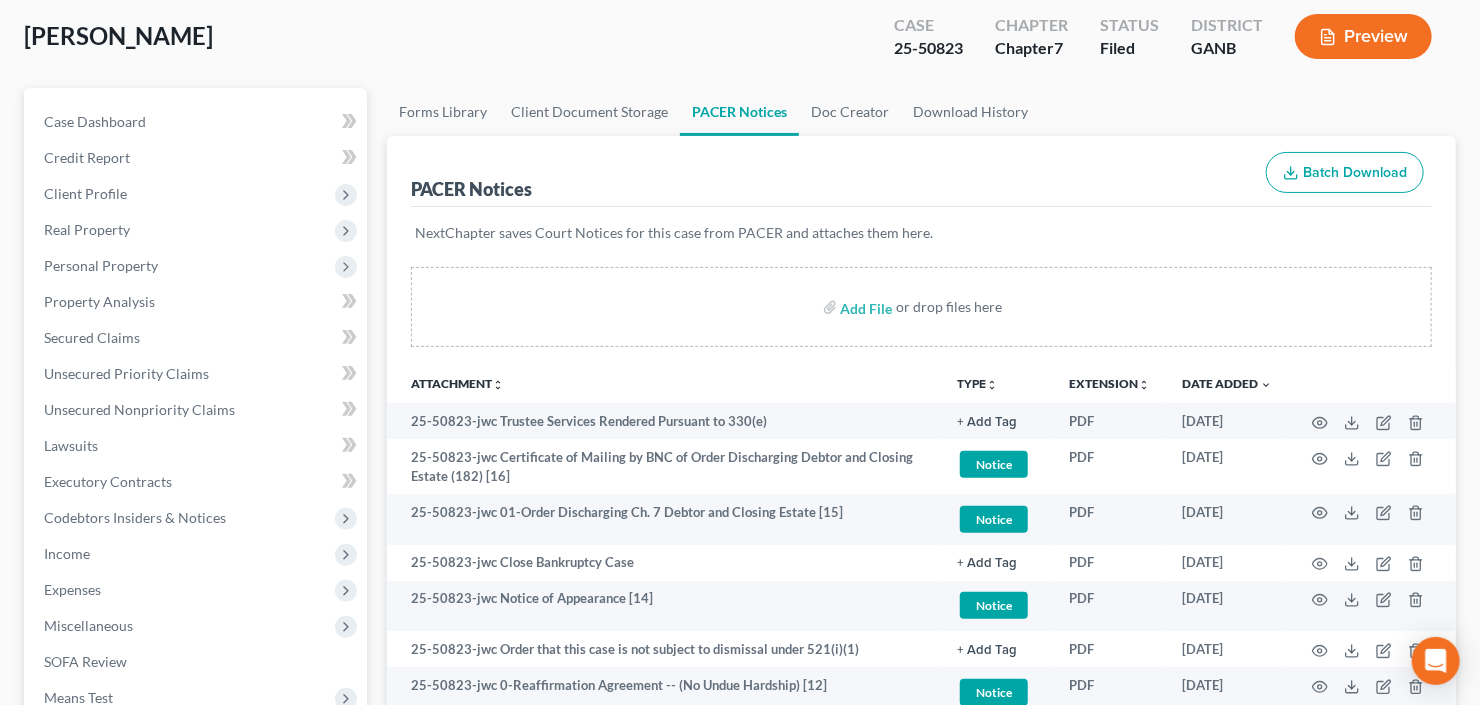 scroll, scrollTop: 160, scrollLeft: 0, axis: vertical 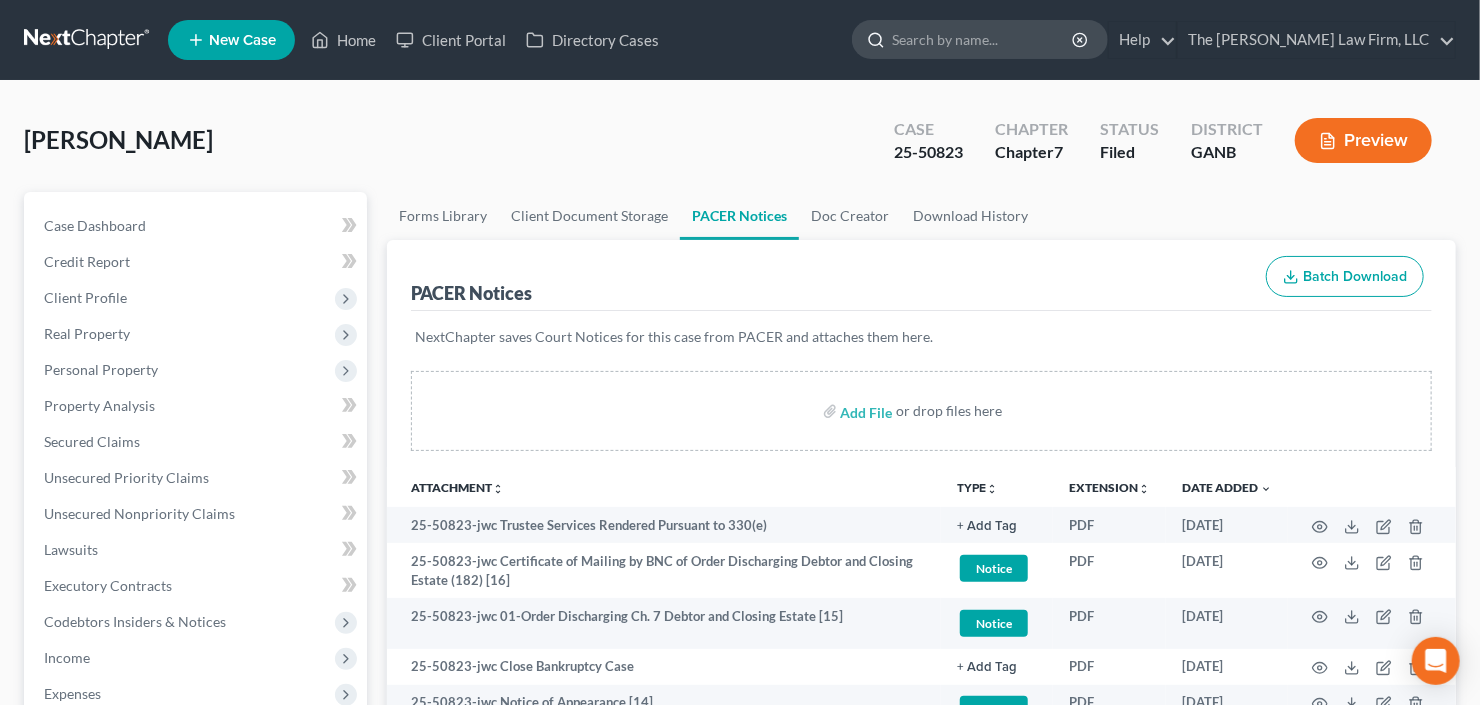 drag, startPoint x: 1013, startPoint y: 23, endPoint x: 1014, endPoint y: 39, distance: 16.03122 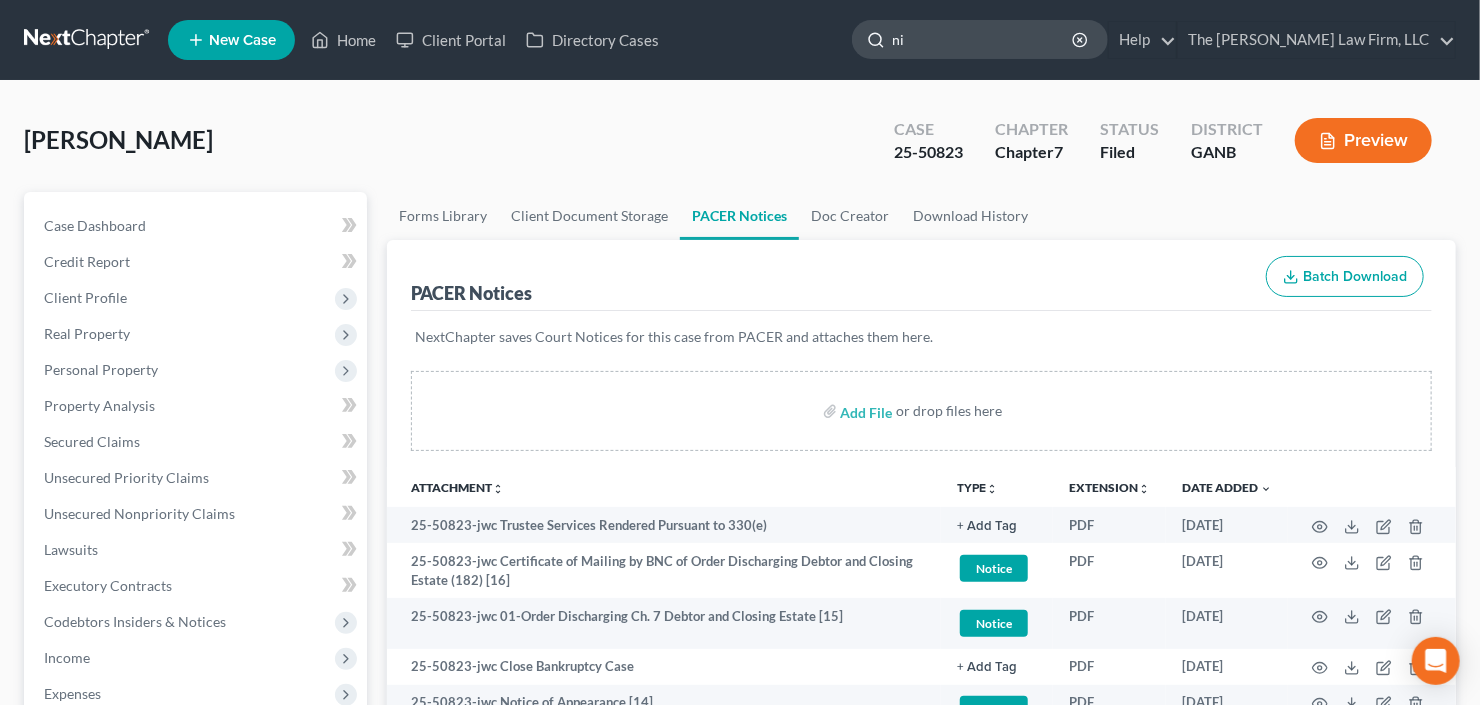 type on "nij" 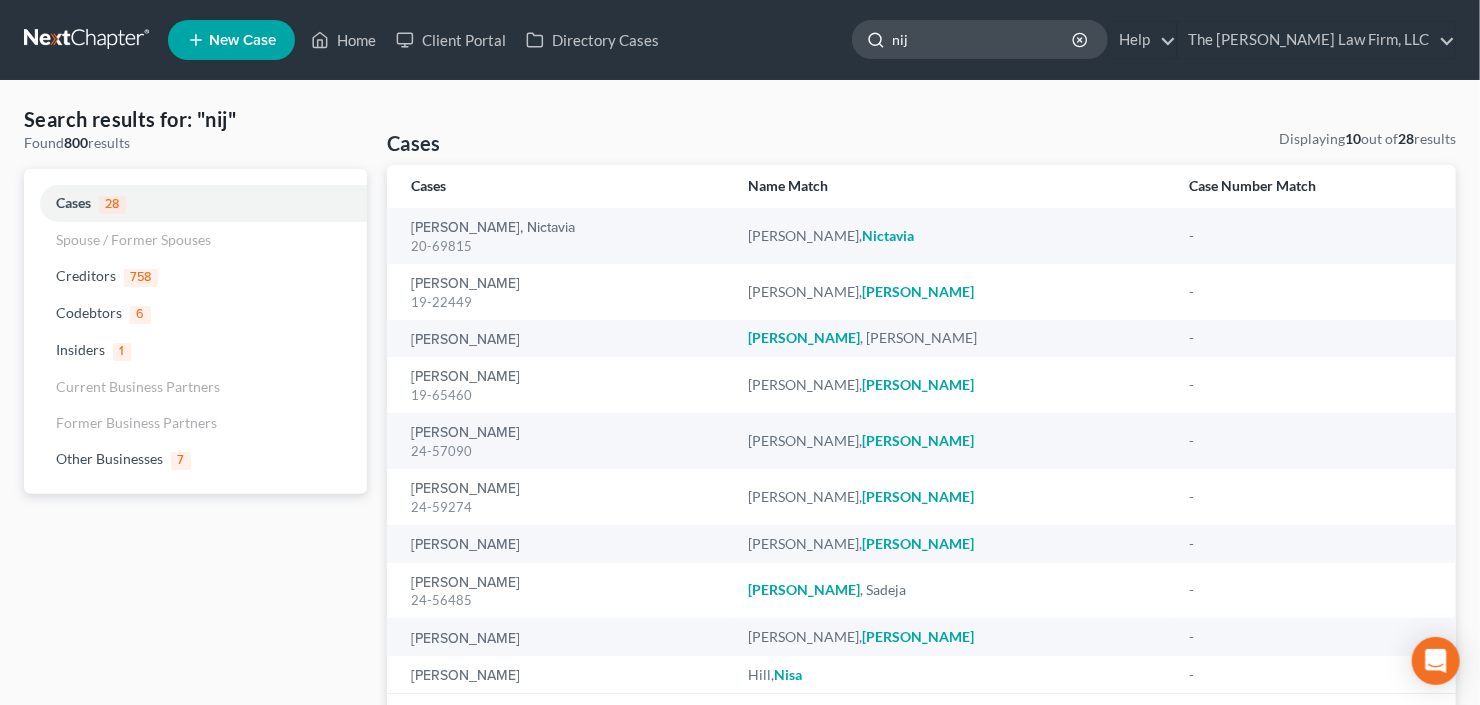 click on "nij" 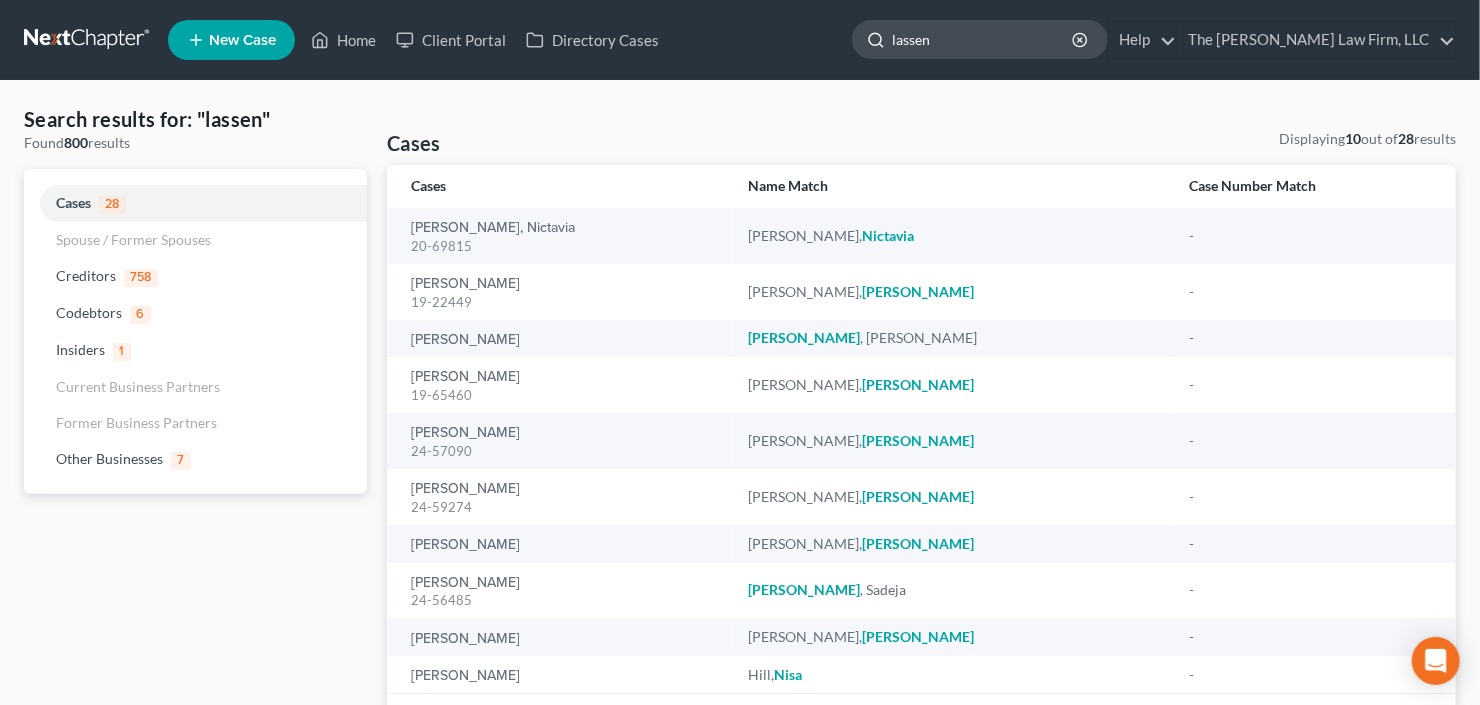 type on "lassen" 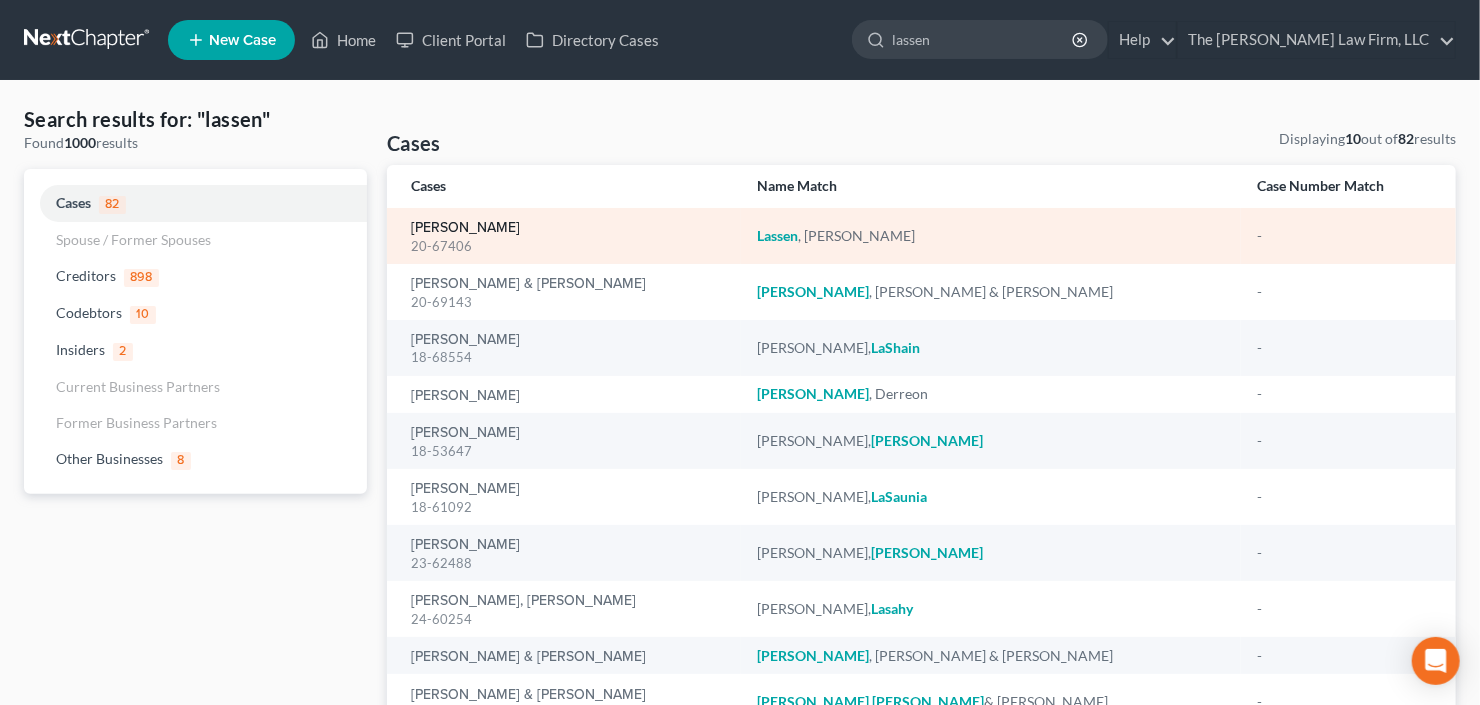 click on "[PERSON_NAME]" at bounding box center (465, 228) 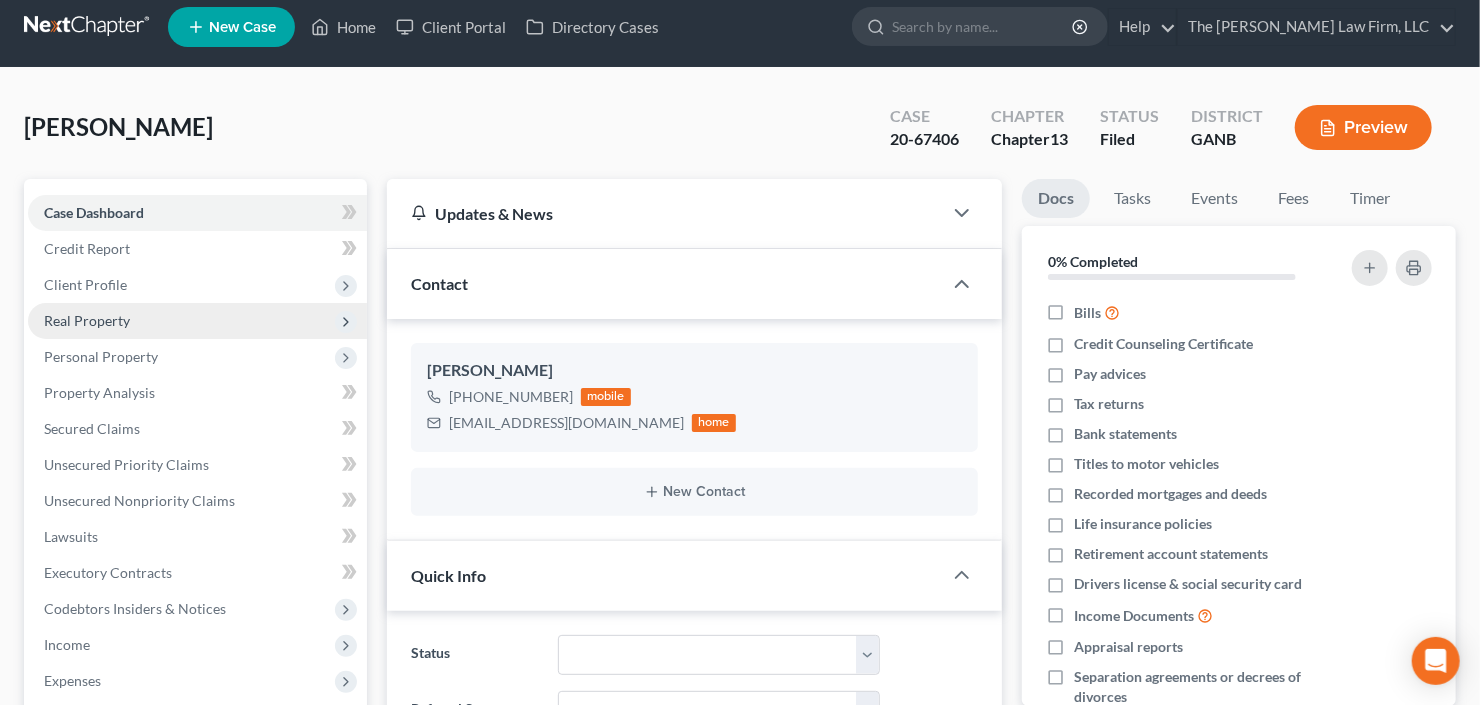 scroll, scrollTop: 160, scrollLeft: 0, axis: vertical 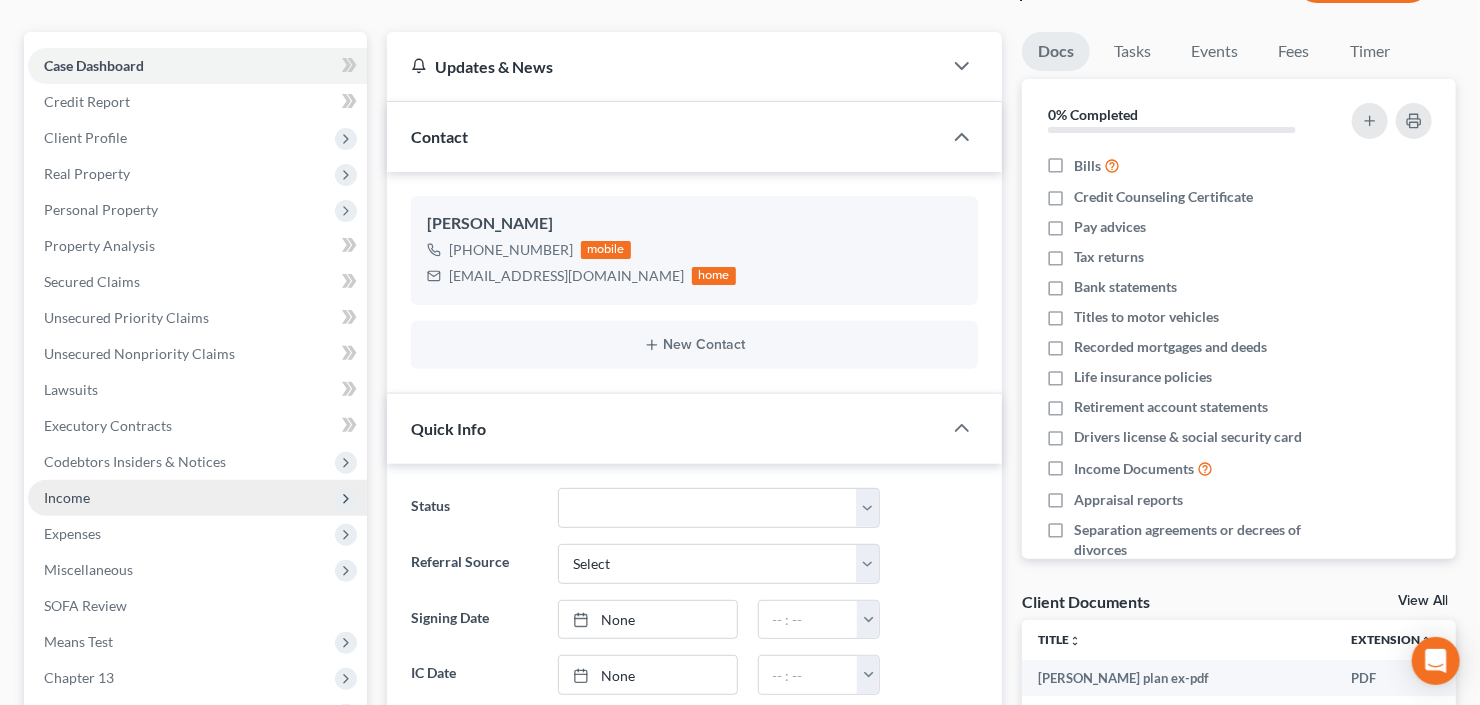 click on "Income" at bounding box center (197, 498) 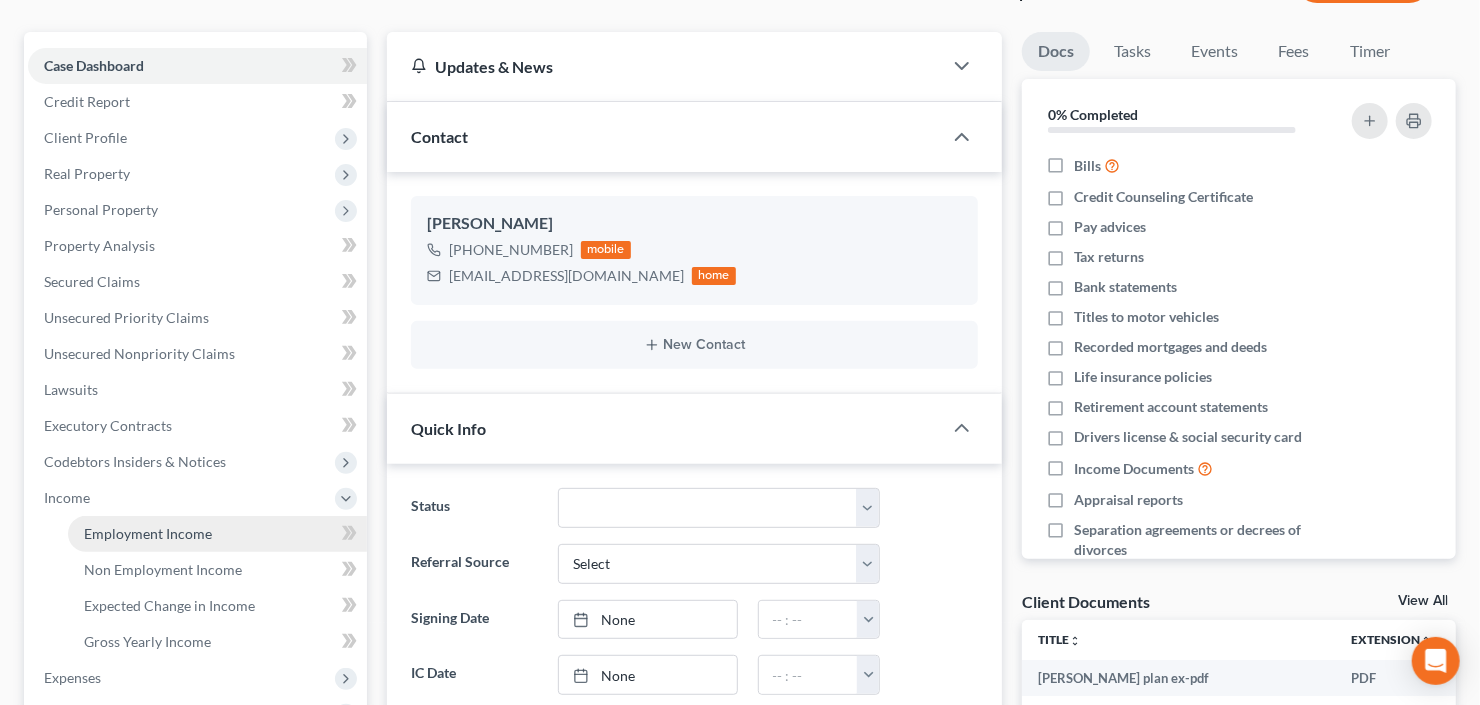 click on "Employment Income" at bounding box center (148, 533) 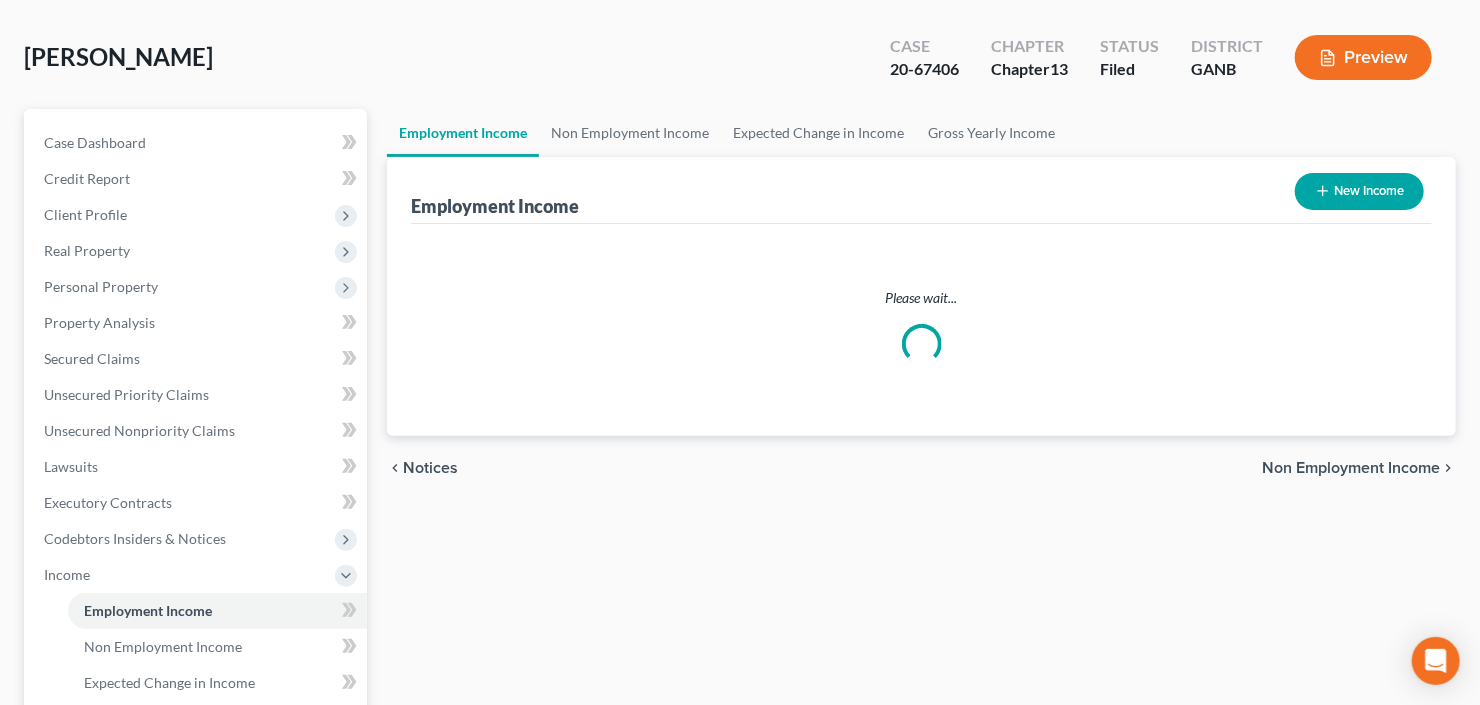 scroll, scrollTop: 0, scrollLeft: 0, axis: both 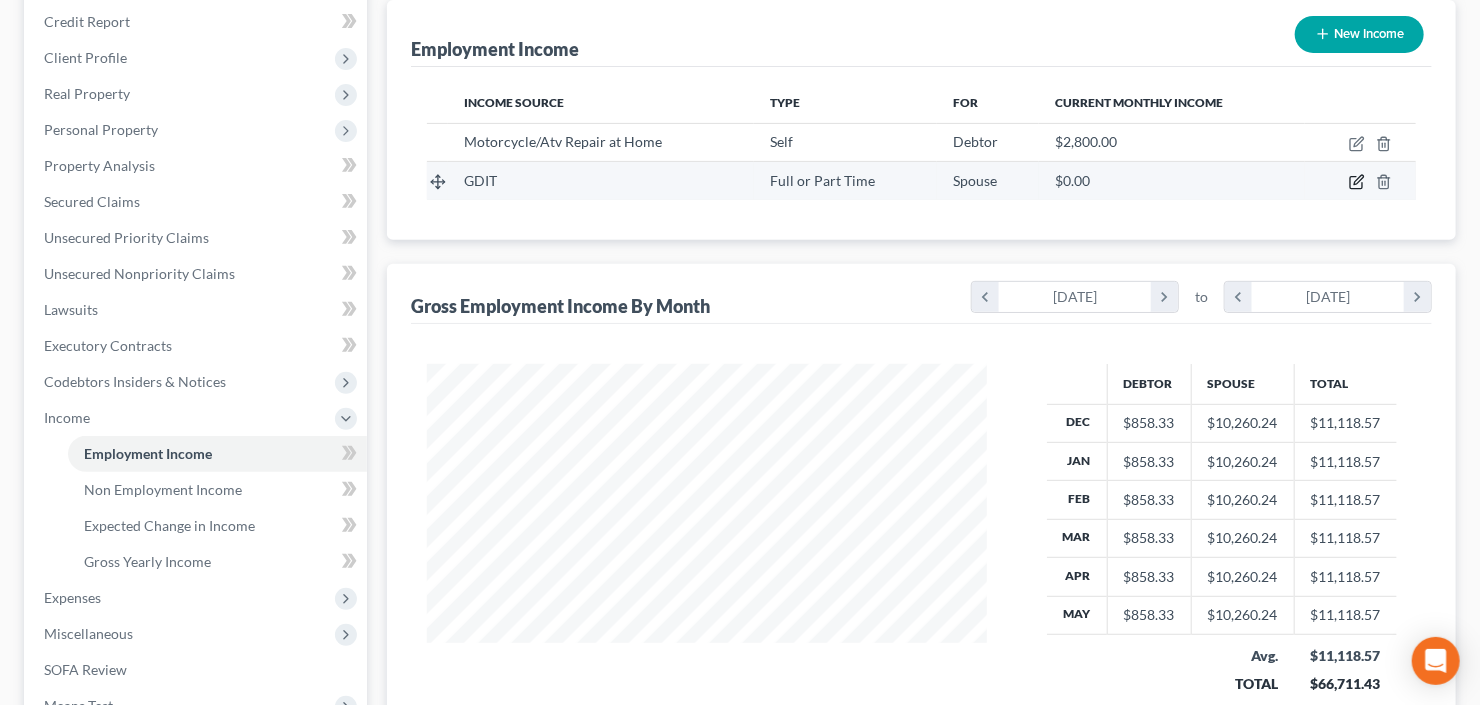 click 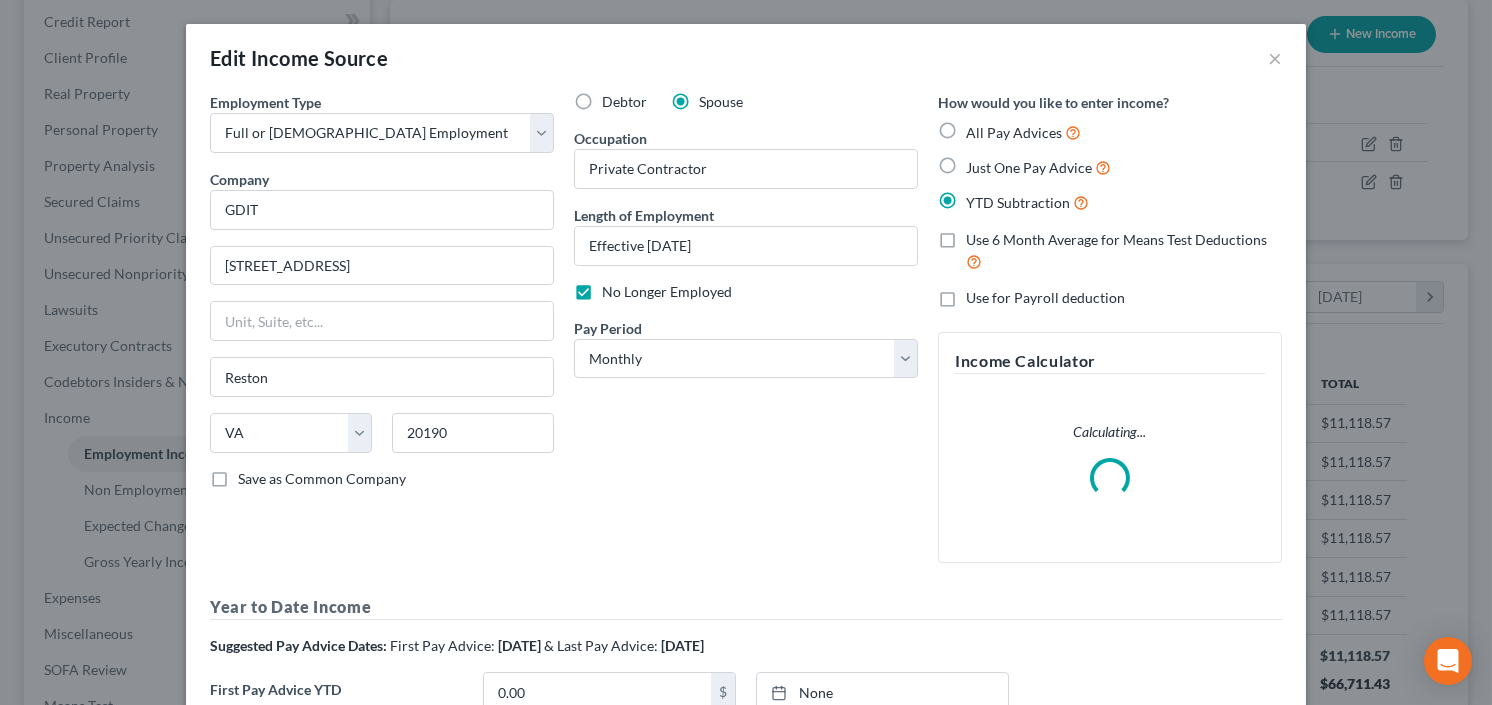 scroll, scrollTop: 999643, scrollLeft: 999394, axis: both 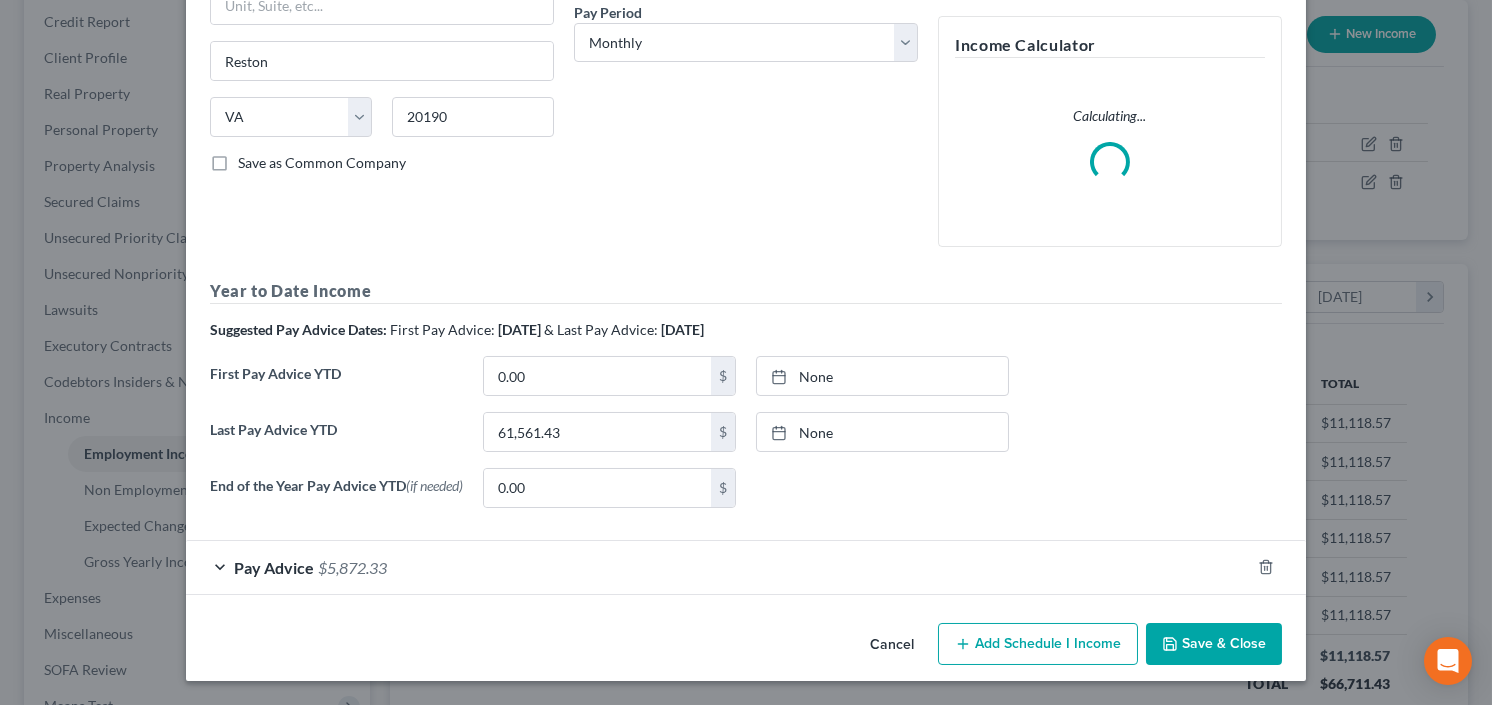 click on "Pay Advice $5,872.33" at bounding box center (718, 567) 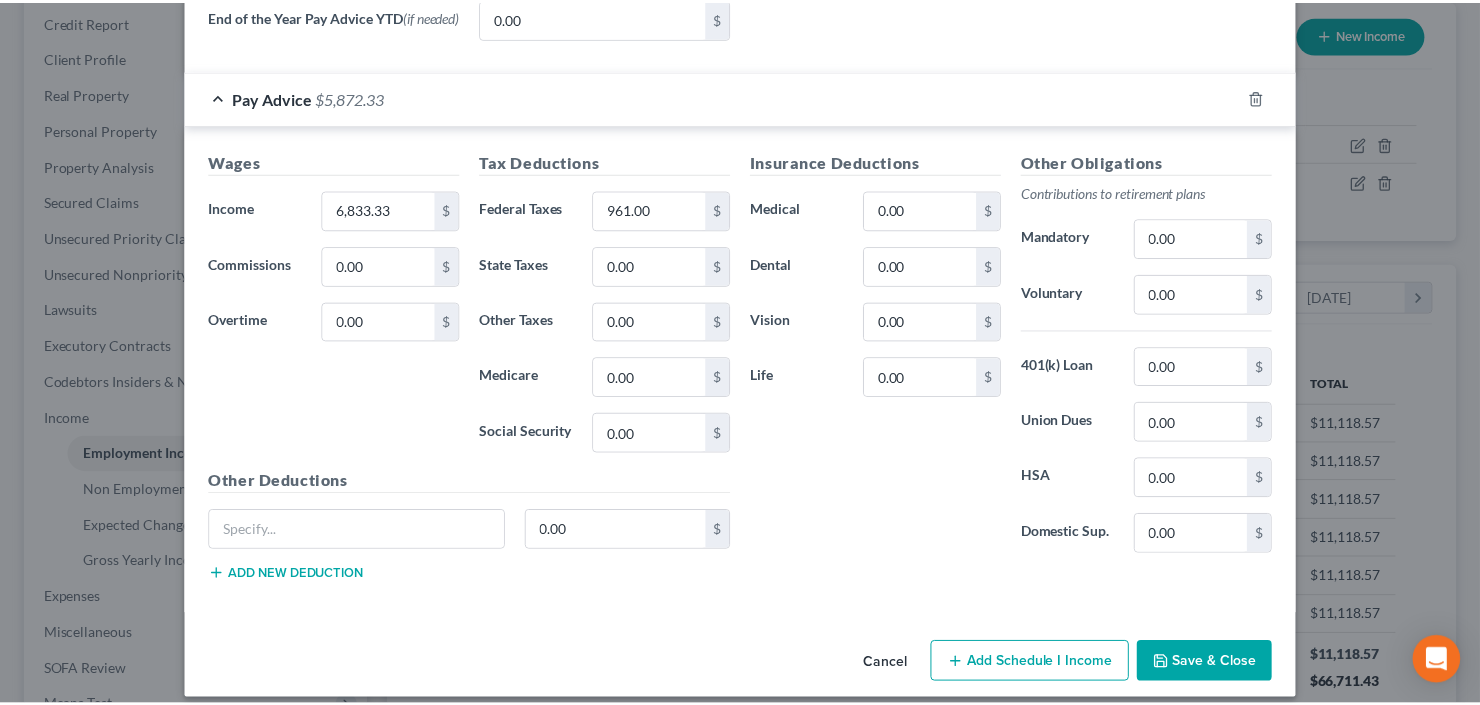 scroll, scrollTop: 870, scrollLeft: 0, axis: vertical 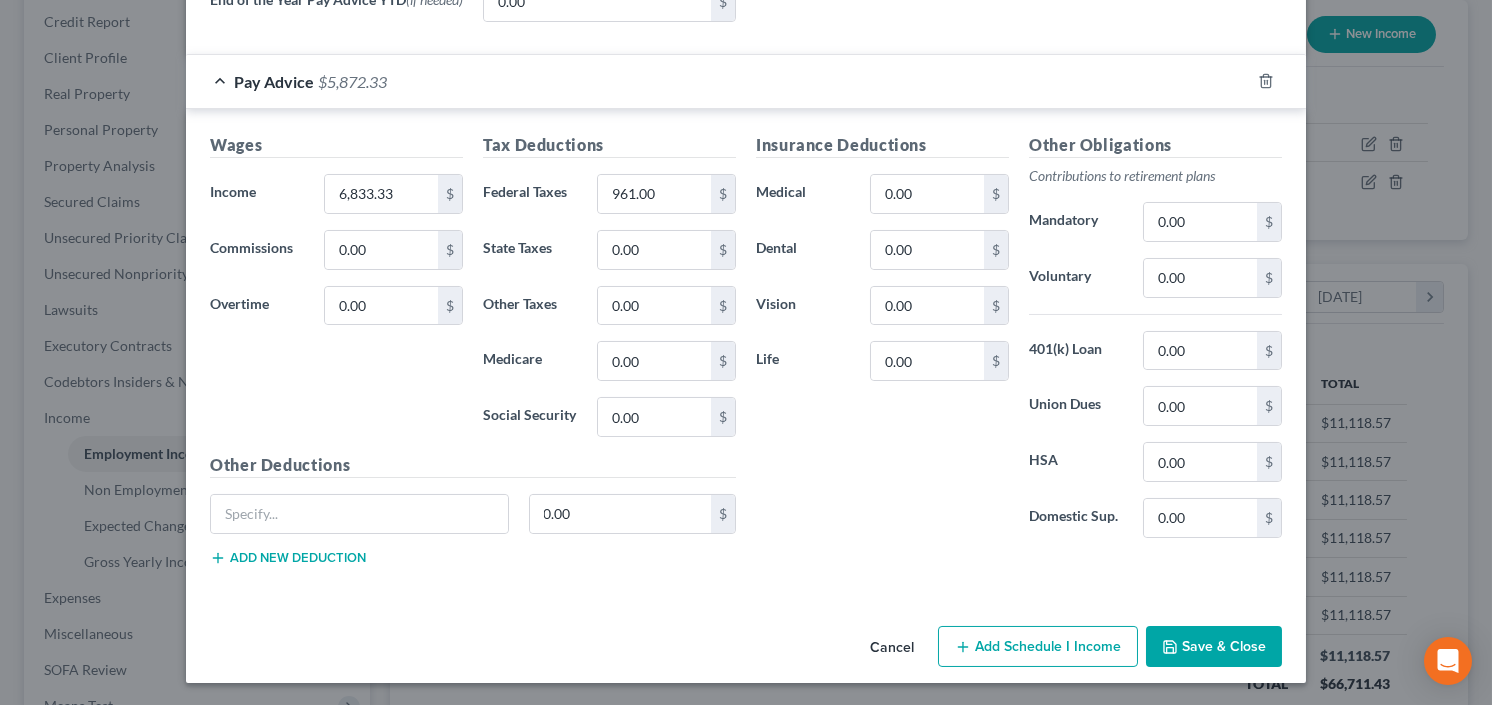 click on "Save & Close" at bounding box center [1214, 647] 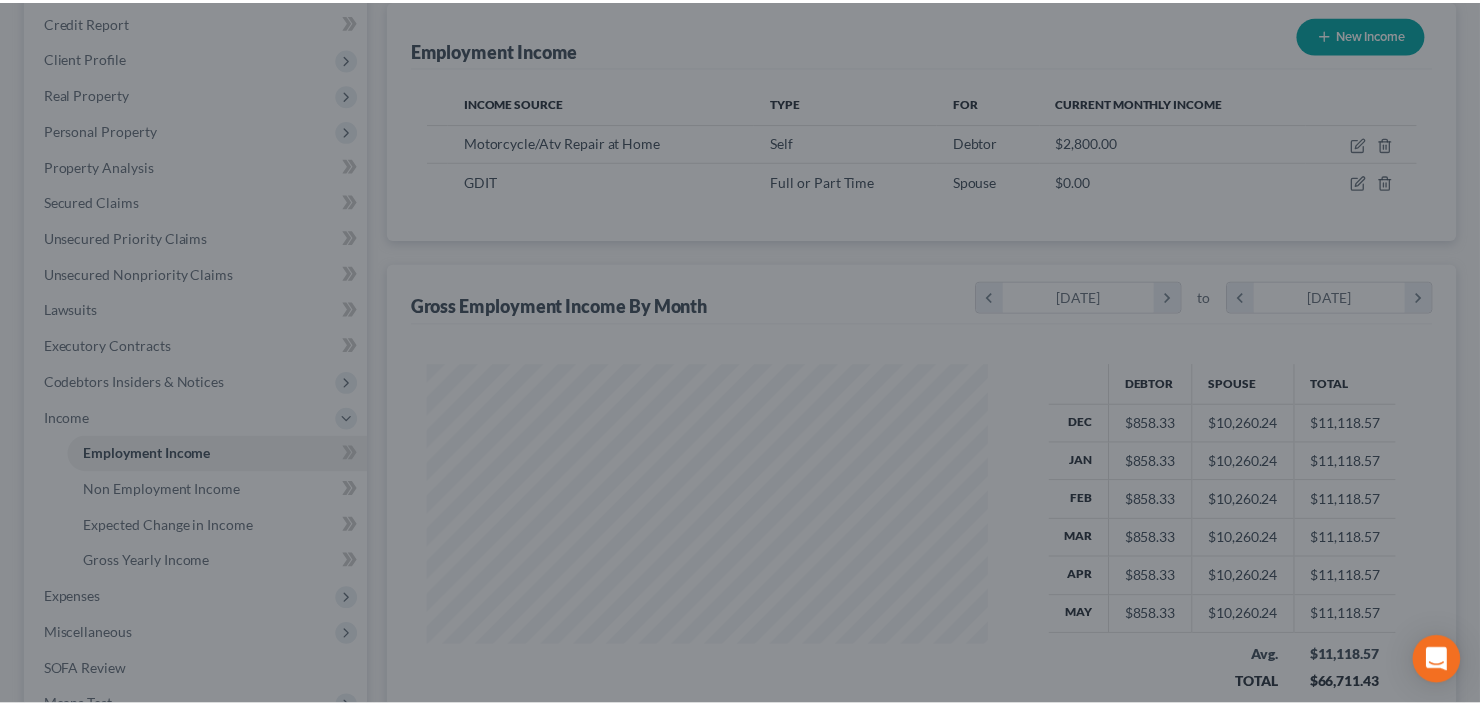 scroll, scrollTop: 357, scrollLeft: 600, axis: both 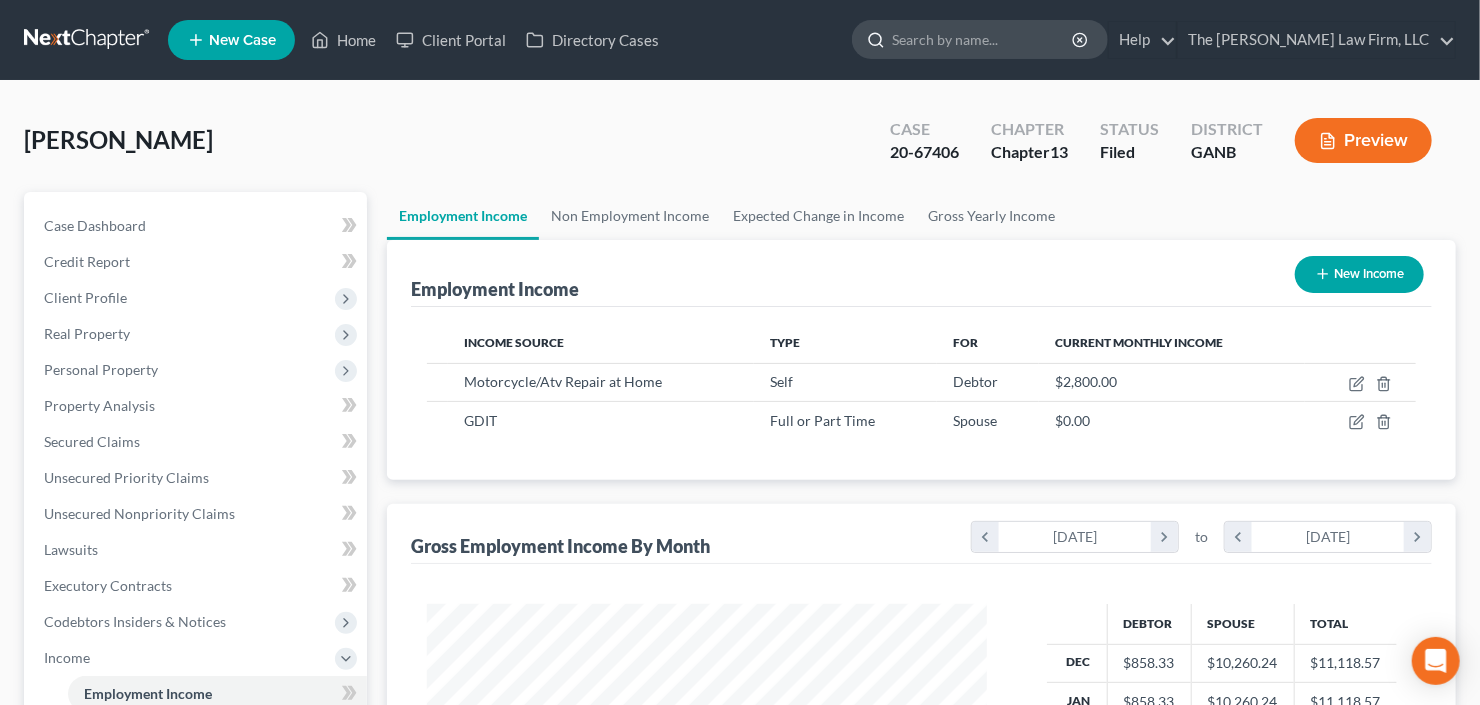 click at bounding box center [983, 39] 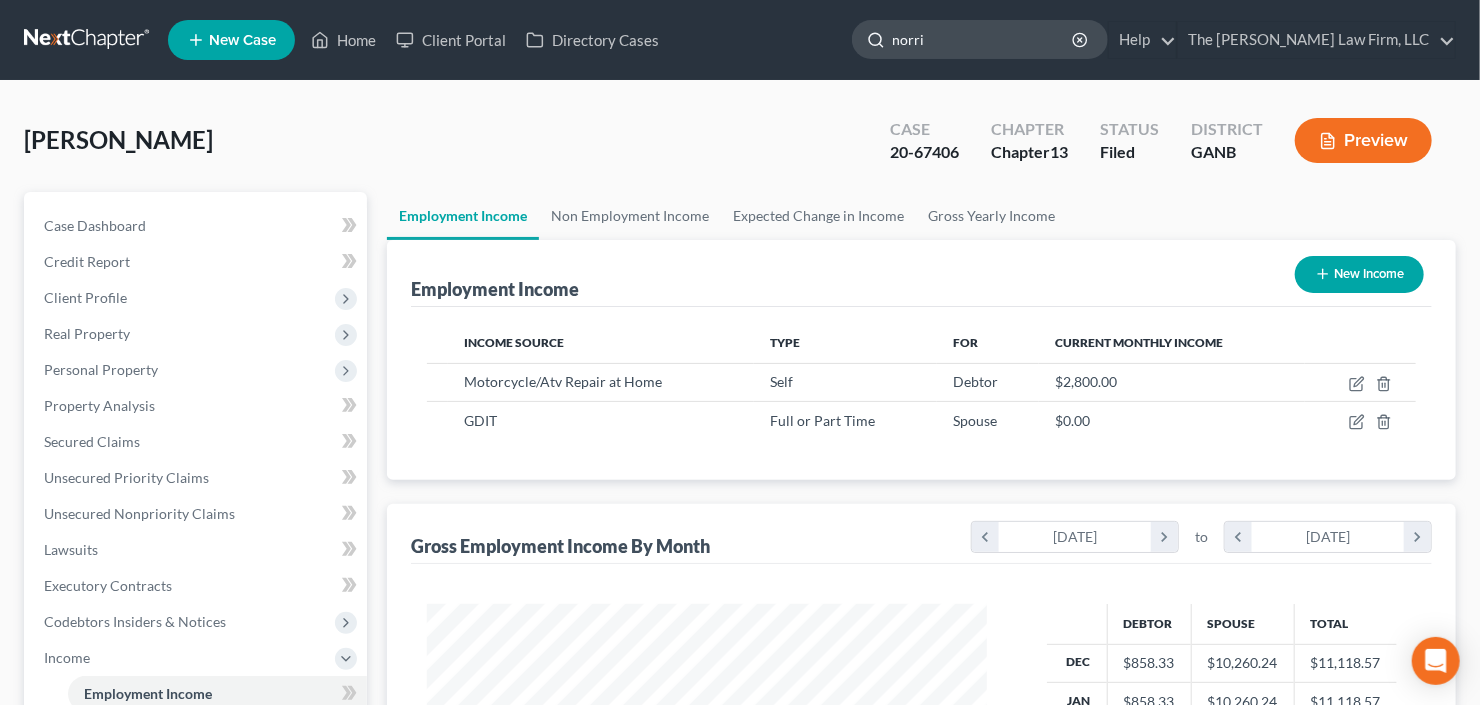 type on "norris" 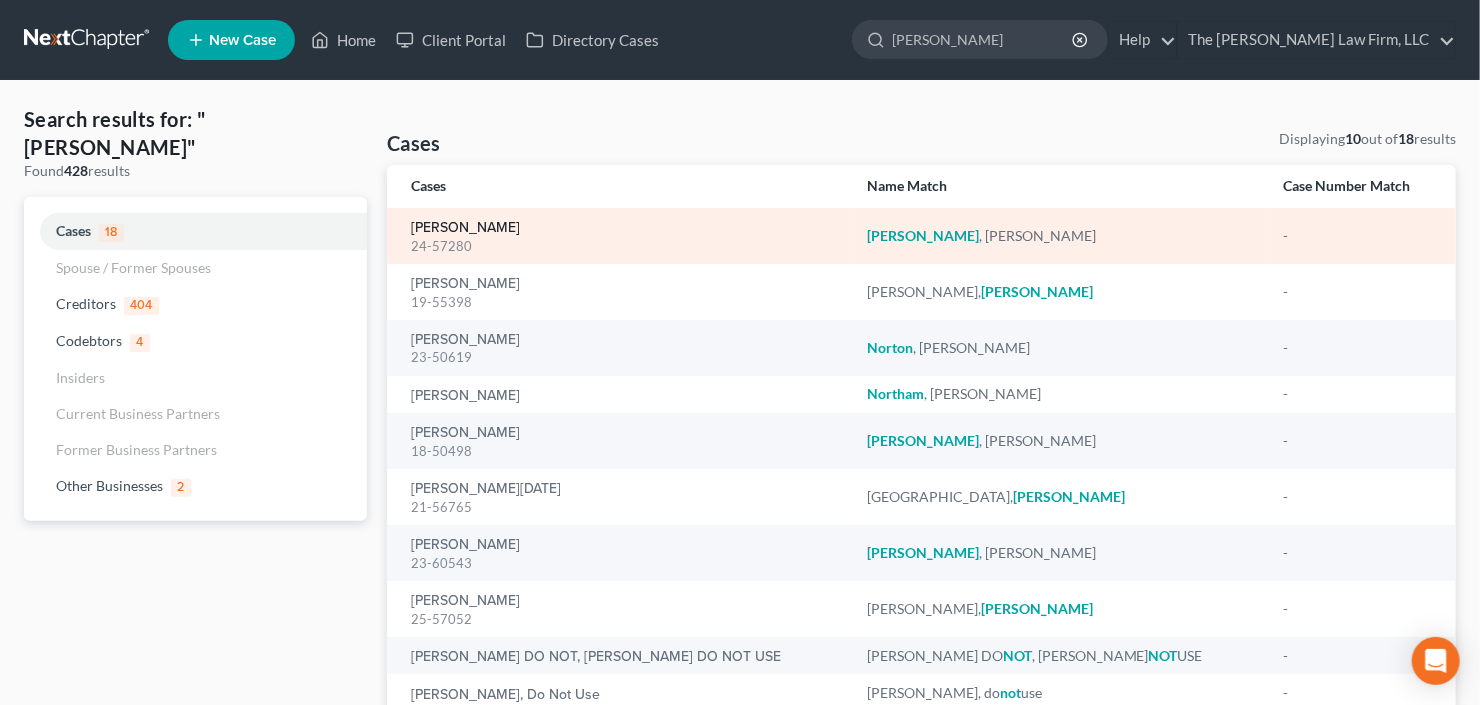 click on "[PERSON_NAME]" at bounding box center [465, 228] 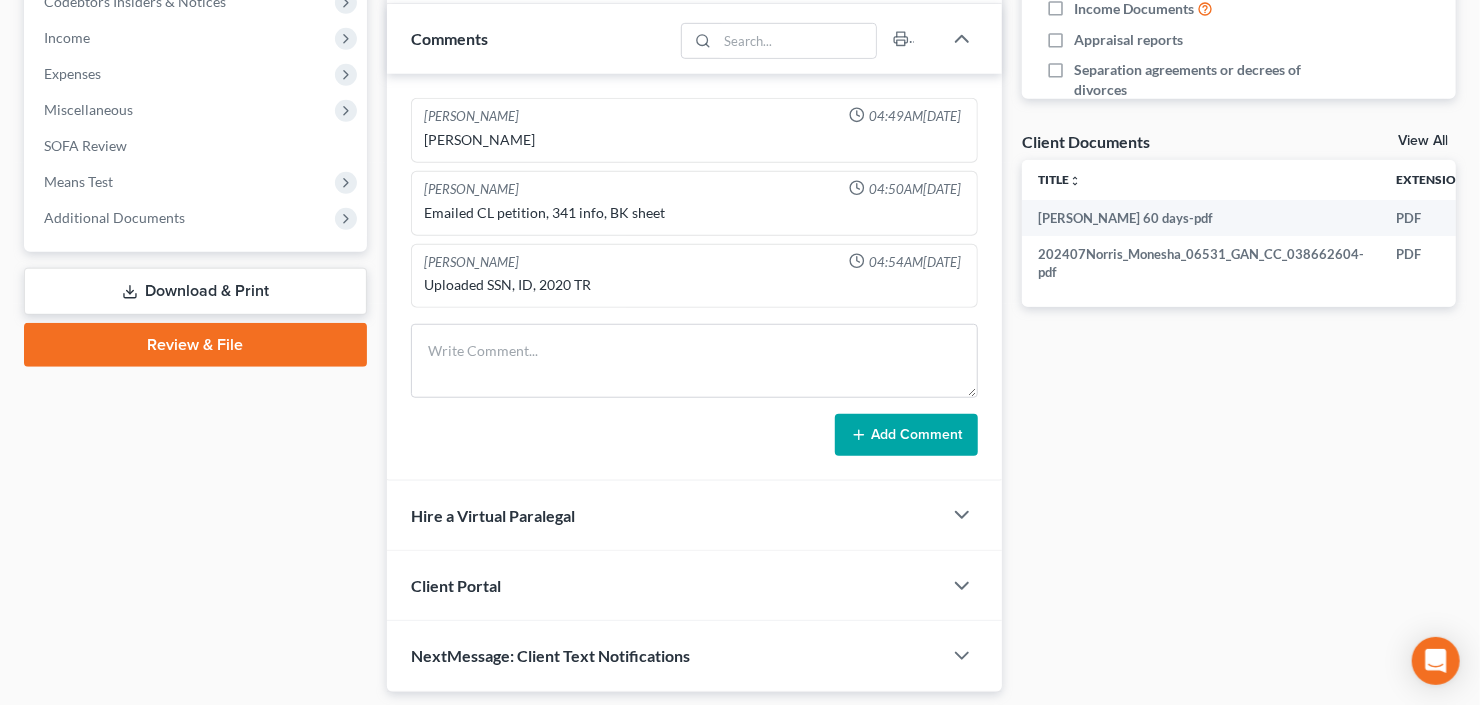 scroll, scrollTop: 640, scrollLeft: 0, axis: vertical 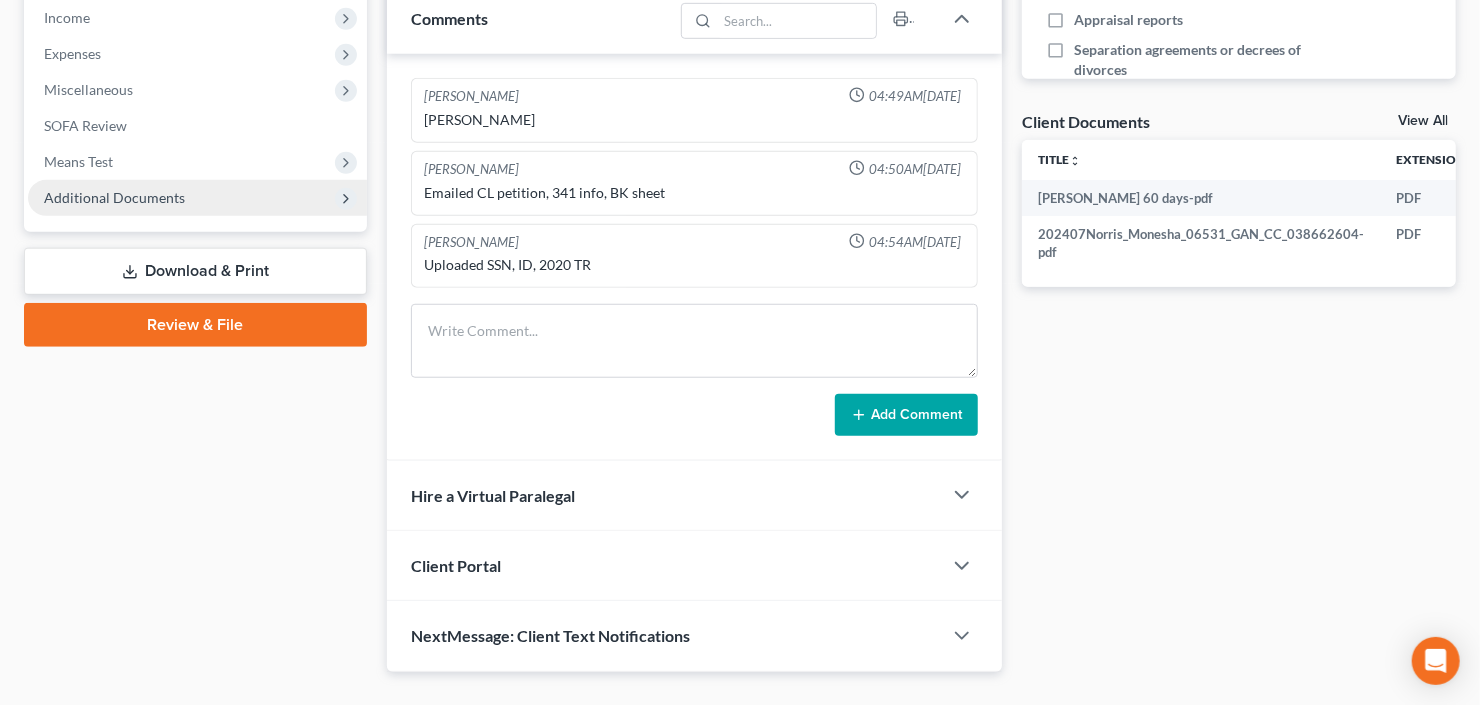 click on "Additional Documents" at bounding box center (197, 198) 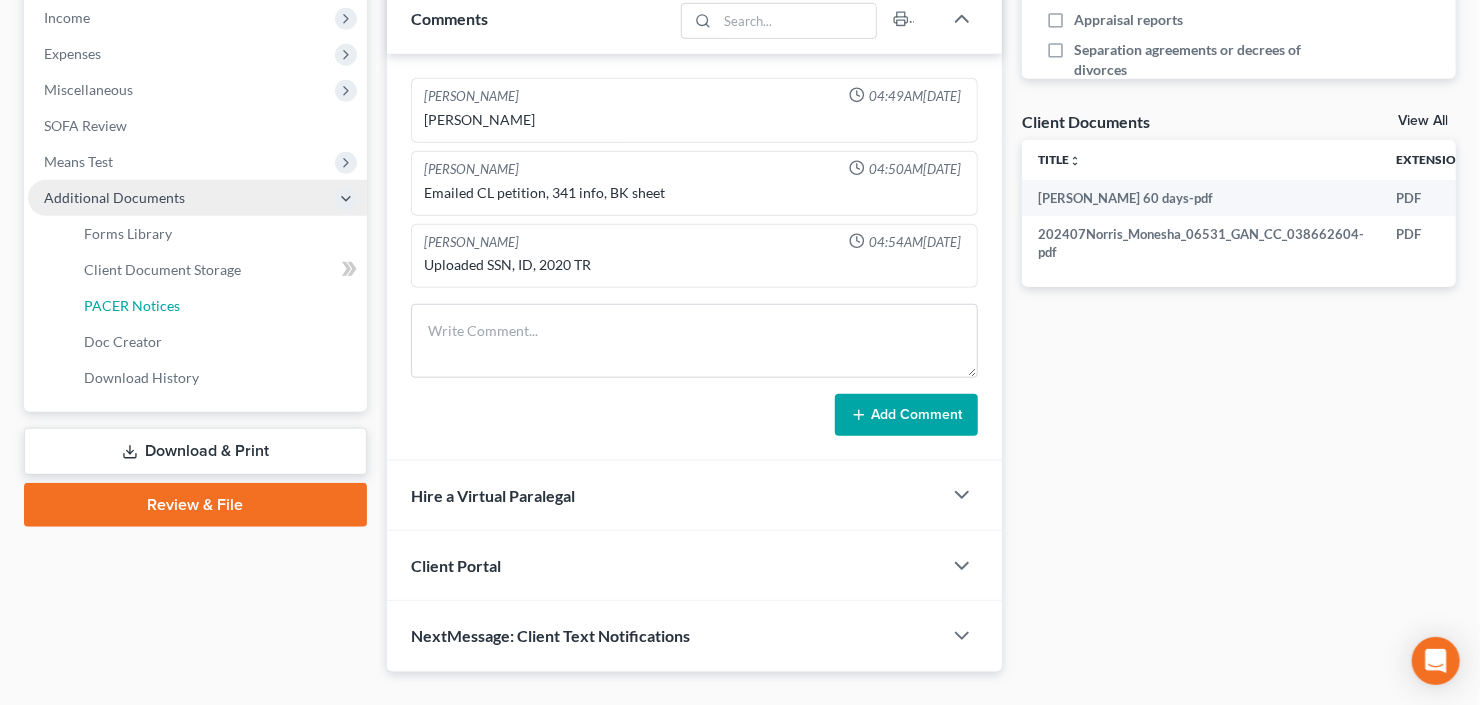 drag, startPoint x: 94, startPoint y: 310, endPoint x: 285, endPoint y: 316, distance: 191.09422 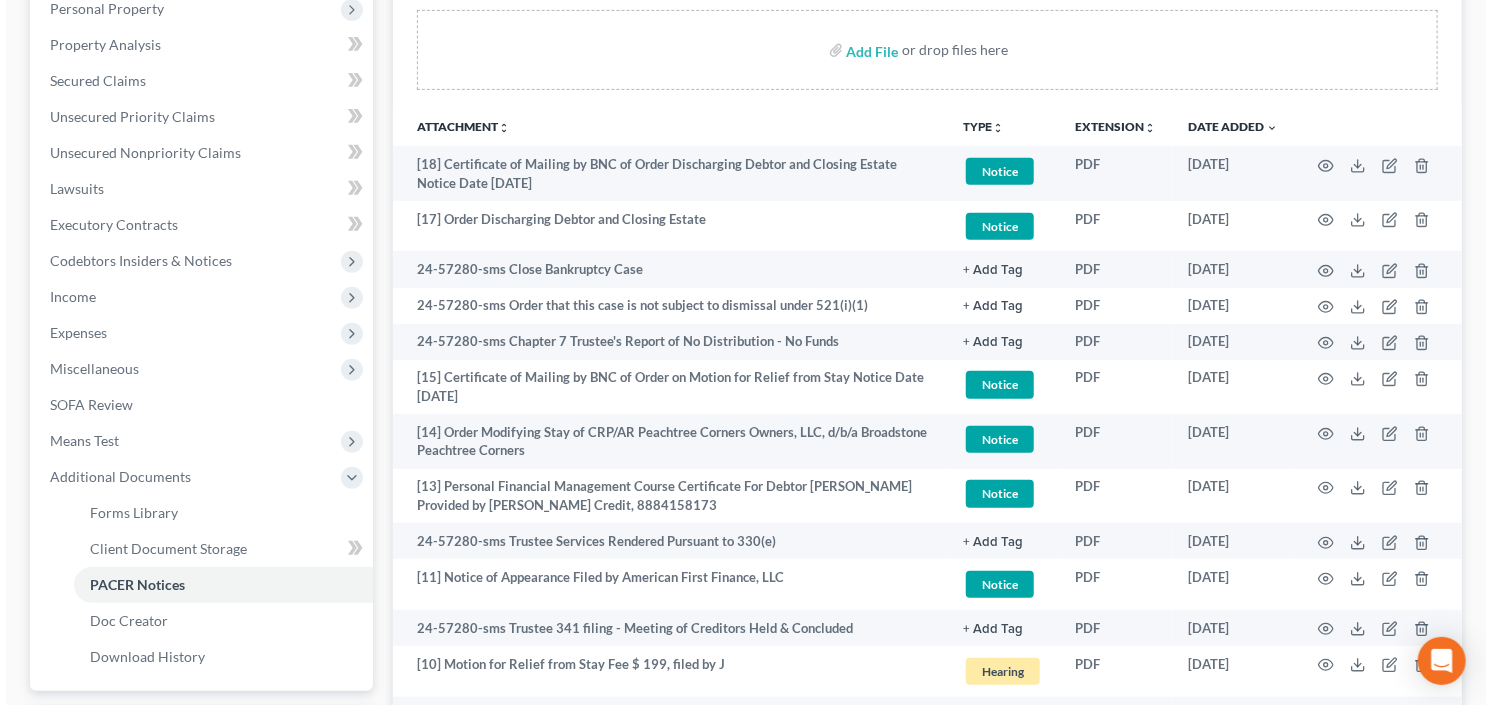 scroll, scrollTop: 400, scrollLeft: 0, axis: vertical 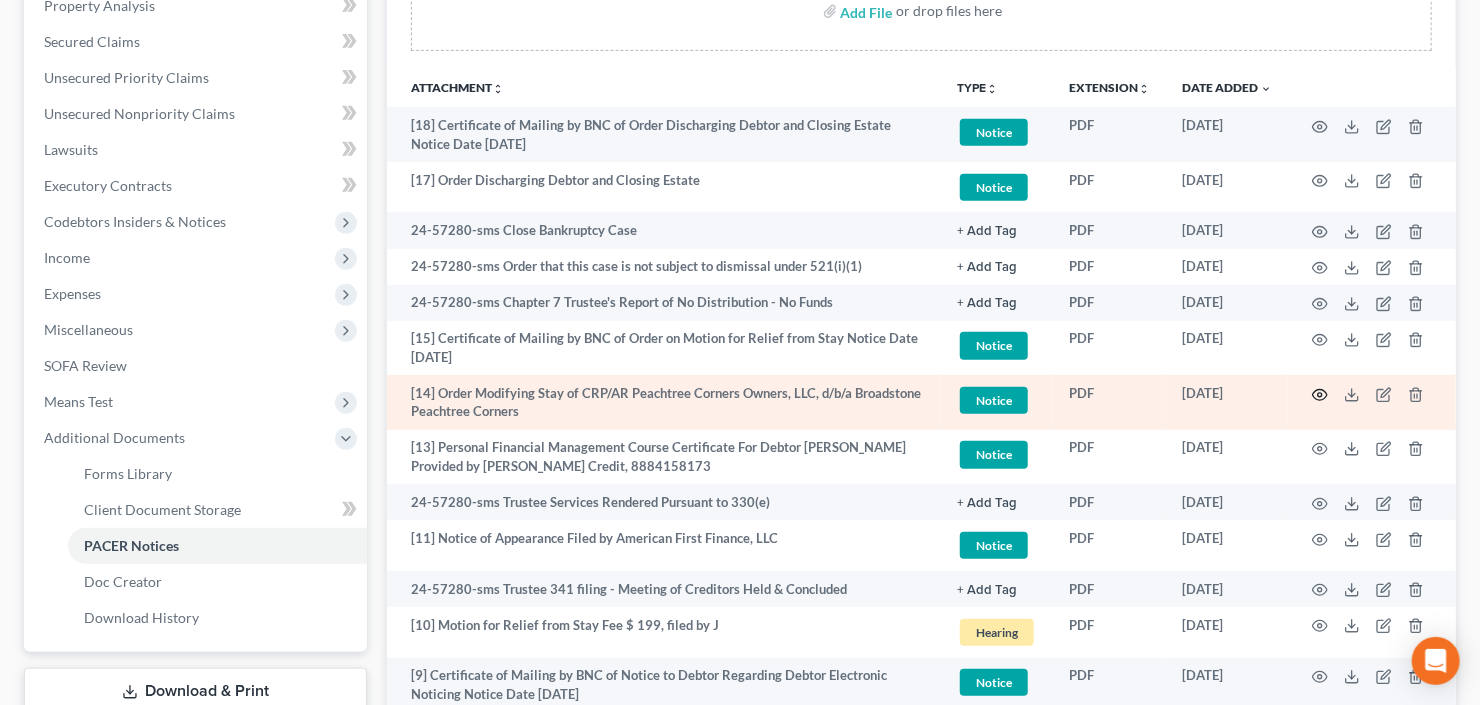 click 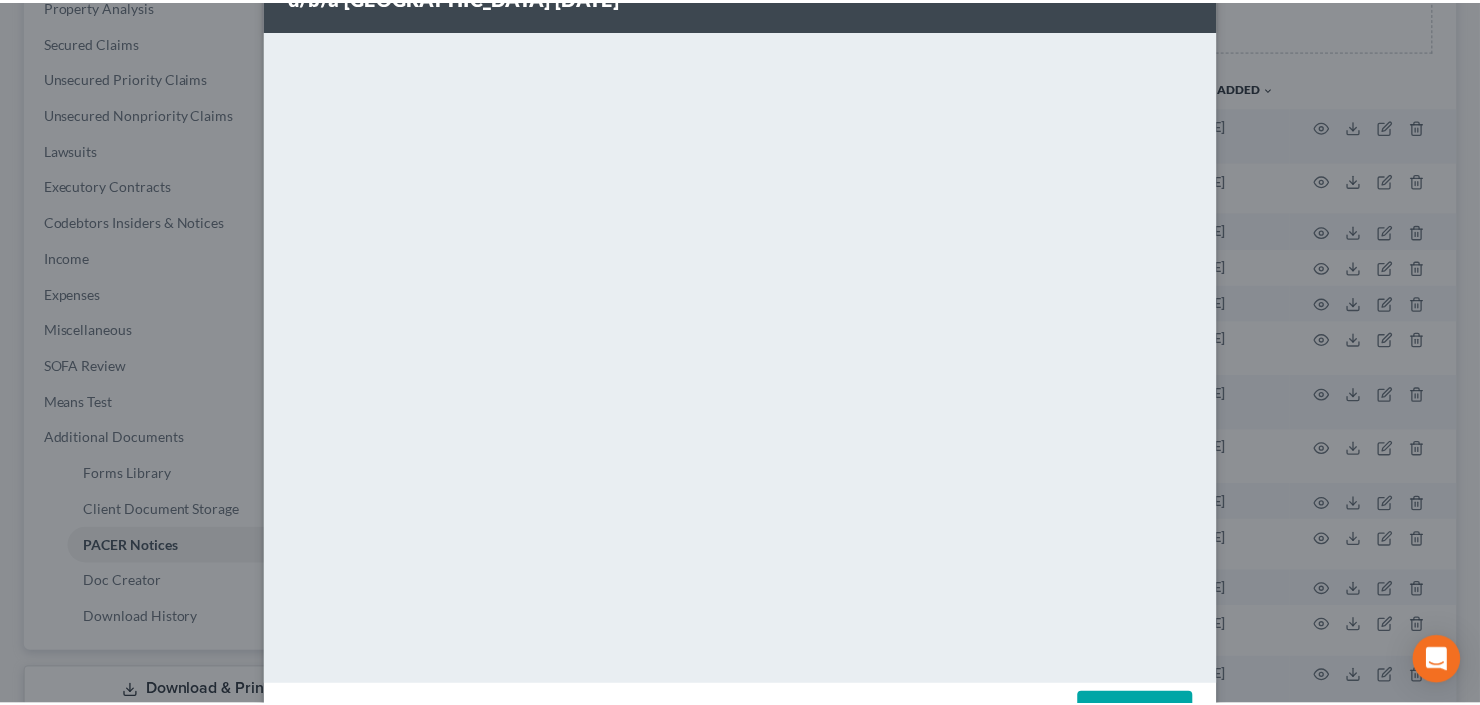 scroll, scrollTop: 0, scrollLeft: 0, axis: both 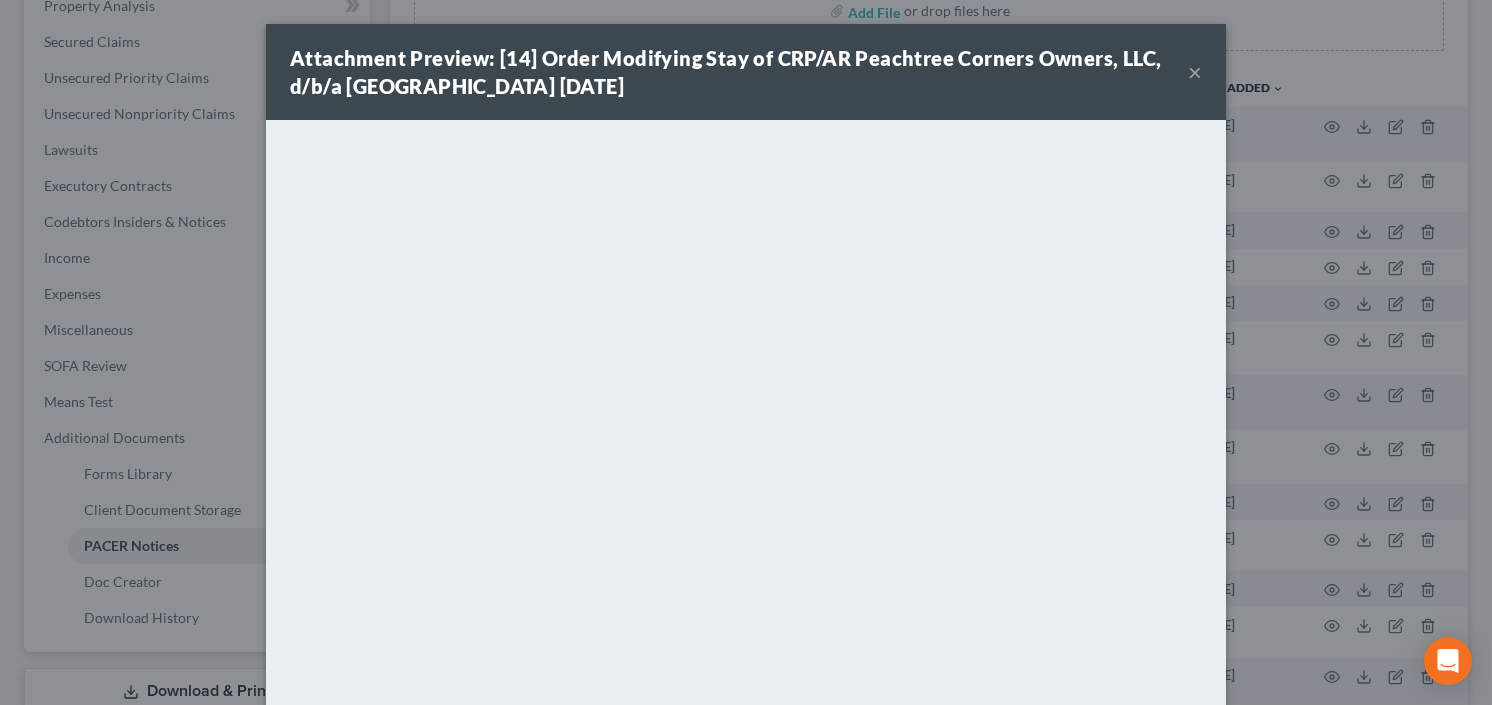 click on "×" at bounding box center [1195, 72] 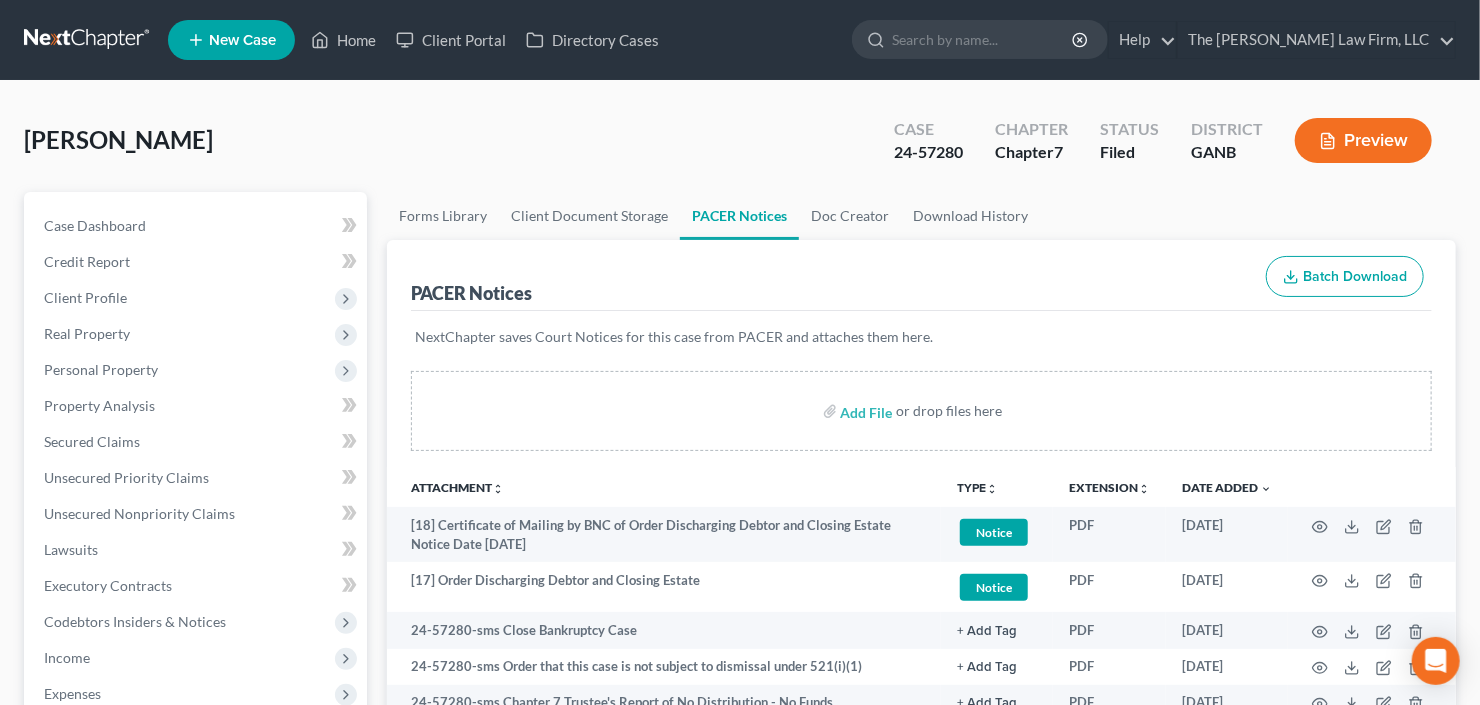 scroll, scrollTop: 0, scrollLeft: 0, axis: both 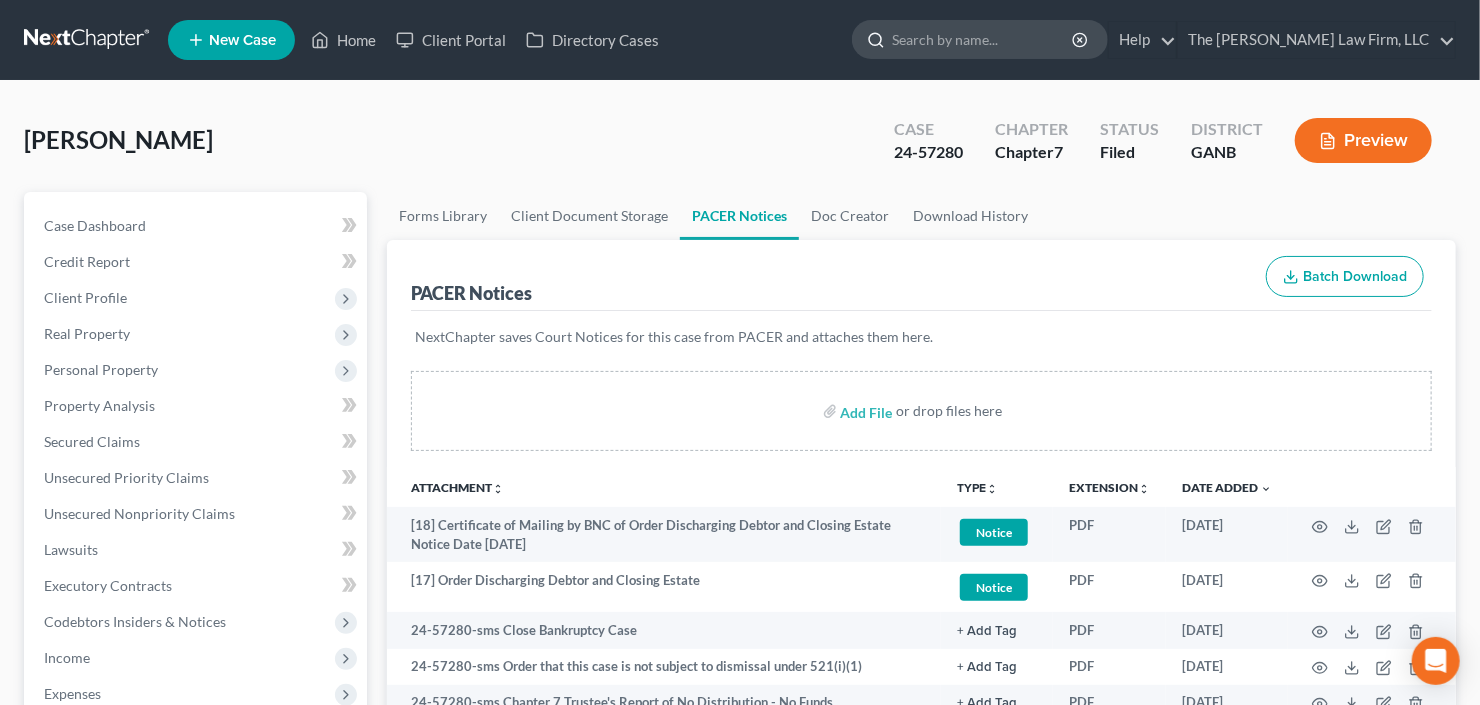 click at bounding box center [983, 39] 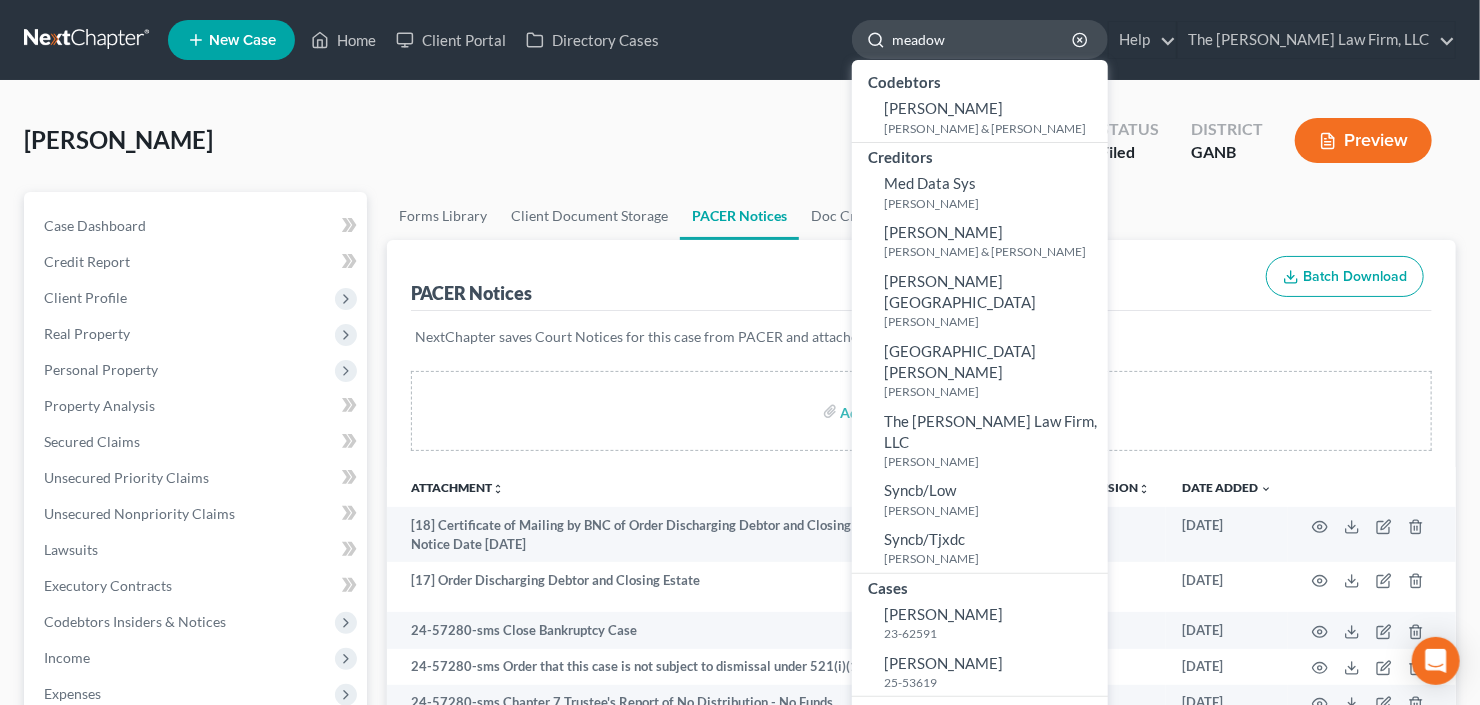 type on "meadows" 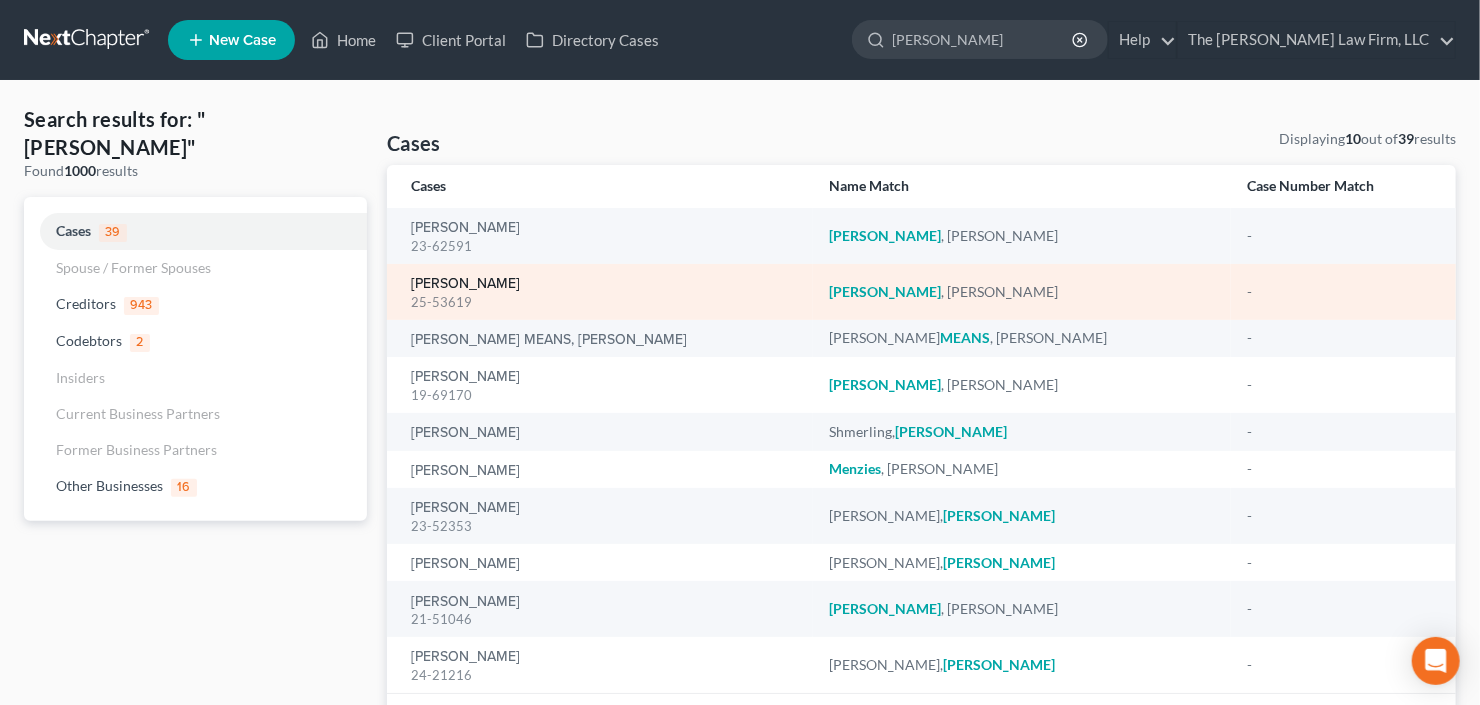 click on "[PERSON_NAME]" at bounding box center [465, 284] 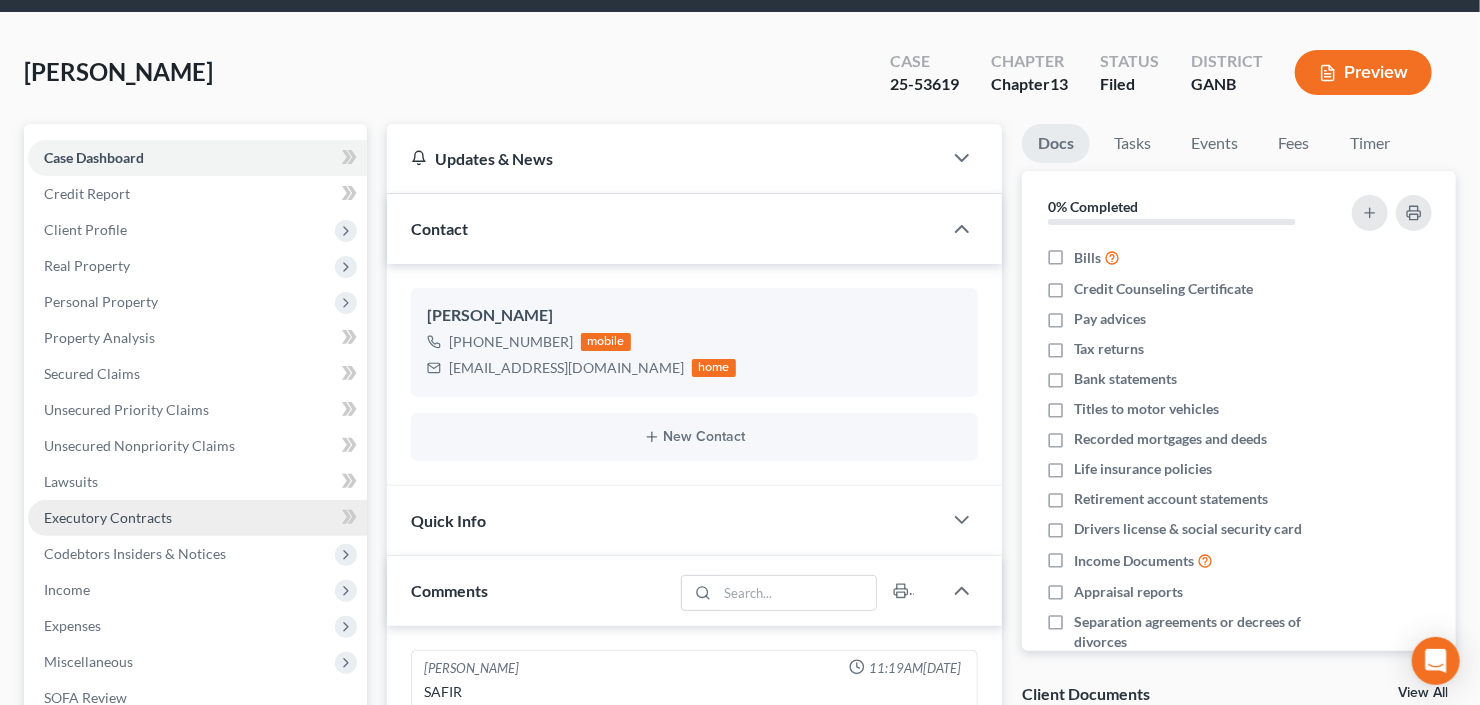 scroll, scrollTop: 160, scrollLeft: 0, axis: vertical 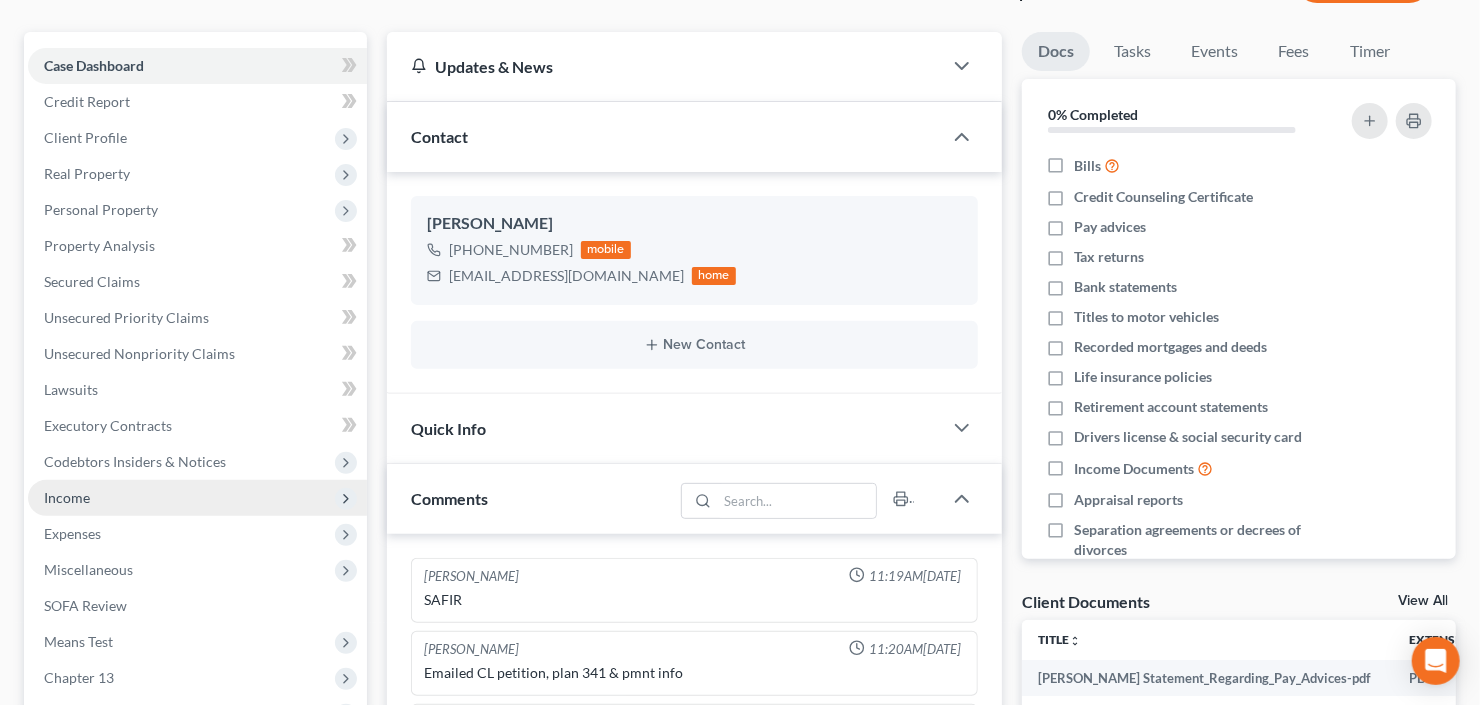 click on "Income" at bounding box center [197, 498] 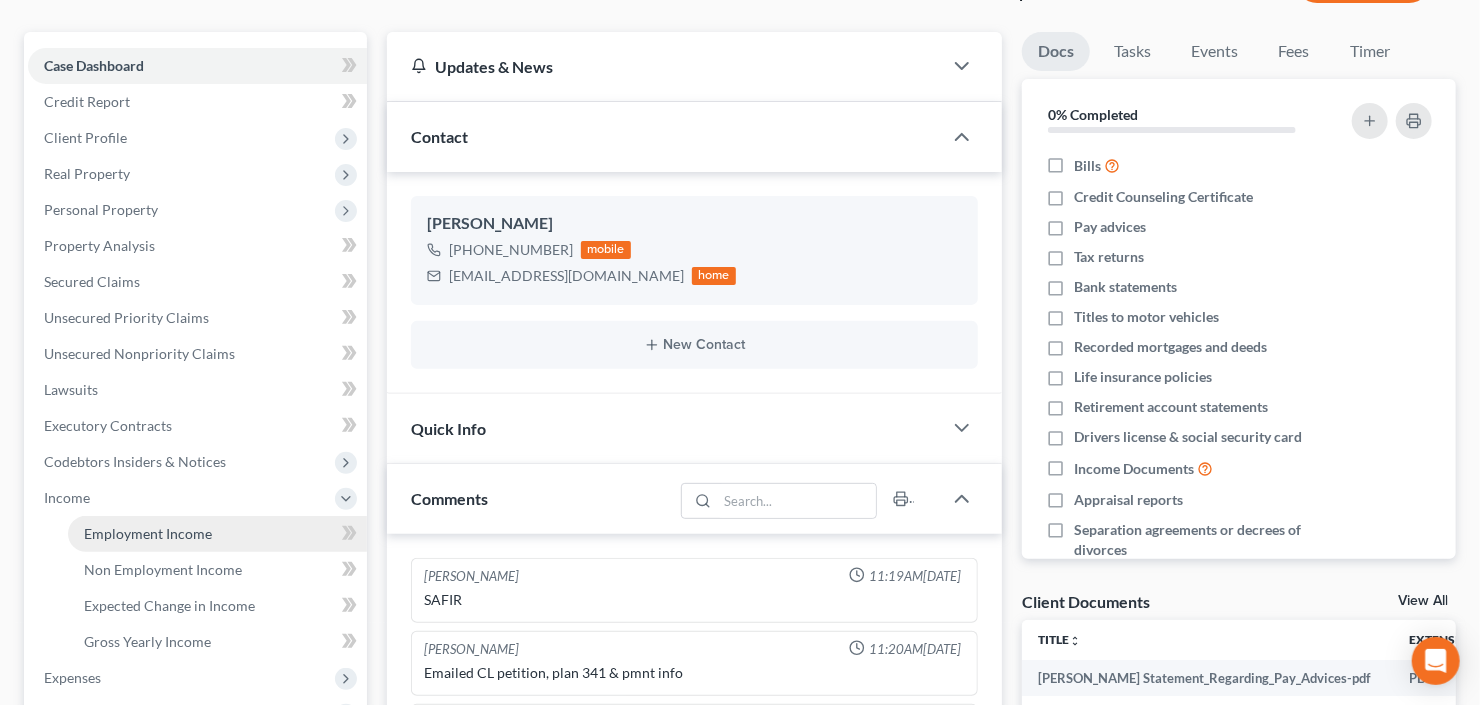 click on "Employment Income" at bounding box center (148, 533) 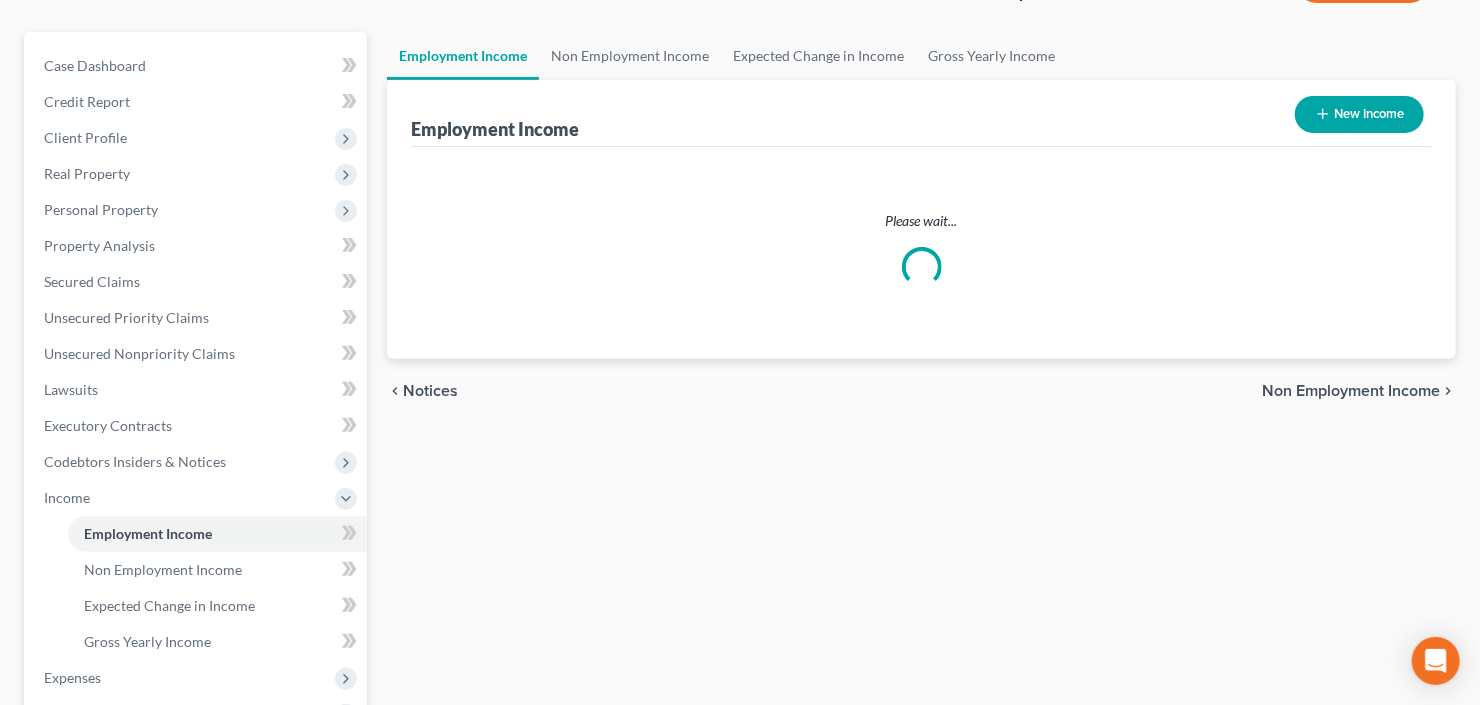 scroll, scrollTop: 0, scrollLeft: 0, axis: both 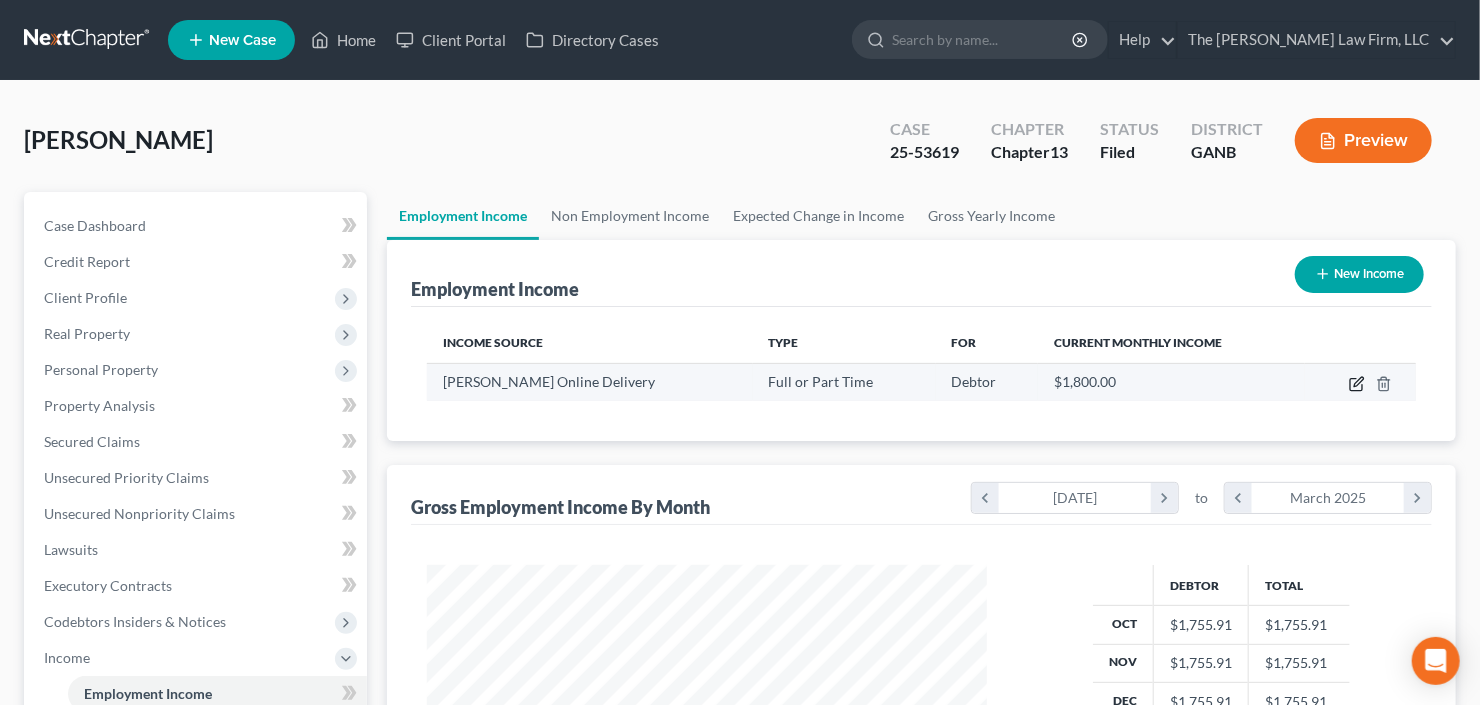 click 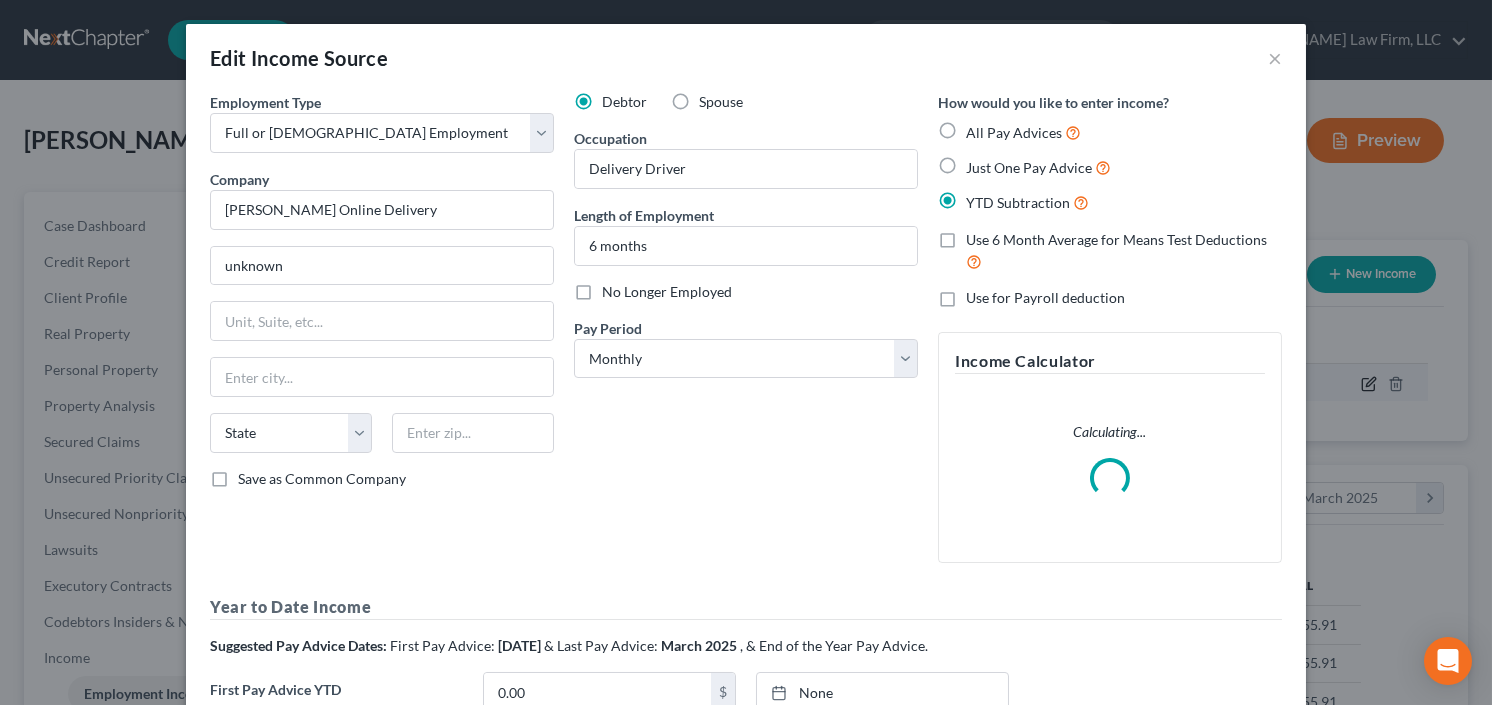 scroll, scrollTop: 999643, scrollLeft: 999394, axis: both 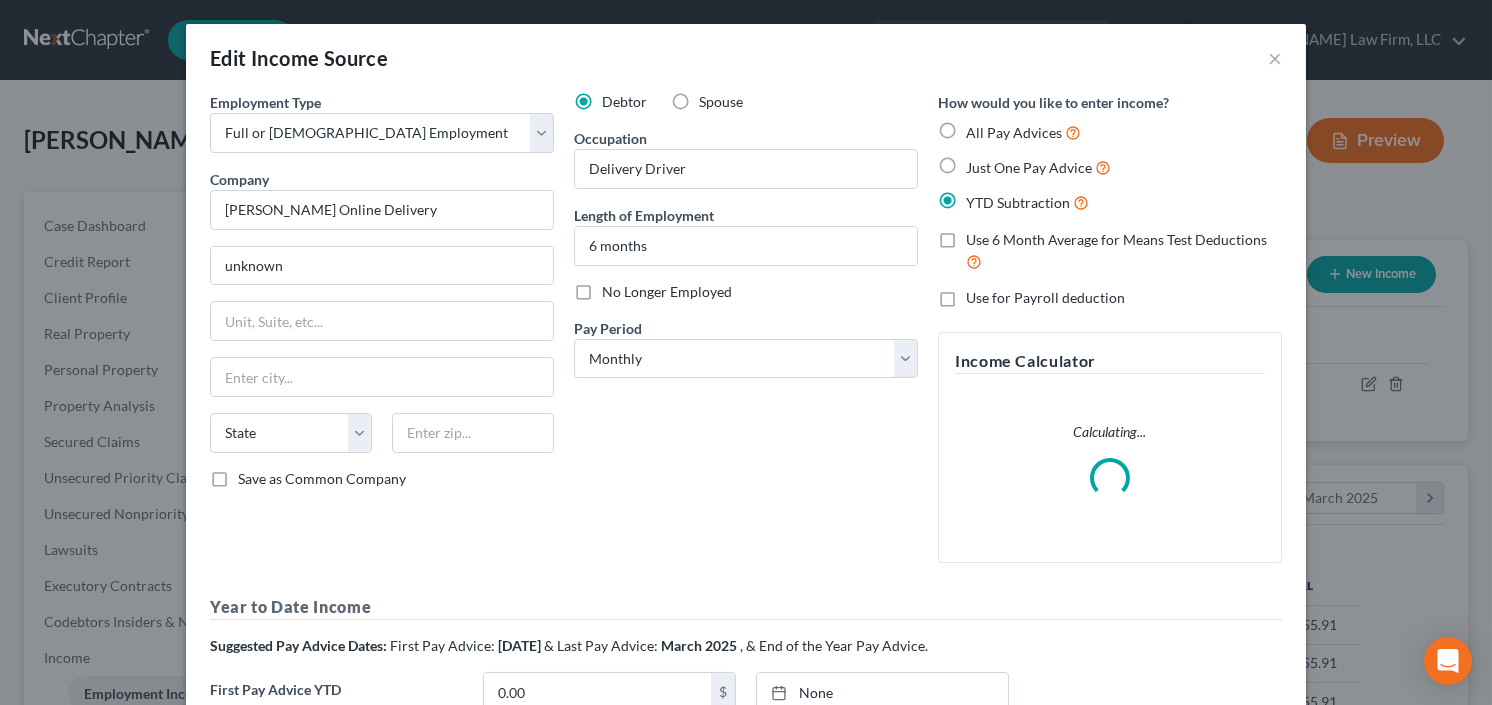 click on "No Longer Employed" at bounding box center [667, 292] 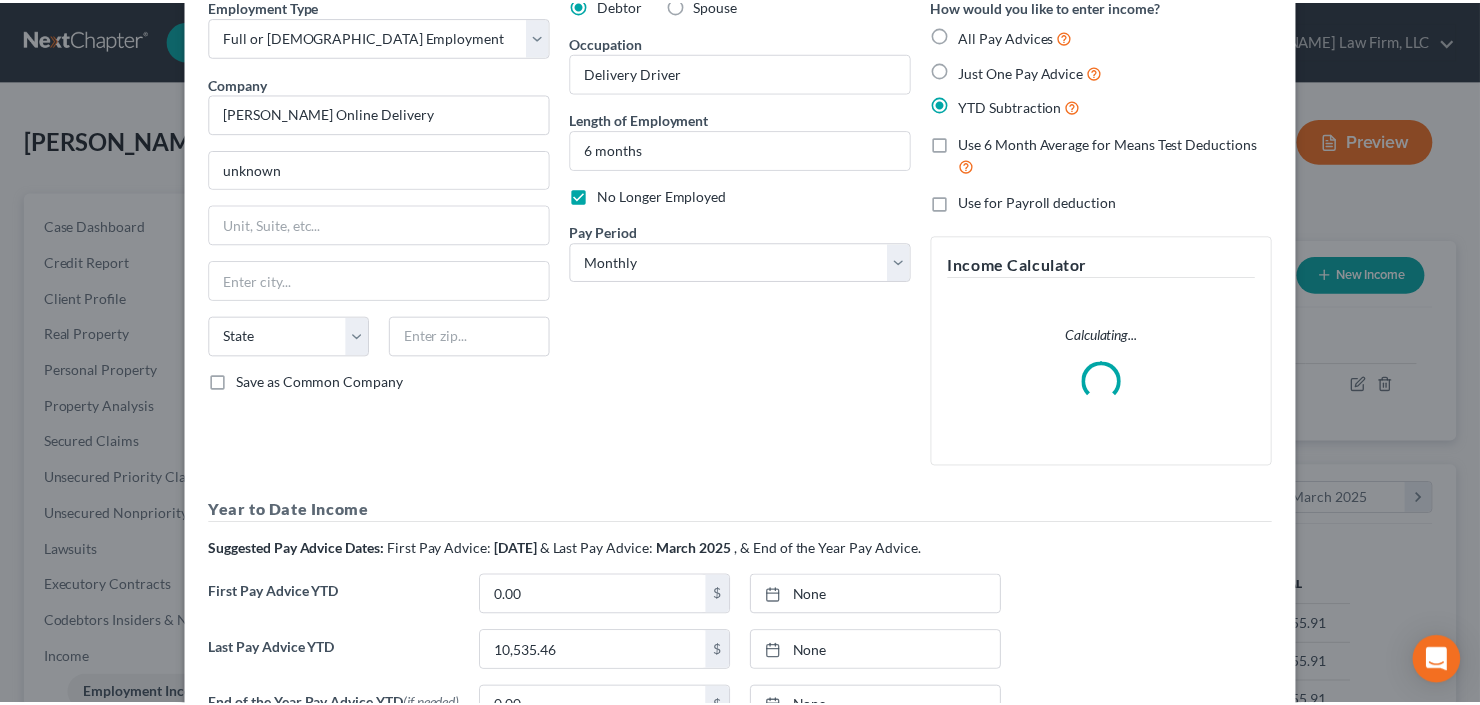 scroll, scrollTop: 316, scrollLeft: 0, axis: vertical 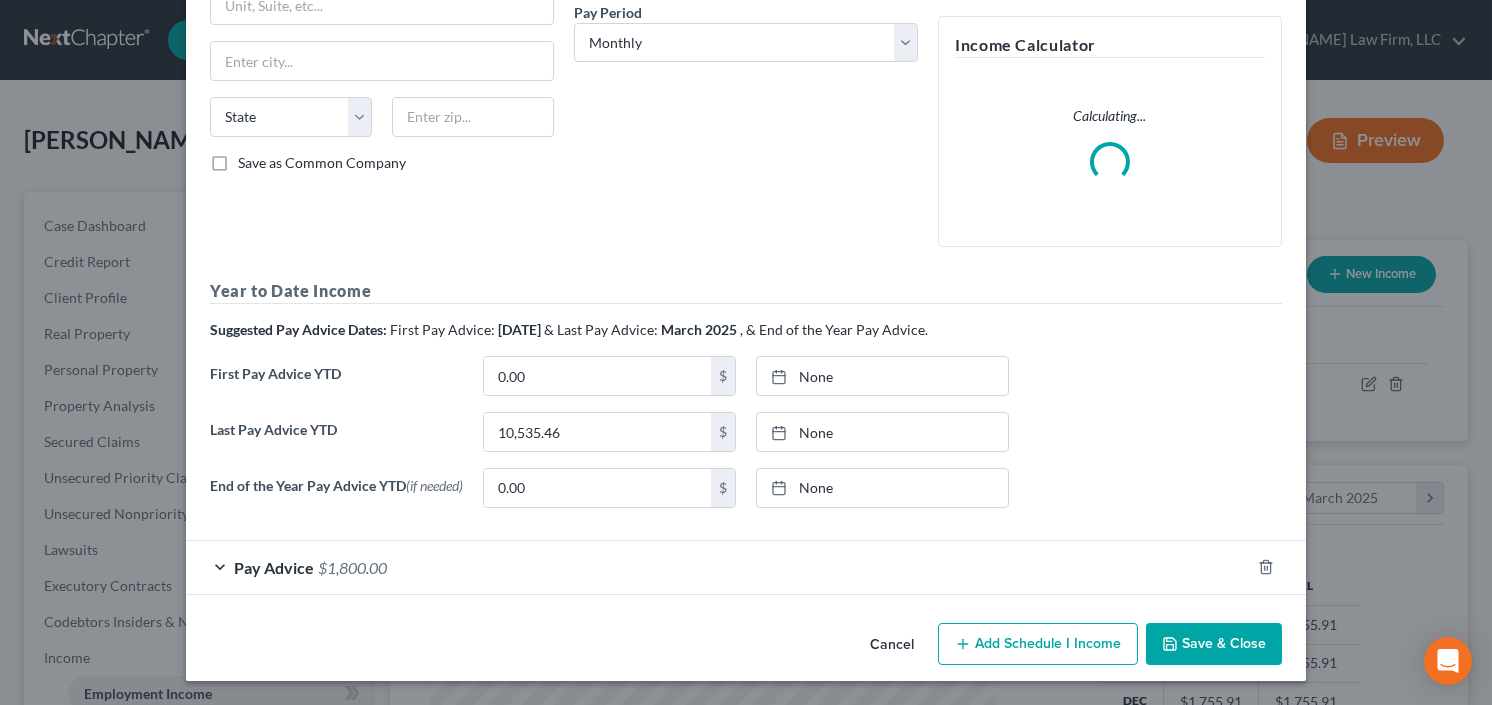 click on "Save & Close" at bounding box center [1214, 644] 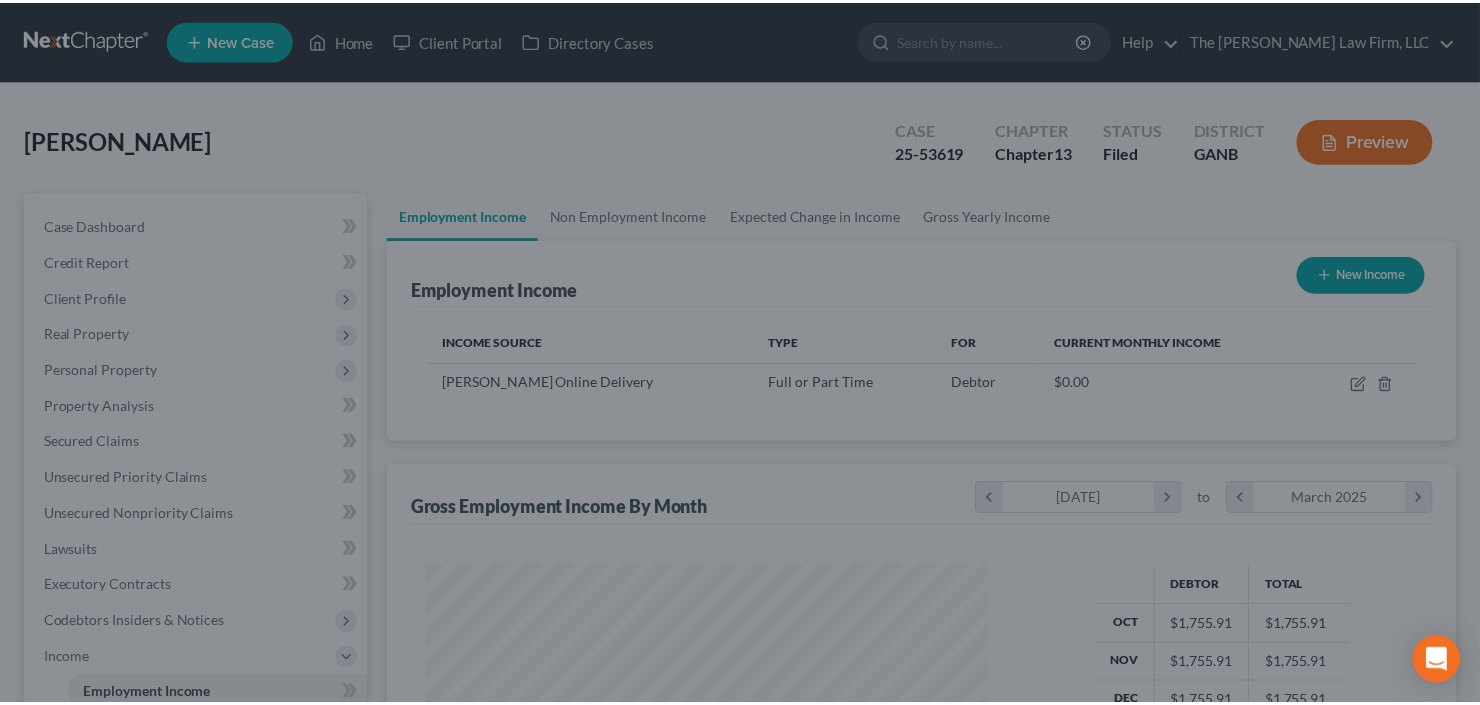 scroll, scrollTop: 357, scrollLeft: 600, axis: both 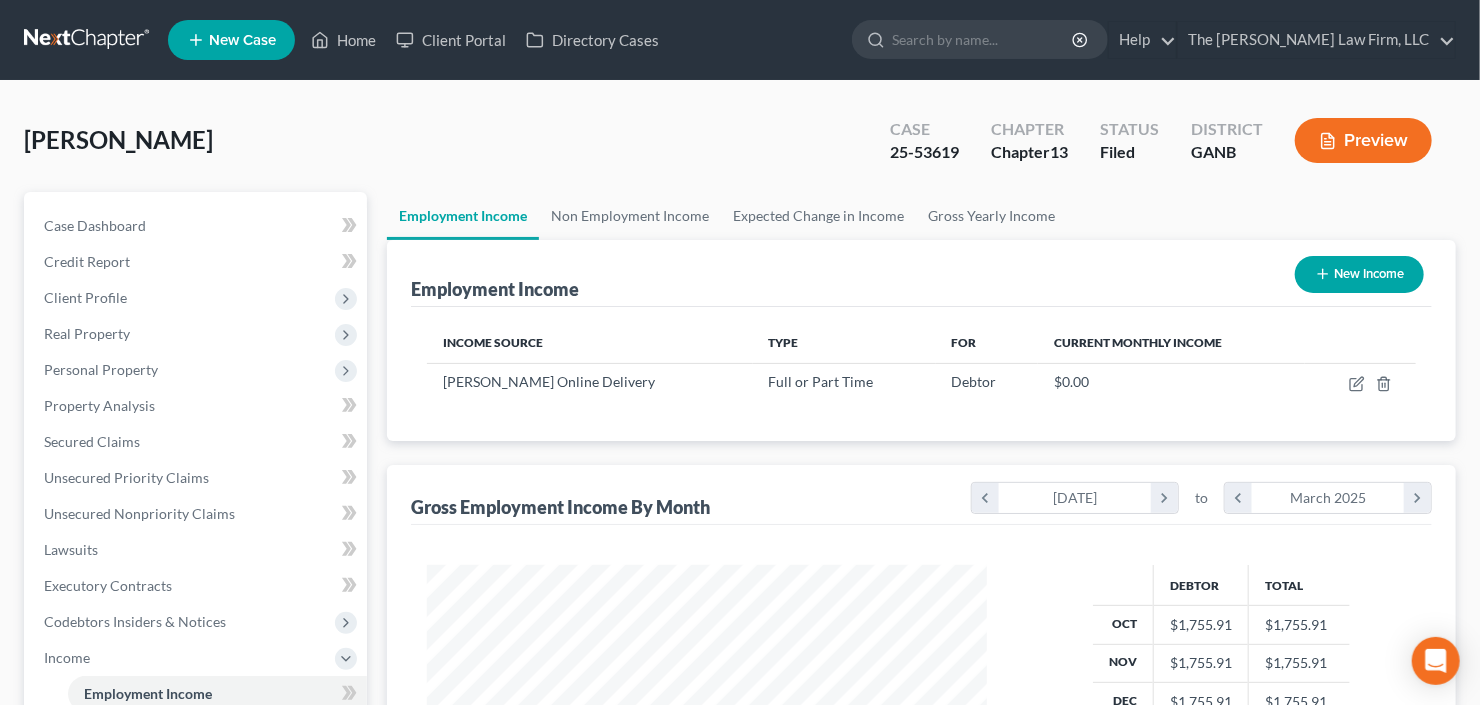 click on "New Income" at bounding box center (1359, 274) 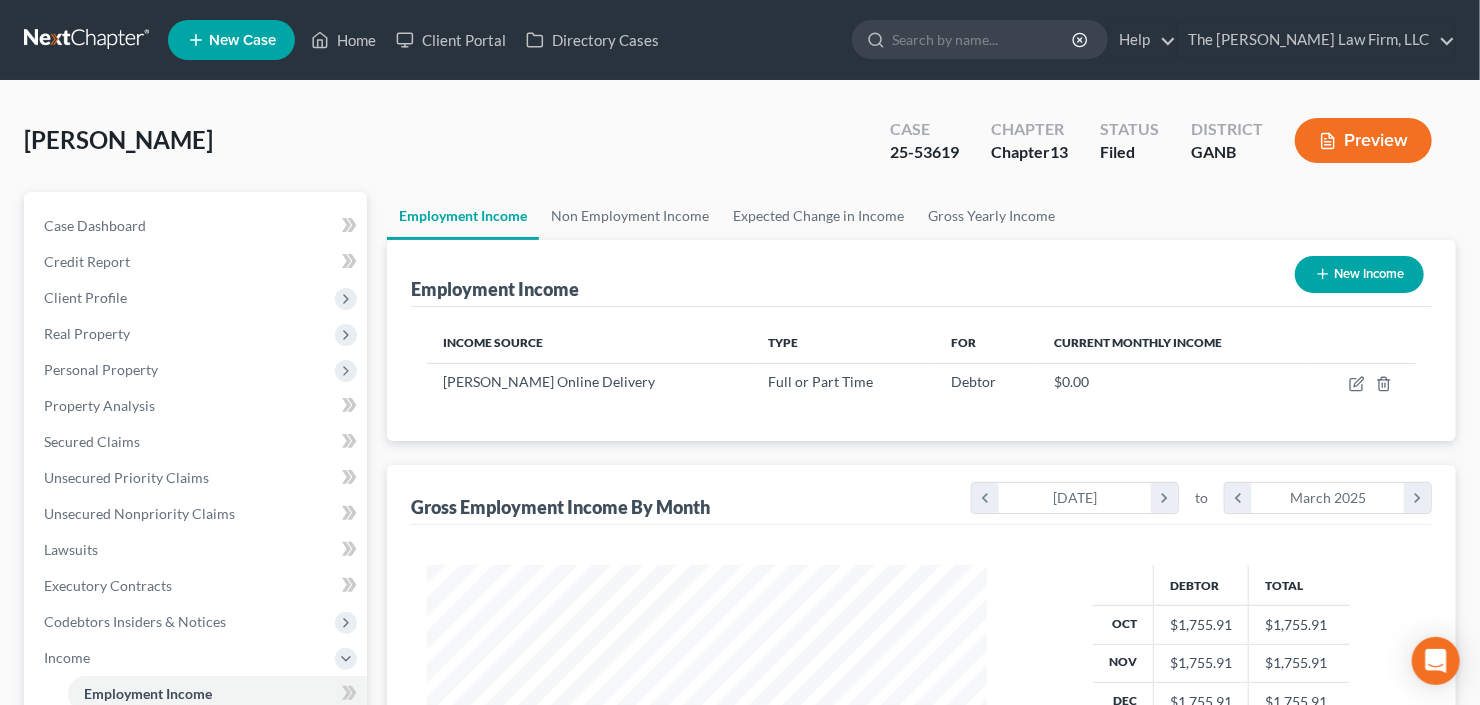click on "New Income" at bounding box center (1359, 274) 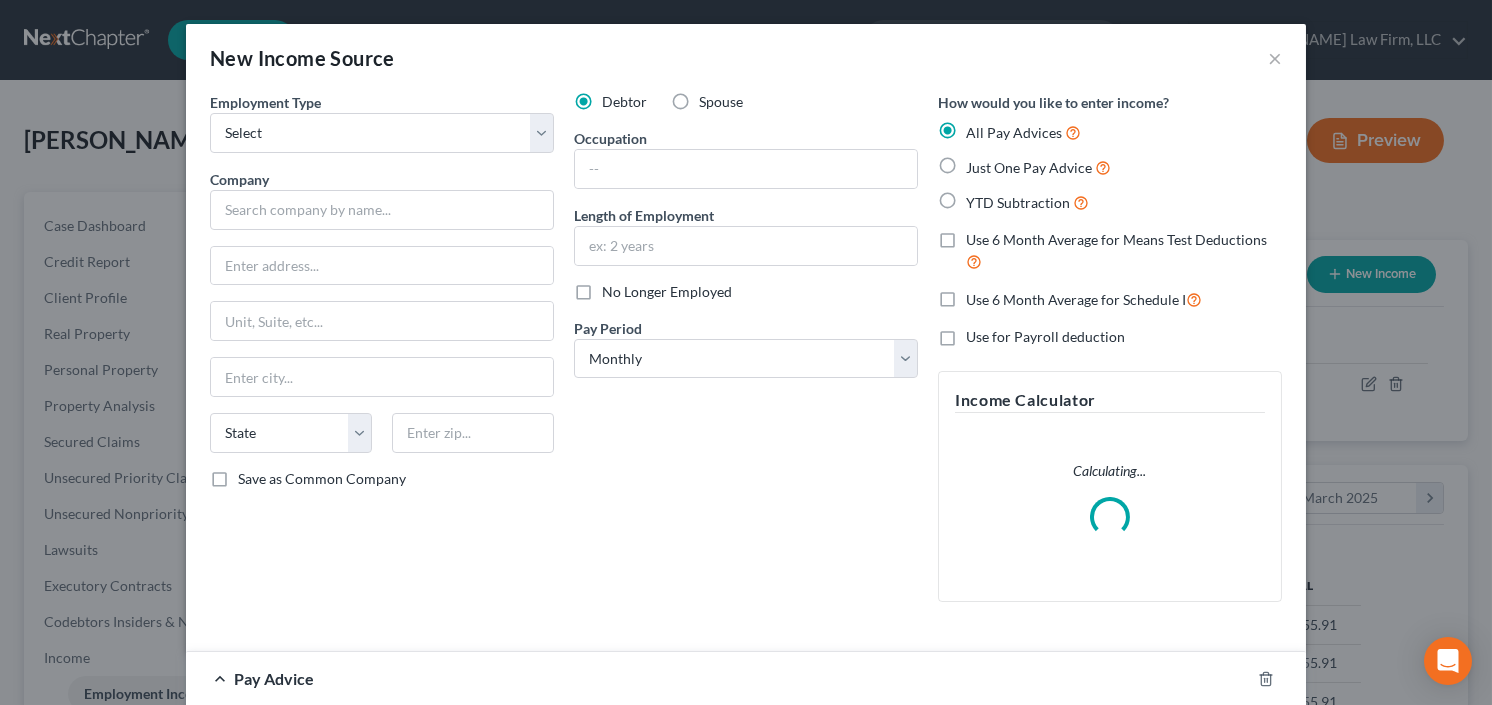 scroll, scrollTop: 999643, scrollLeft: 999394, axis: both 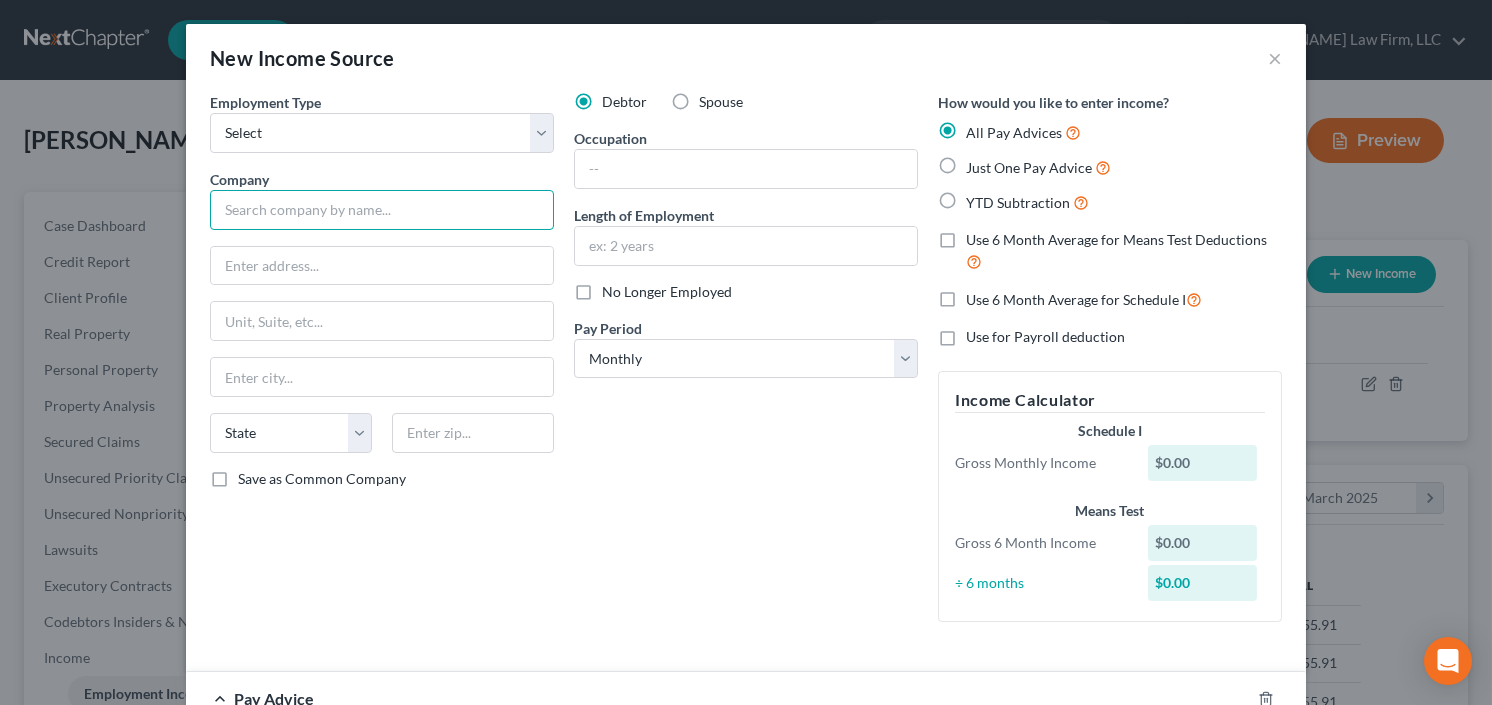 click at bounding box center (382, 210) 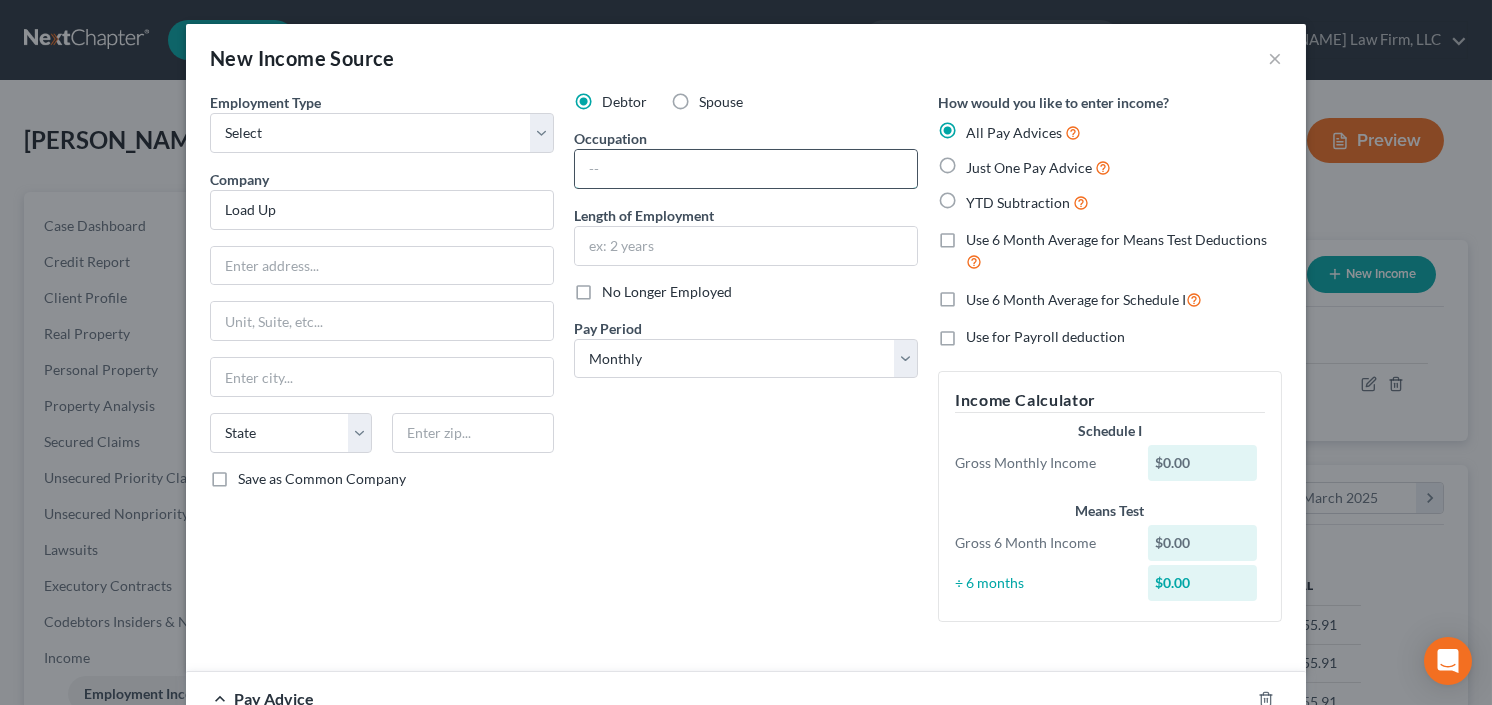 click at bounding box center (746, 169) 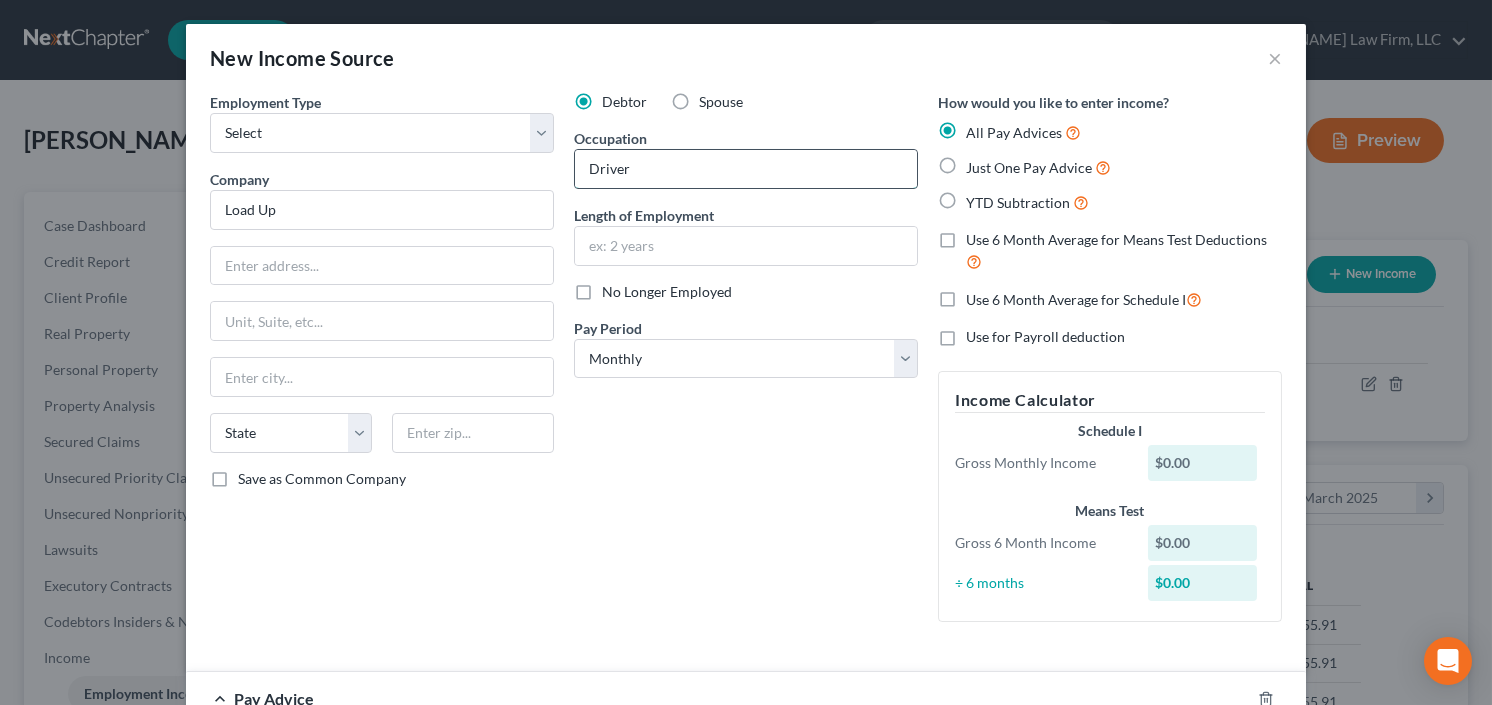 type on "Driver" 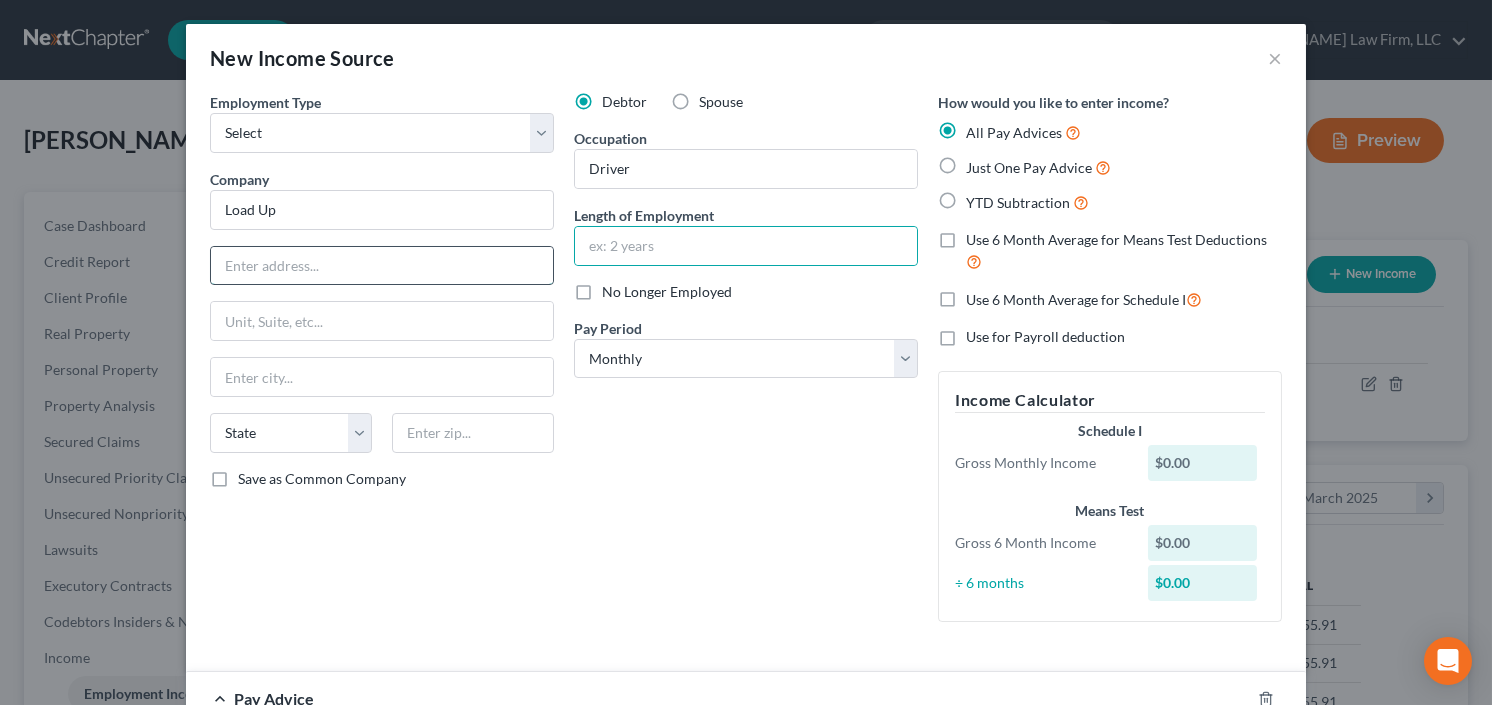 click at bounding box center [382, 266] 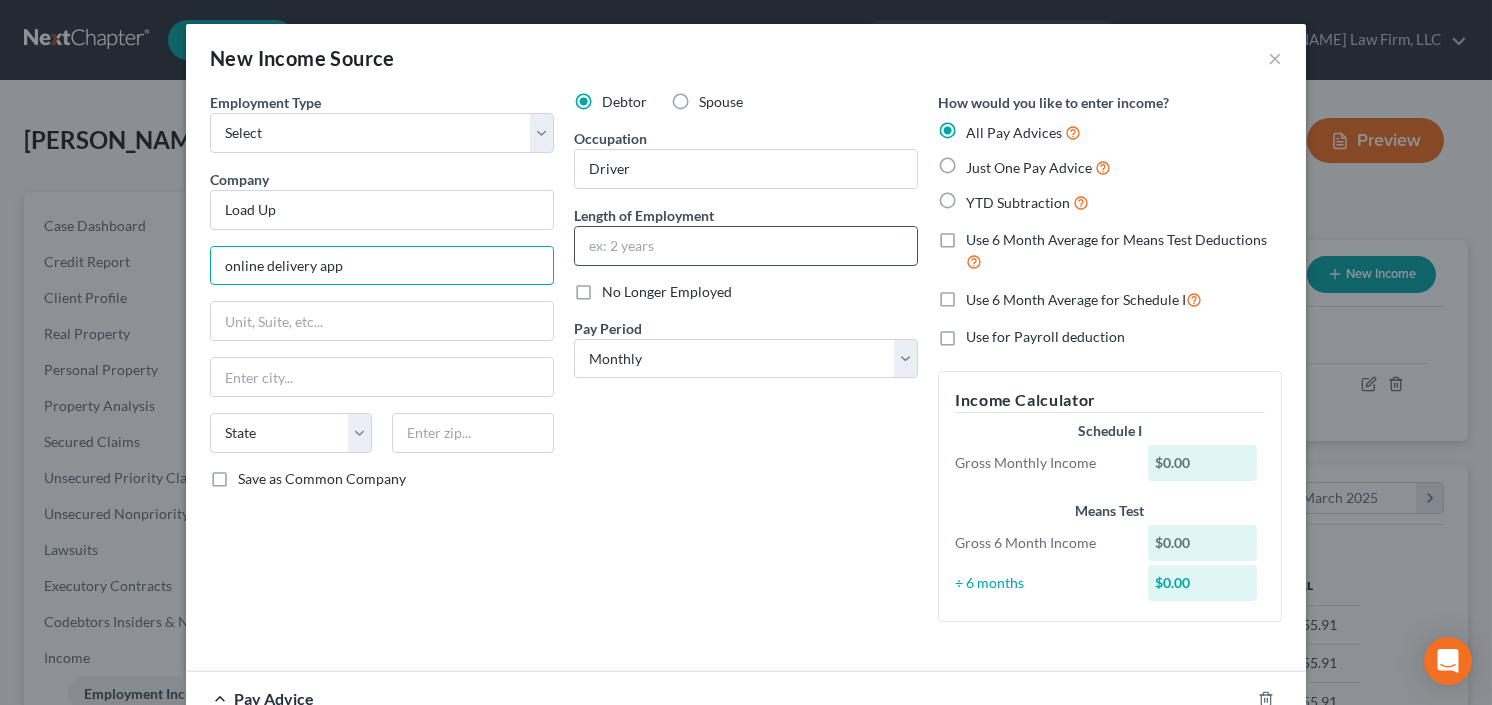 type on "online delivery app" 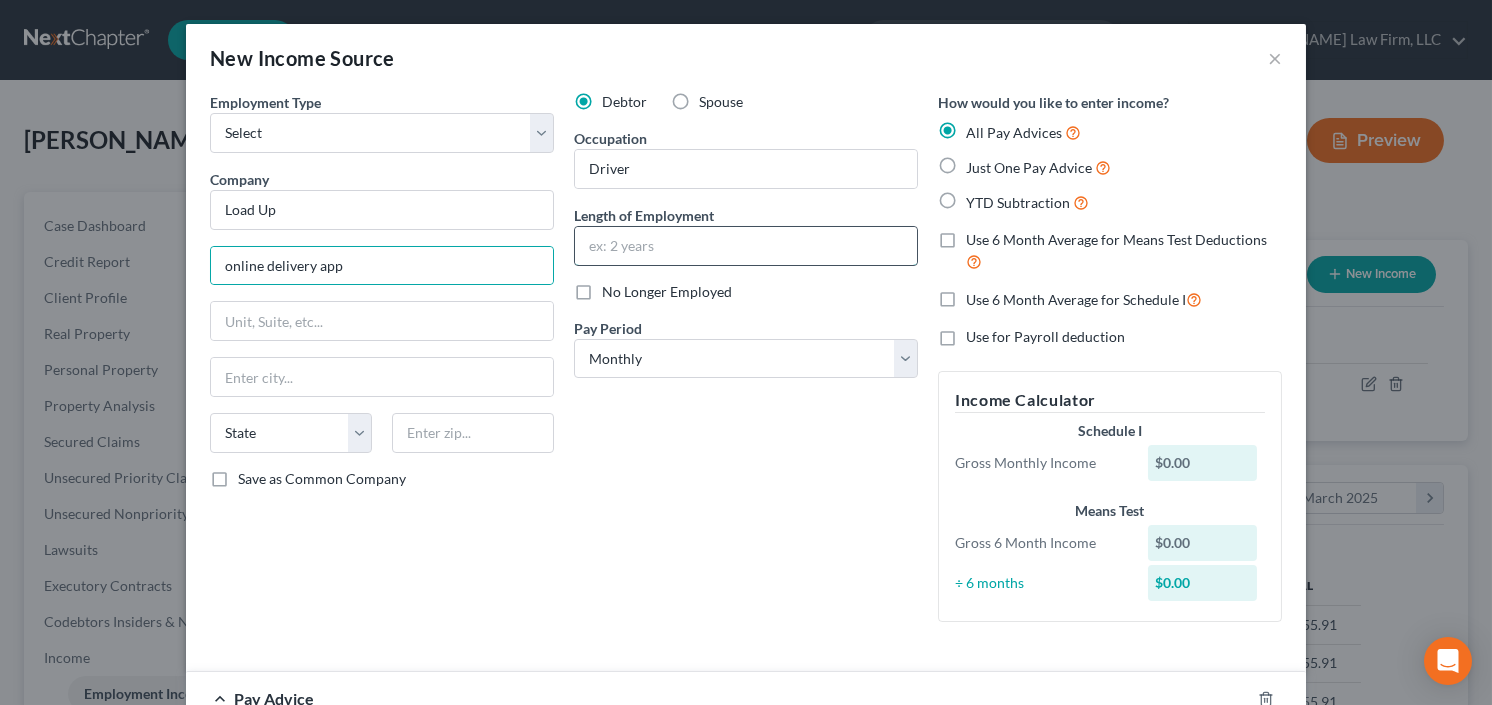 click at bounding box center (746, 246) 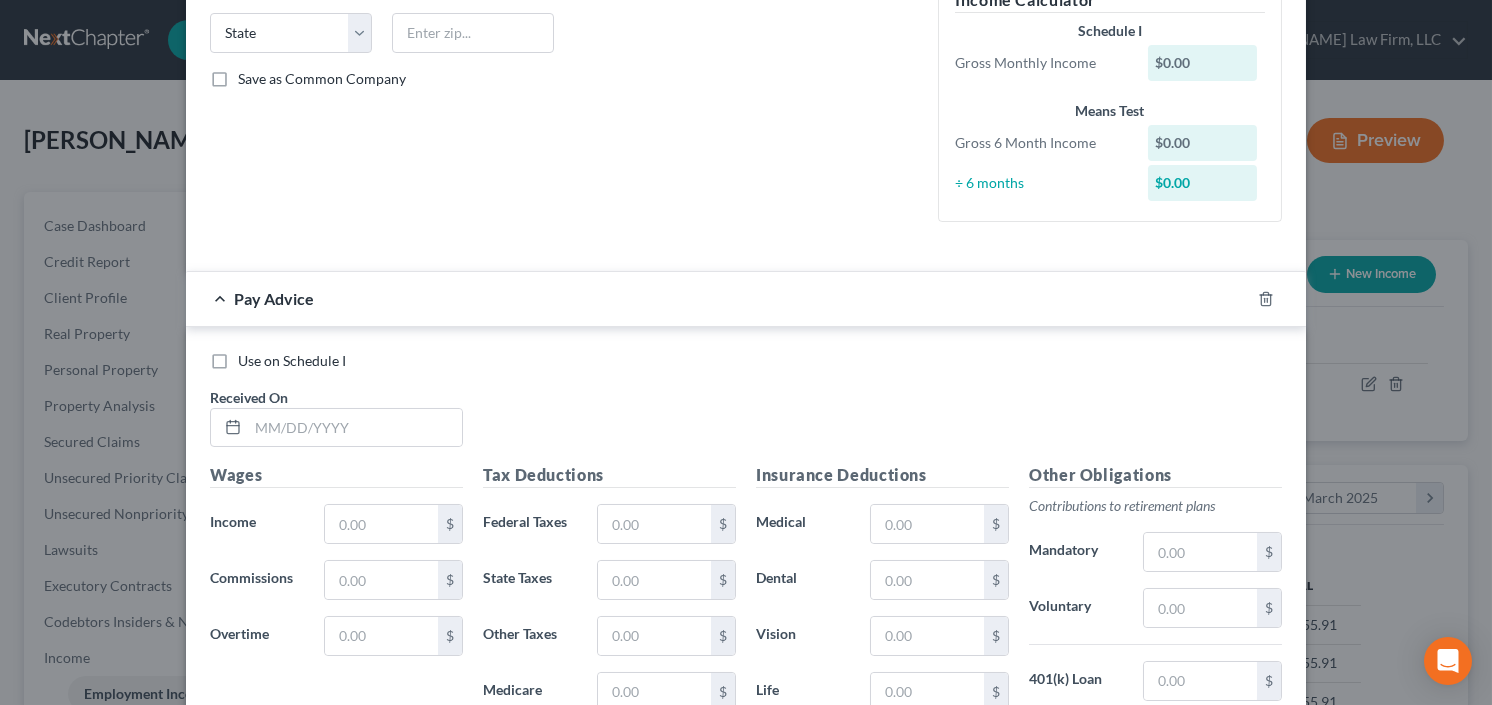 scroll, scrollTop: 0, scrollLeft: 0, axis: both 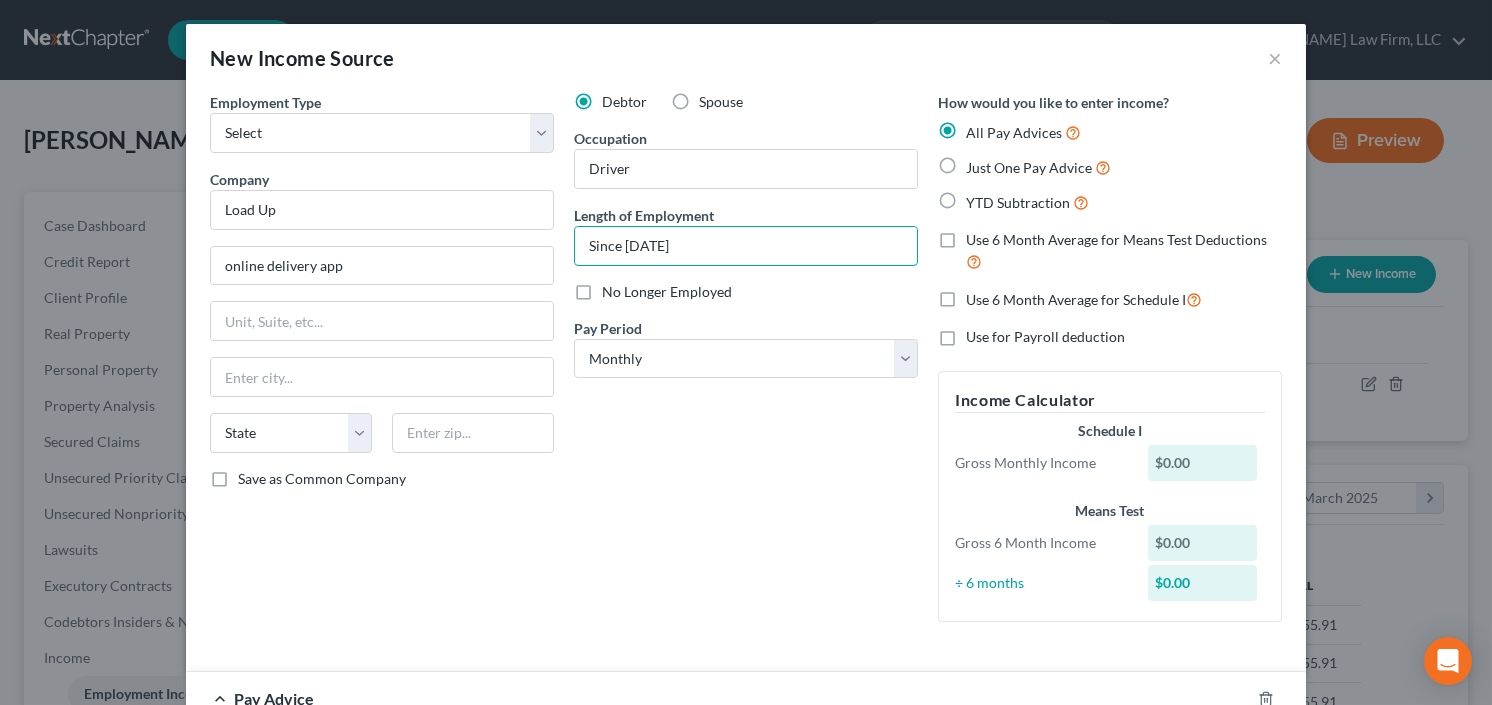 type on "Since Jan 2025" 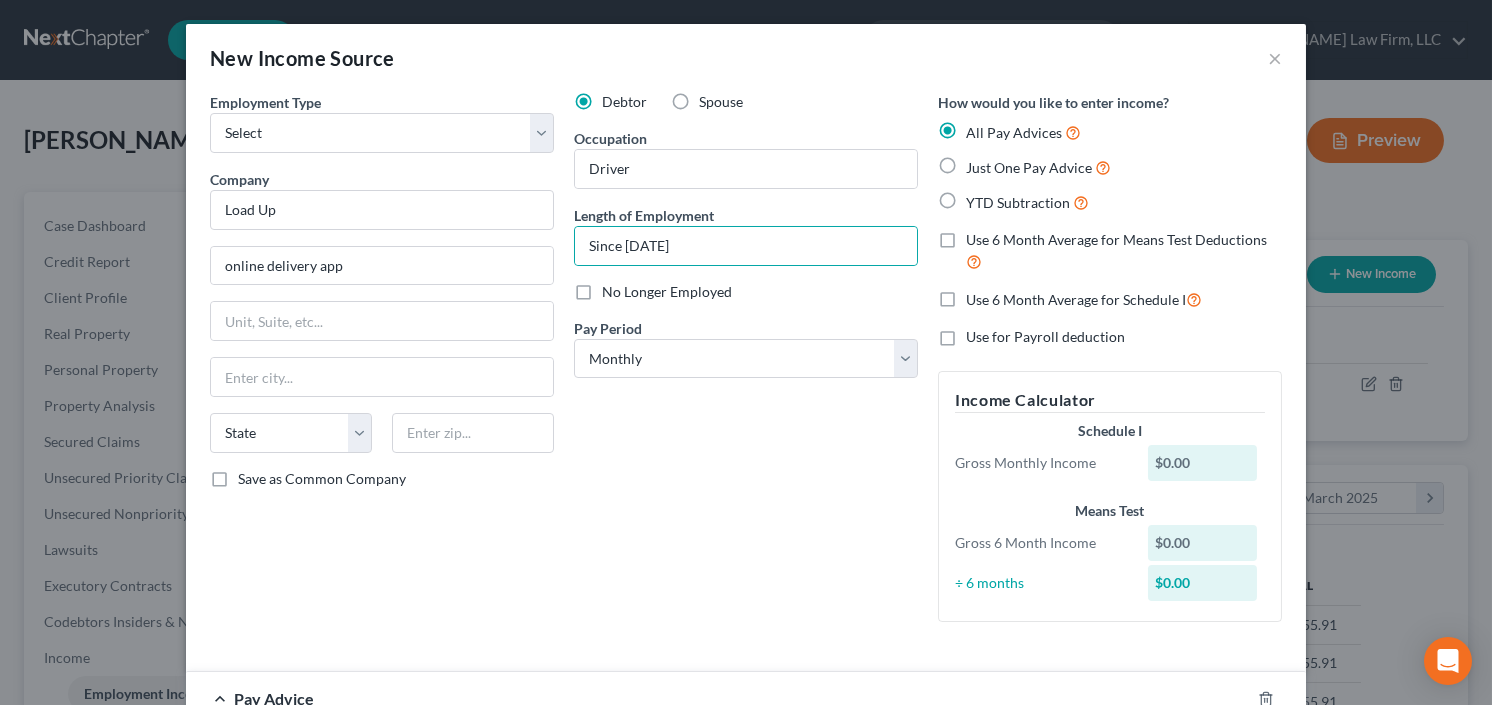 click on "Just One Pay Advice" at bounding box center (1038, 167) 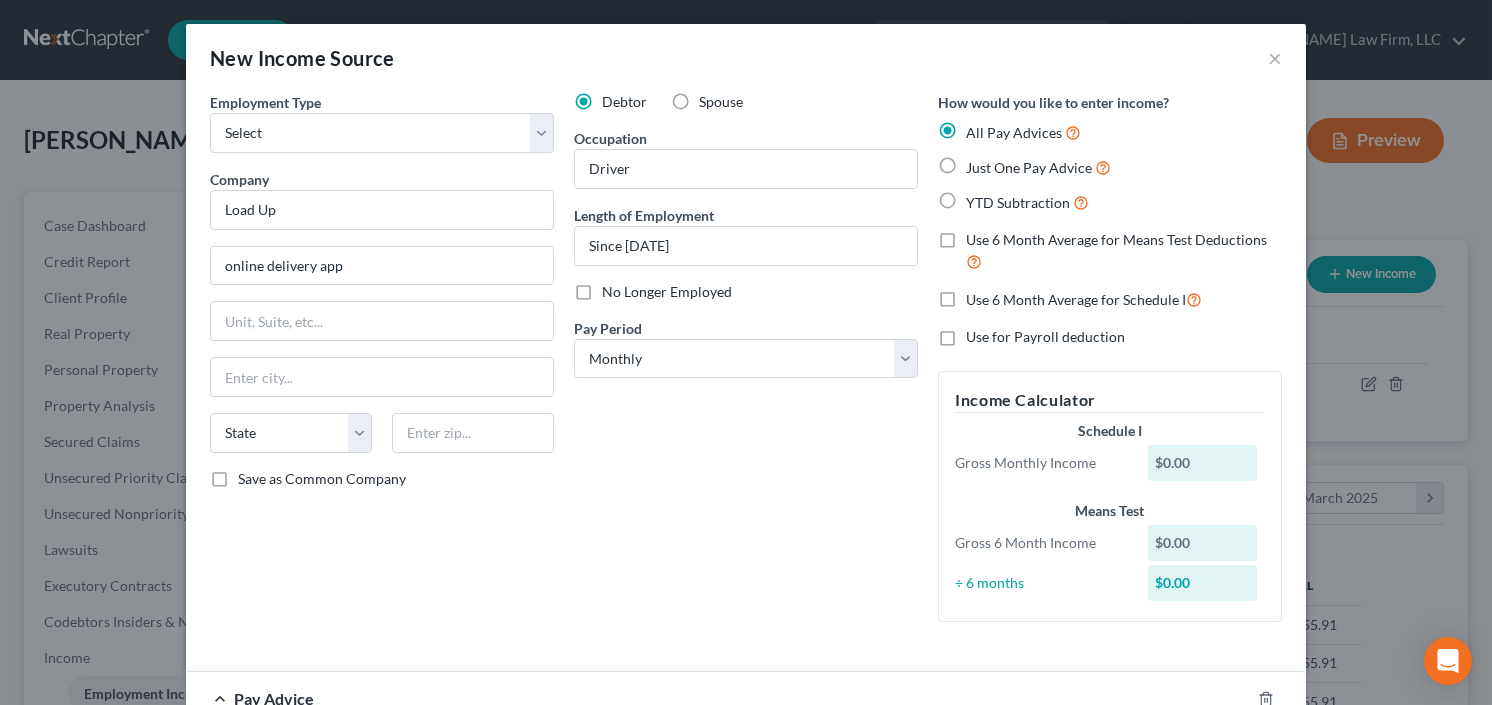 click on "Just One Pay Advice" at bounding box center (1038, 167) 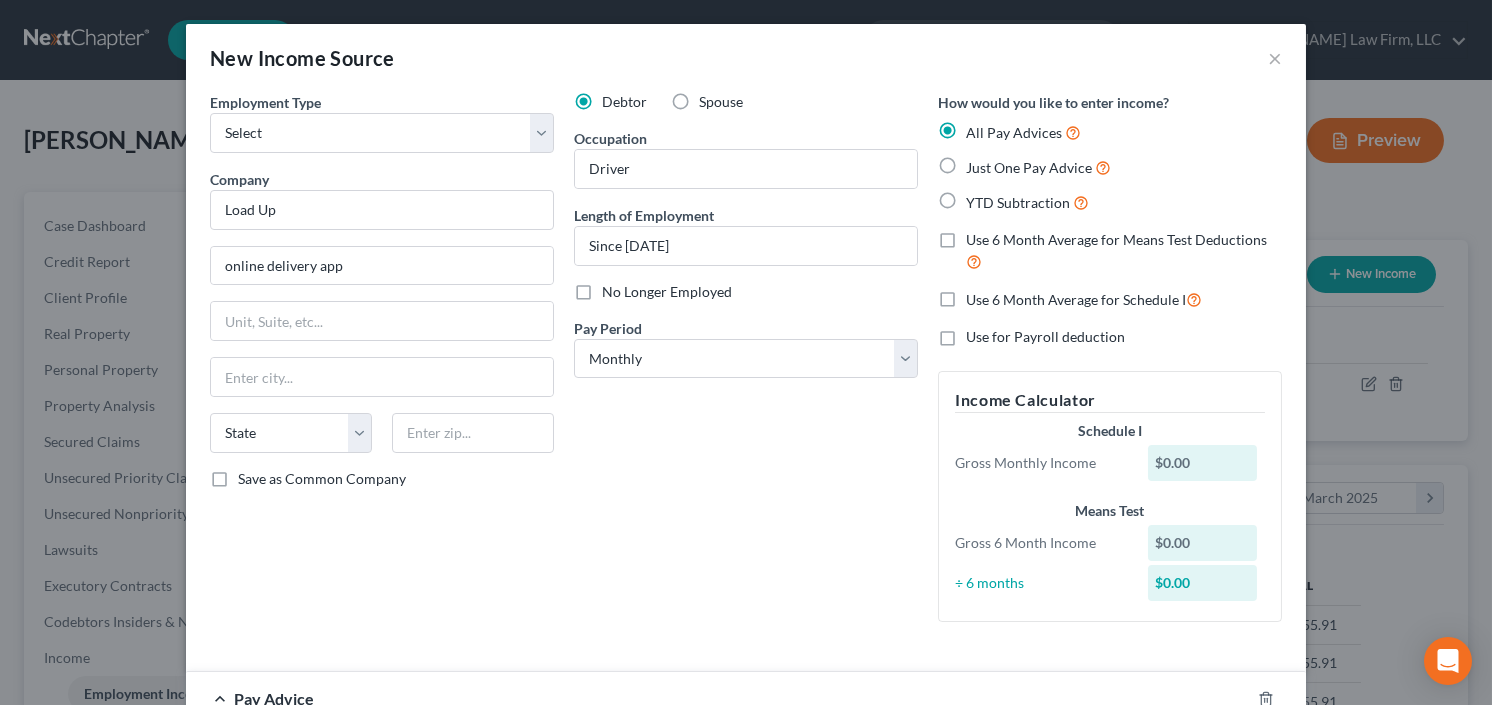 click on "Just One Pay Advice" at bounding box center [980, 162] 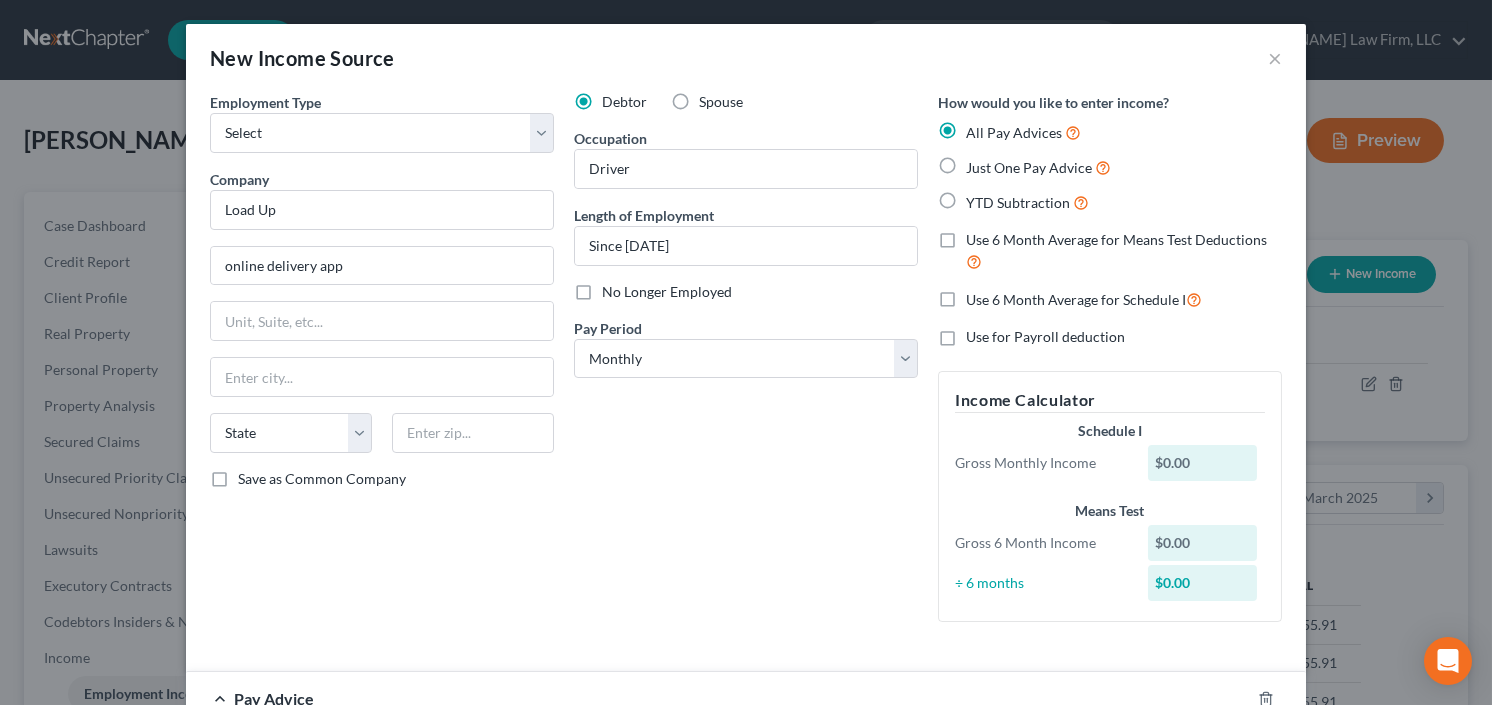 radio on "true" 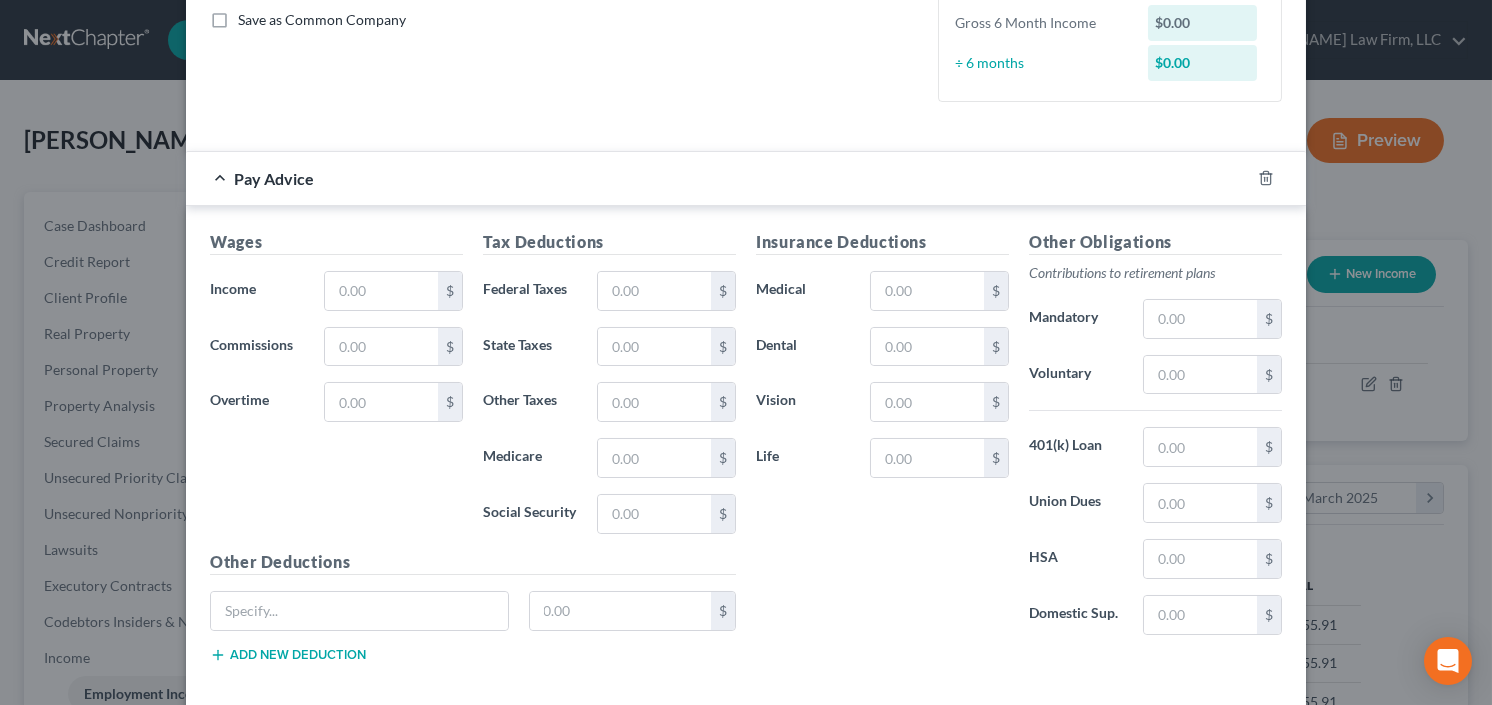 scroll, scrollTop: 553, scrollLeft: 0, axis: vertical 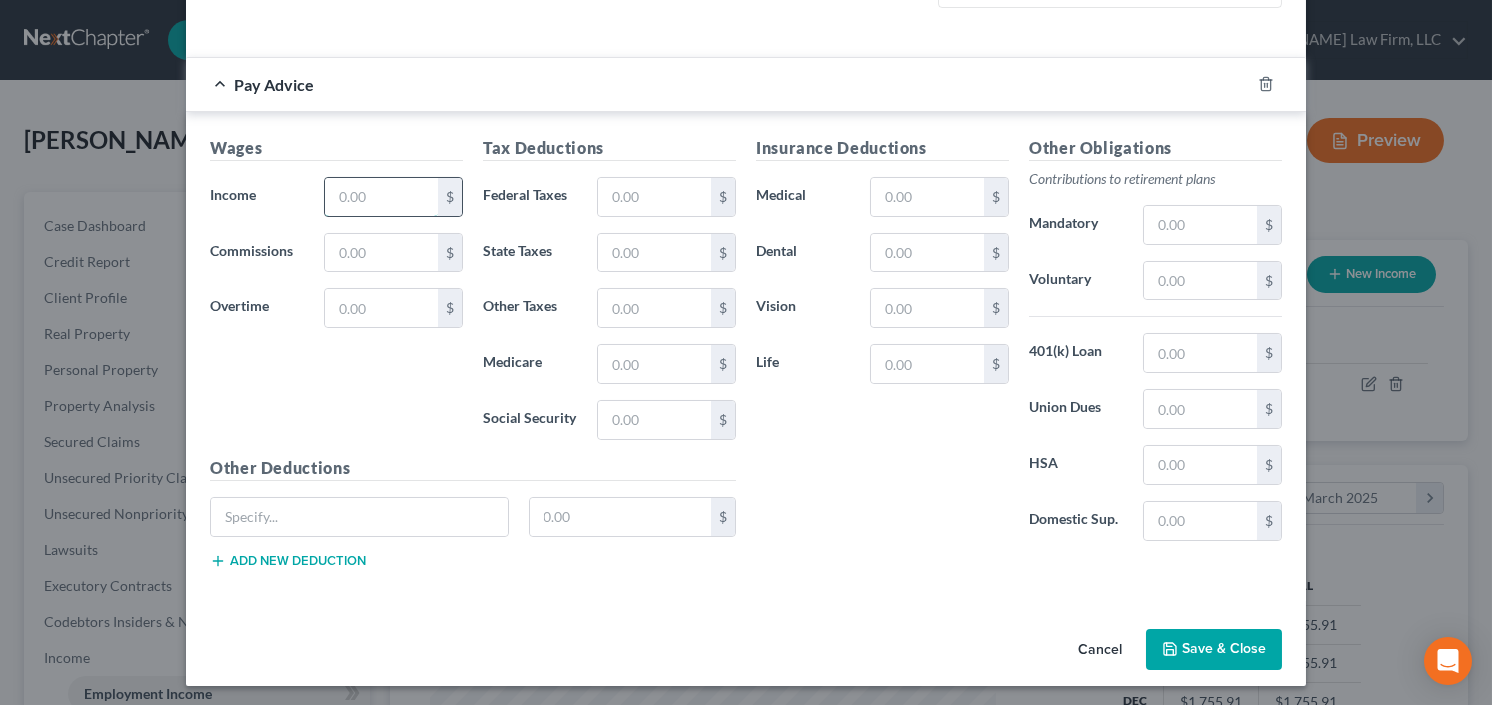 click at bounding box center (381, 197) 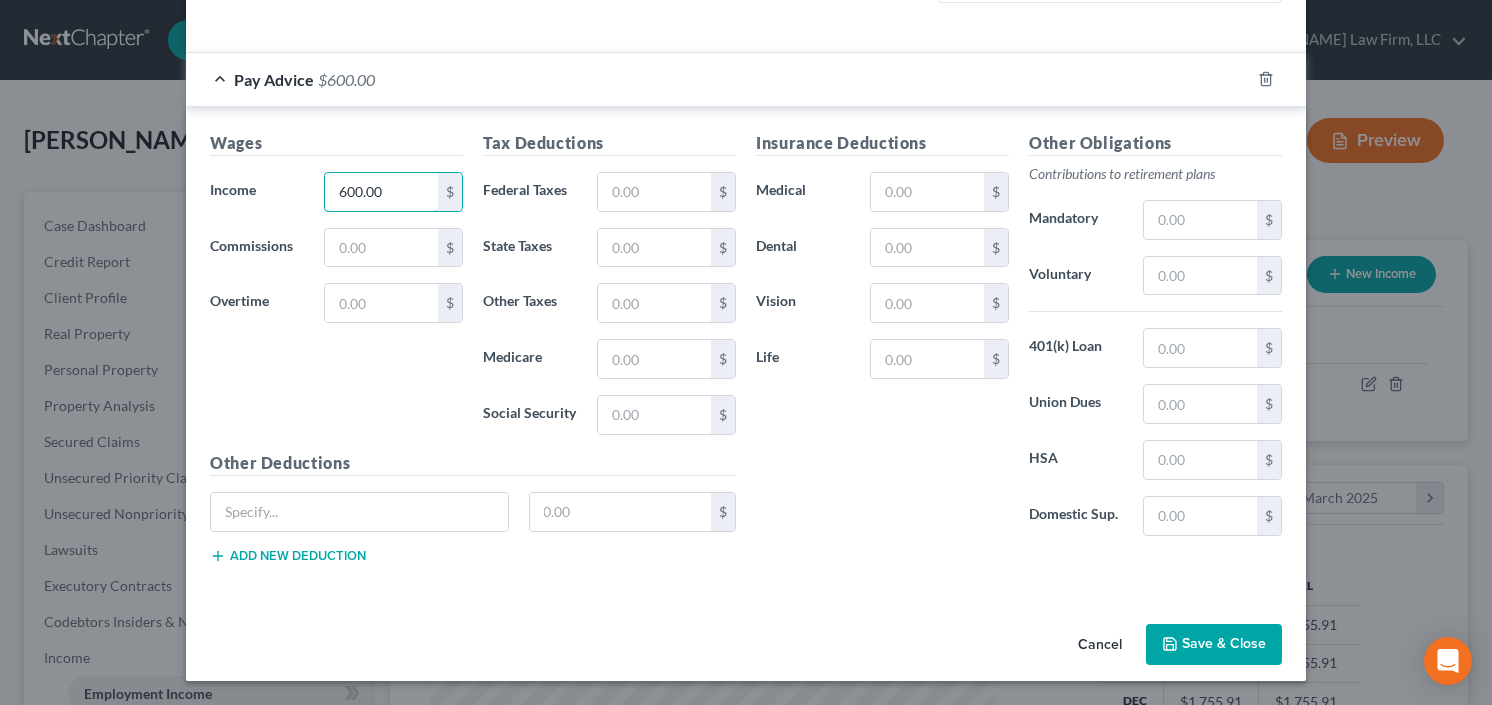 scroll, scrollTop: 513, scrollLeft: 0, axis: vertical 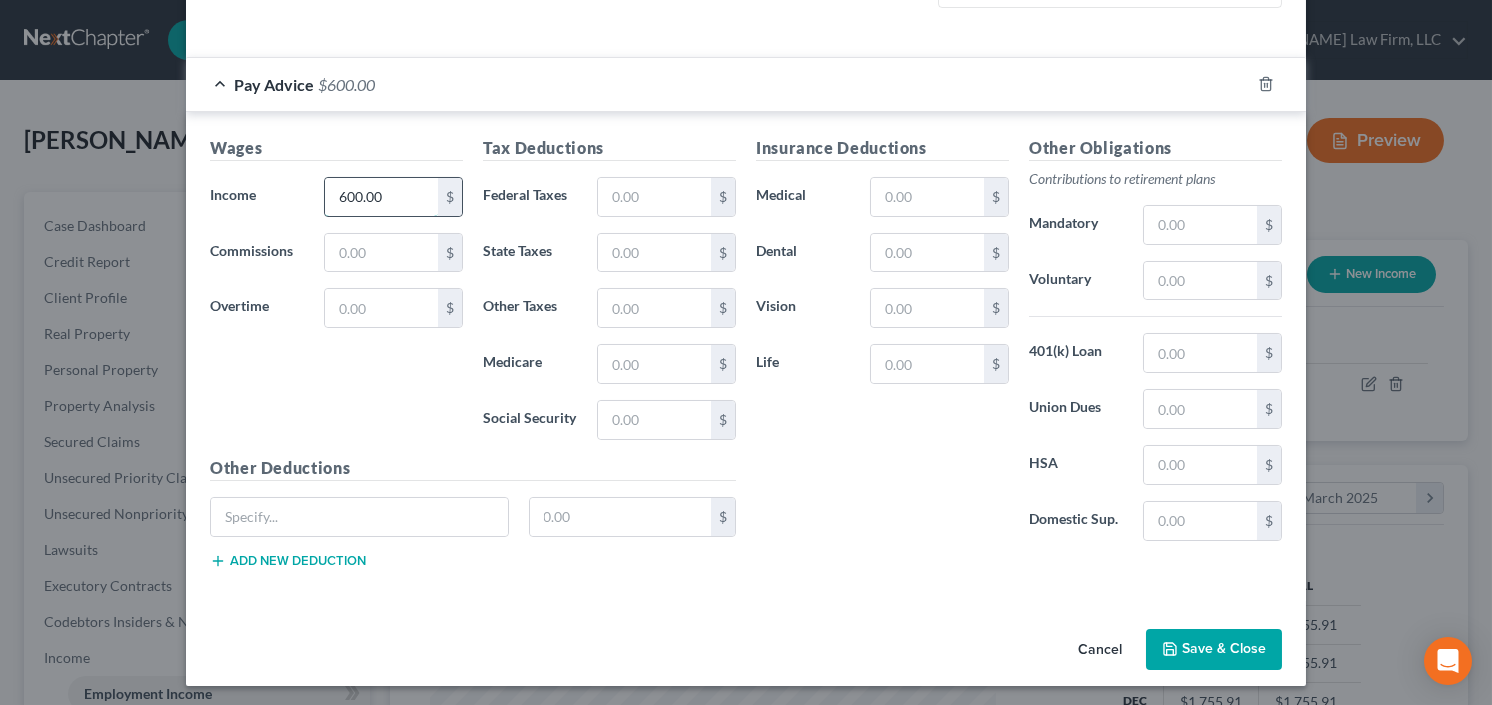 drag, startPoint x: 379, startPoint y: 197, endPoint x: 326, endPoint y: 213, distance: 55.362442 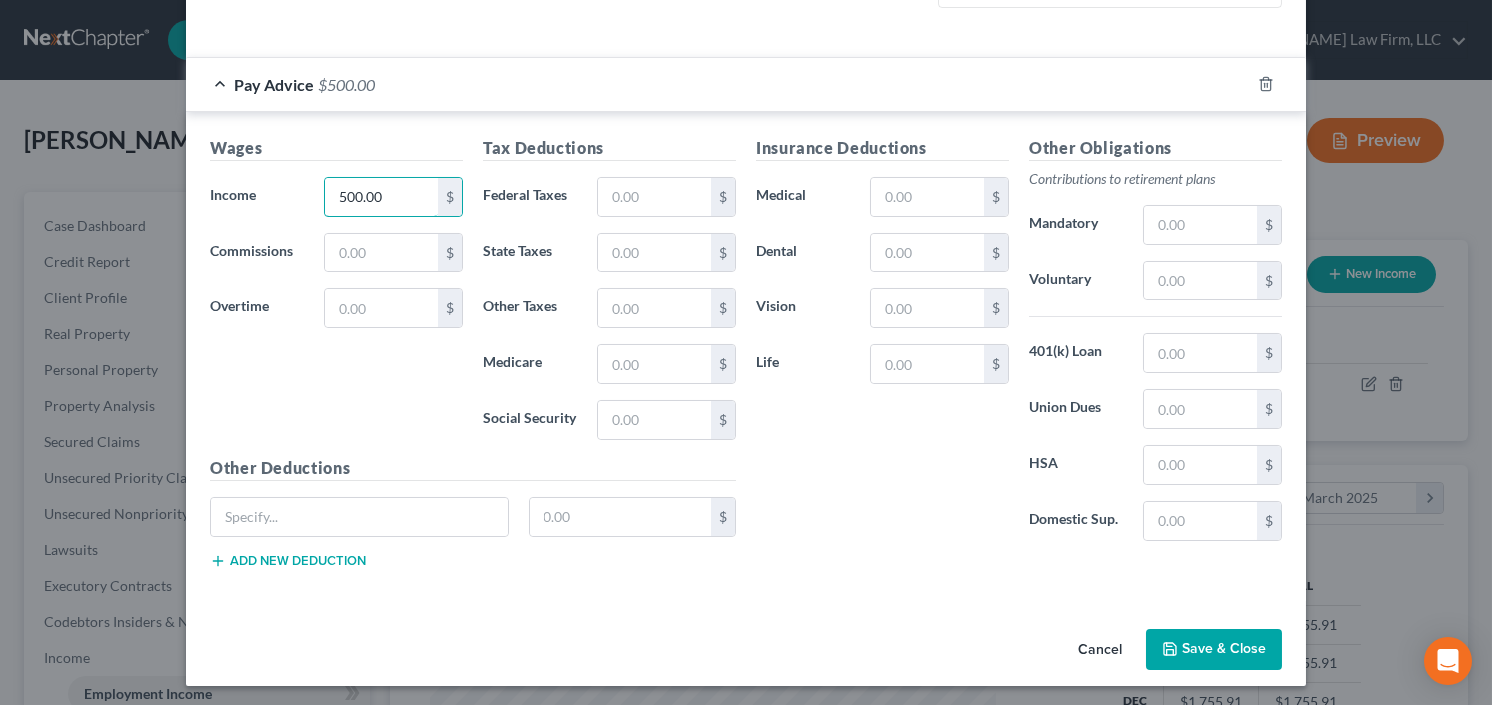 type on "500.00" 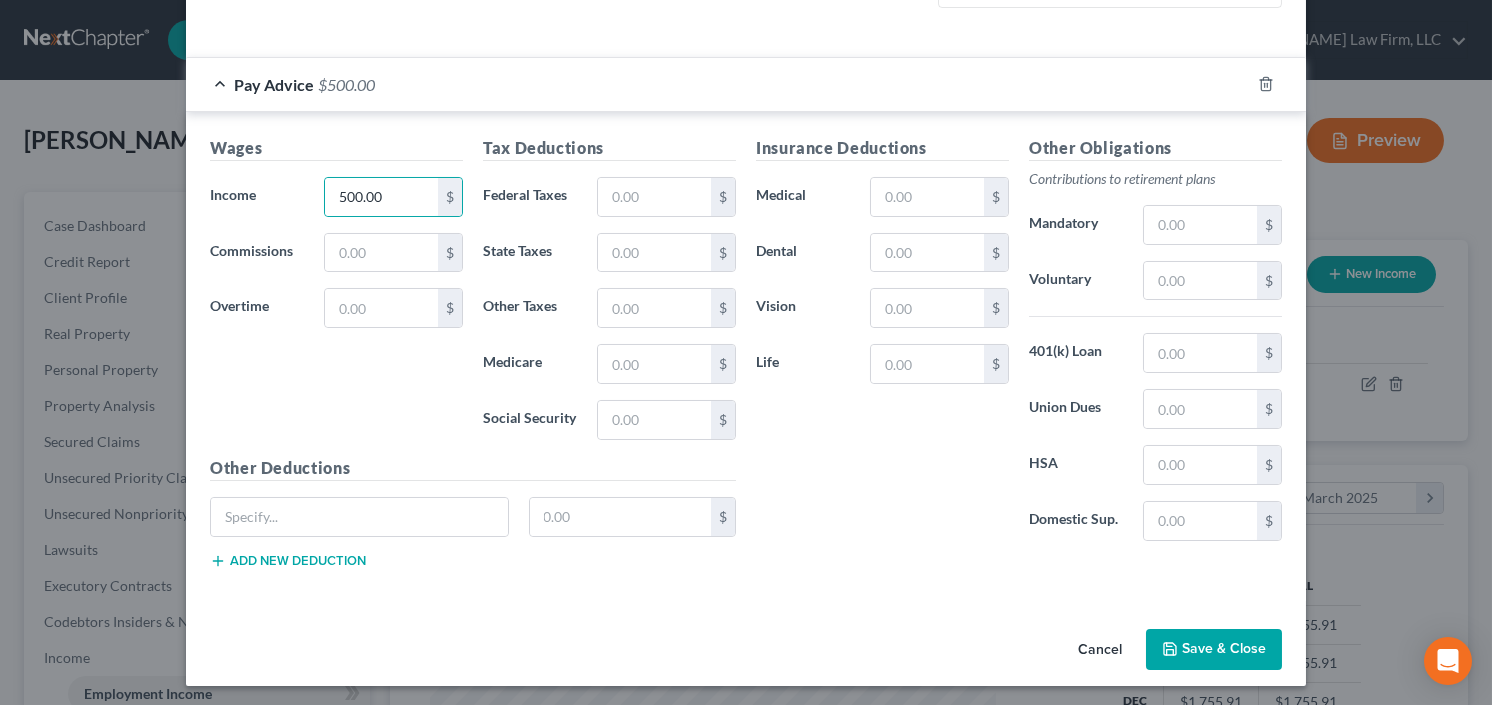 click on "Save & Close" at bounding box center (1214, 650) 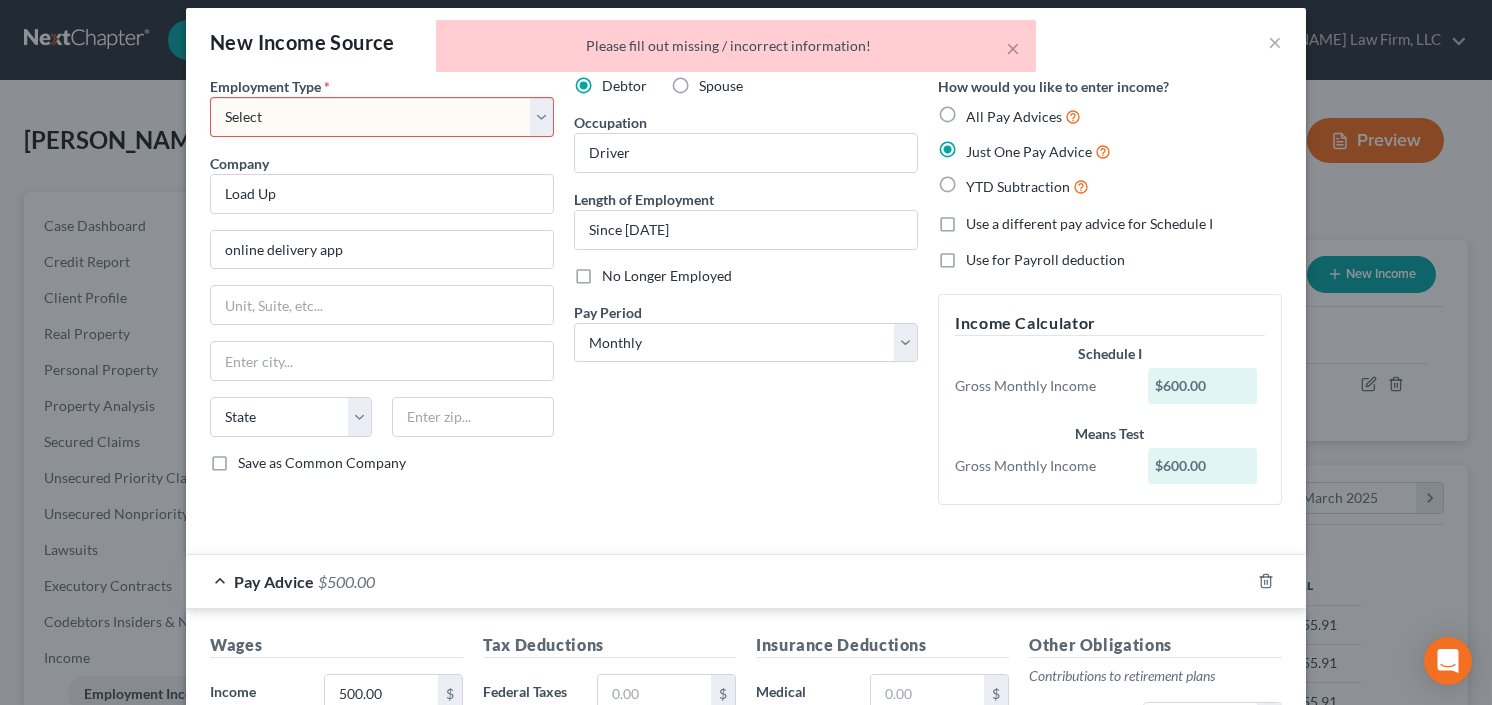 scroll, scrollTop: 0, scrollLeft: 0, axis: both 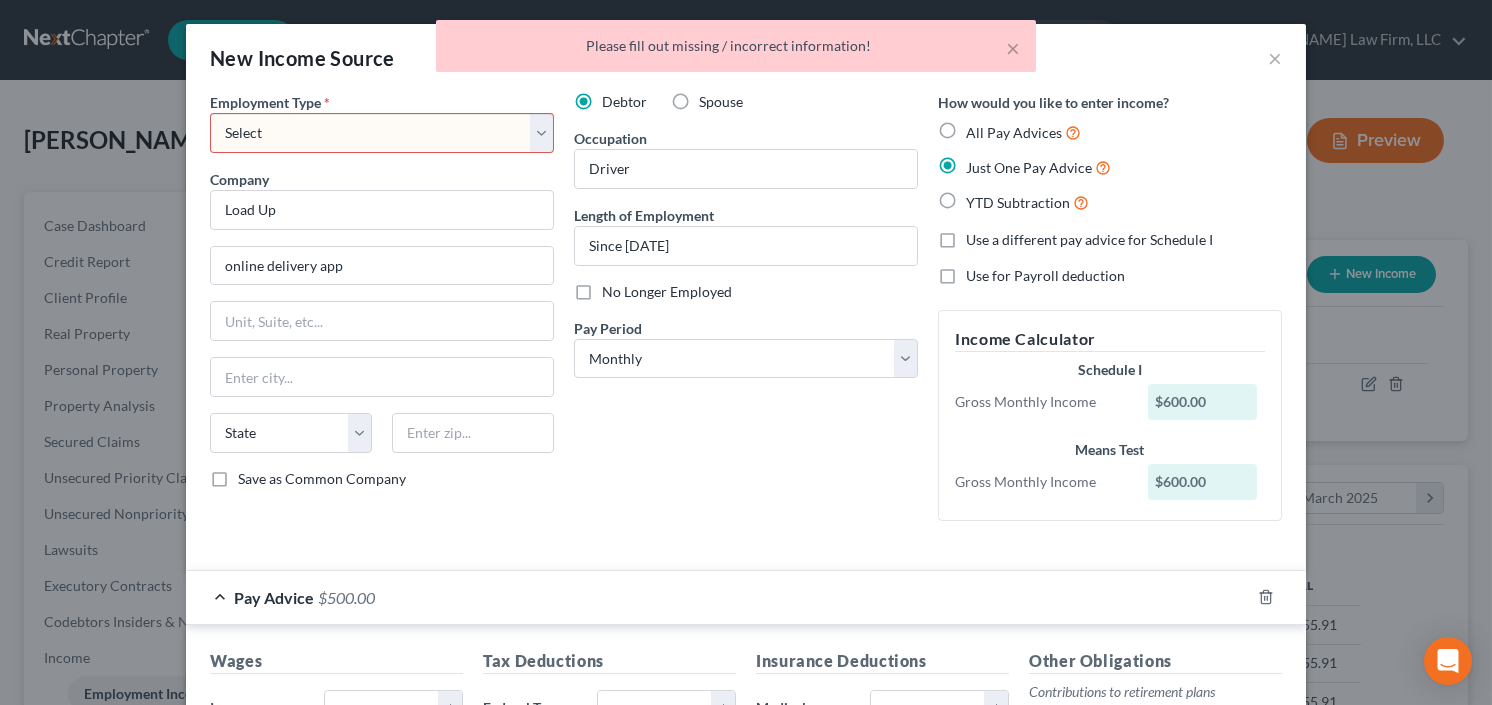 click on "Select Full or Part Time Employment Self Employment" at bounding box center (382, 133) 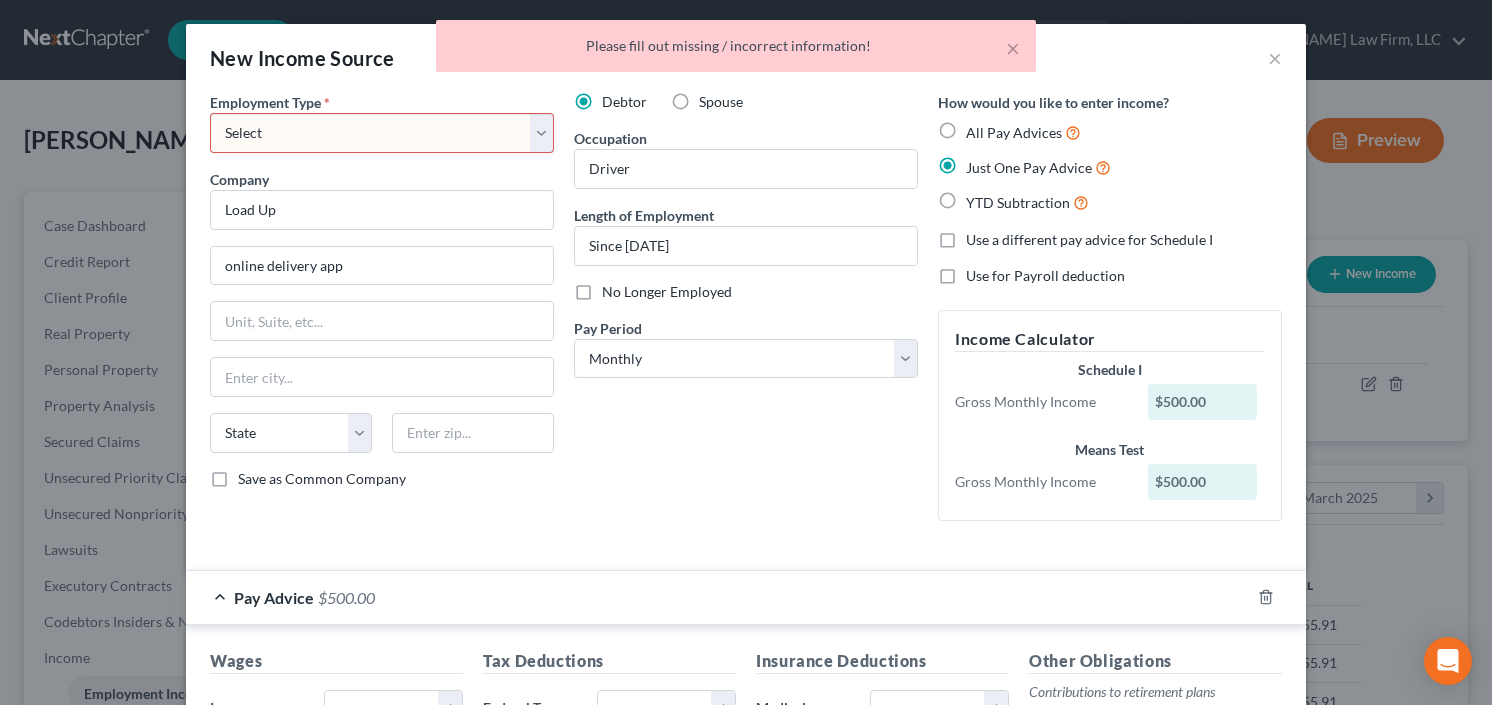 click on "Select Full or Part Time Employment Self Employment" at bounding box center [382, 133] 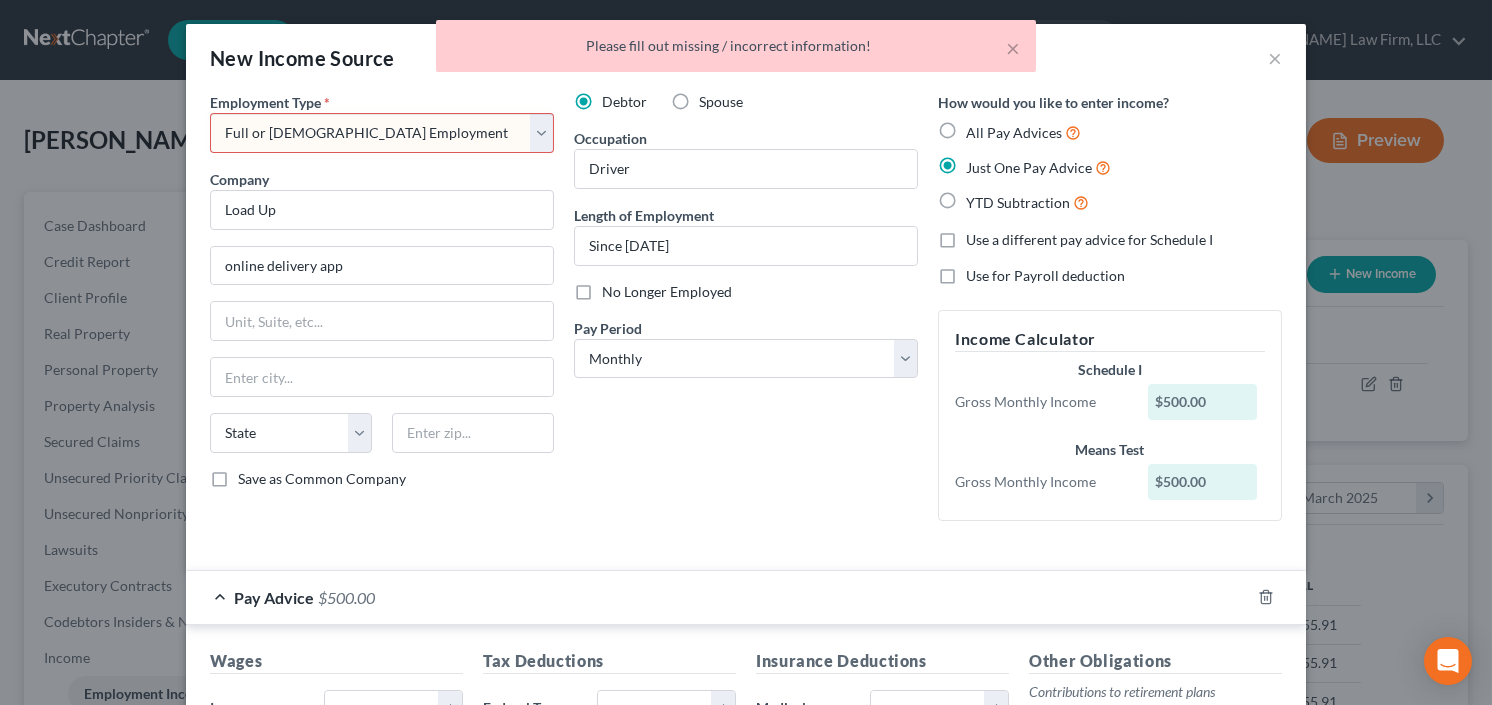 click on "Select Full or Part Time Employment Self Employment" at bounding box center (382, 133) 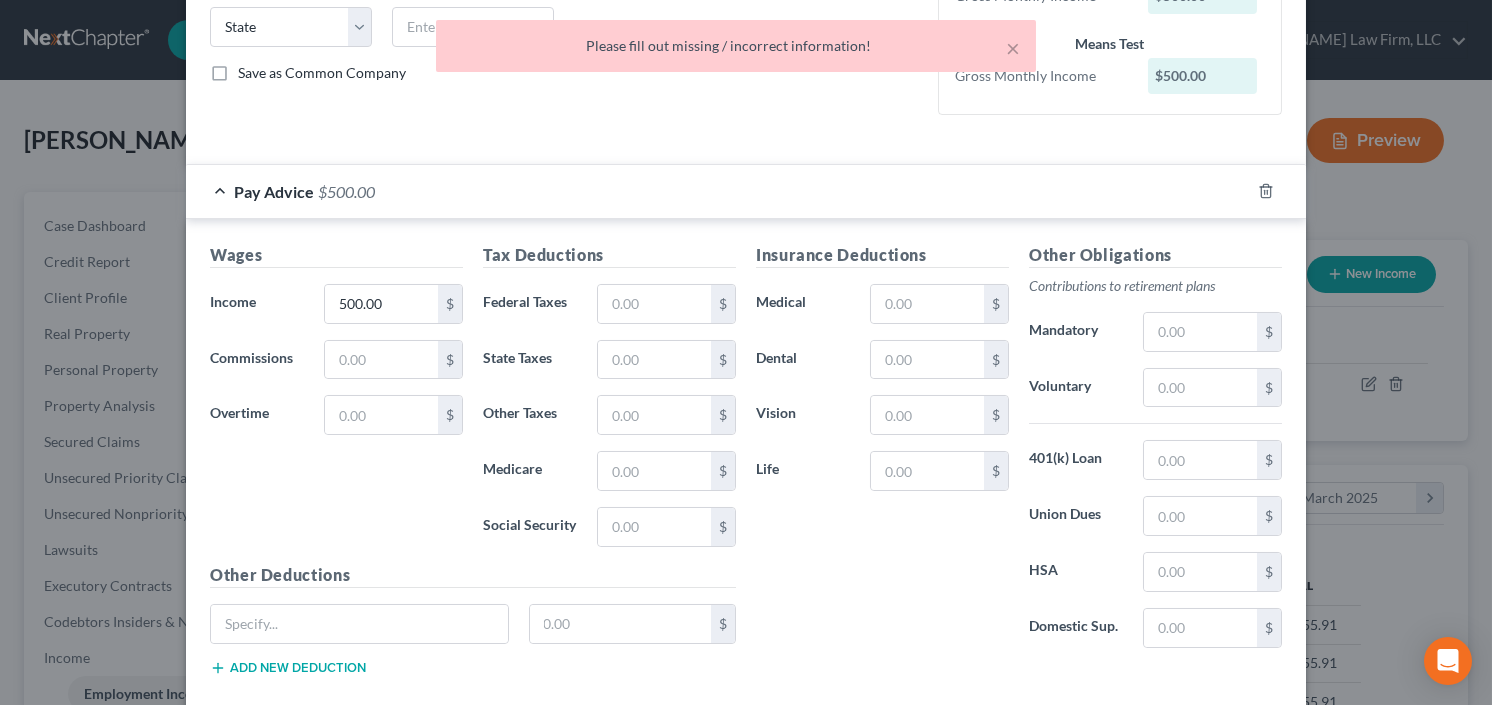 scroll, scrollTop: 513, scrollLeft: 0, axis: vertical 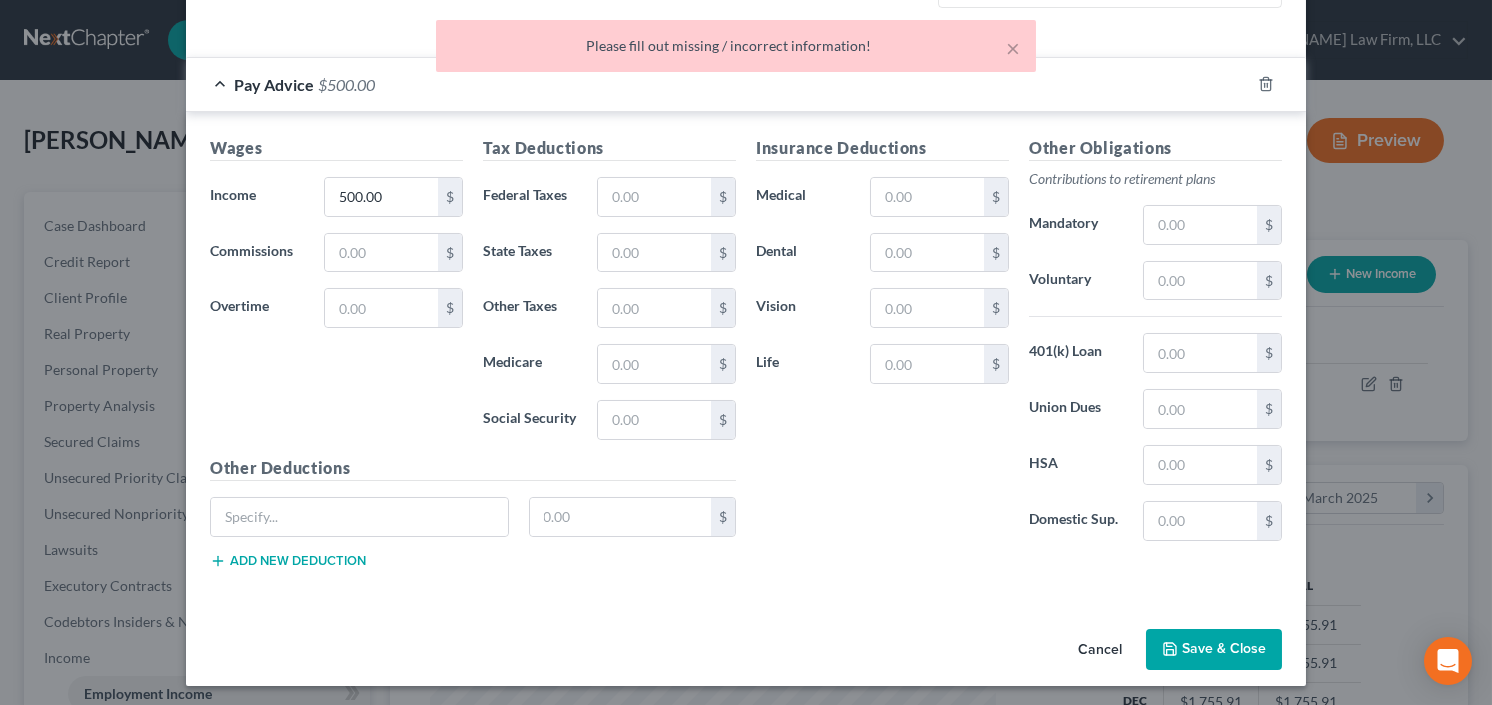 click on "Save & Close" at bounding box center [1214, 650] 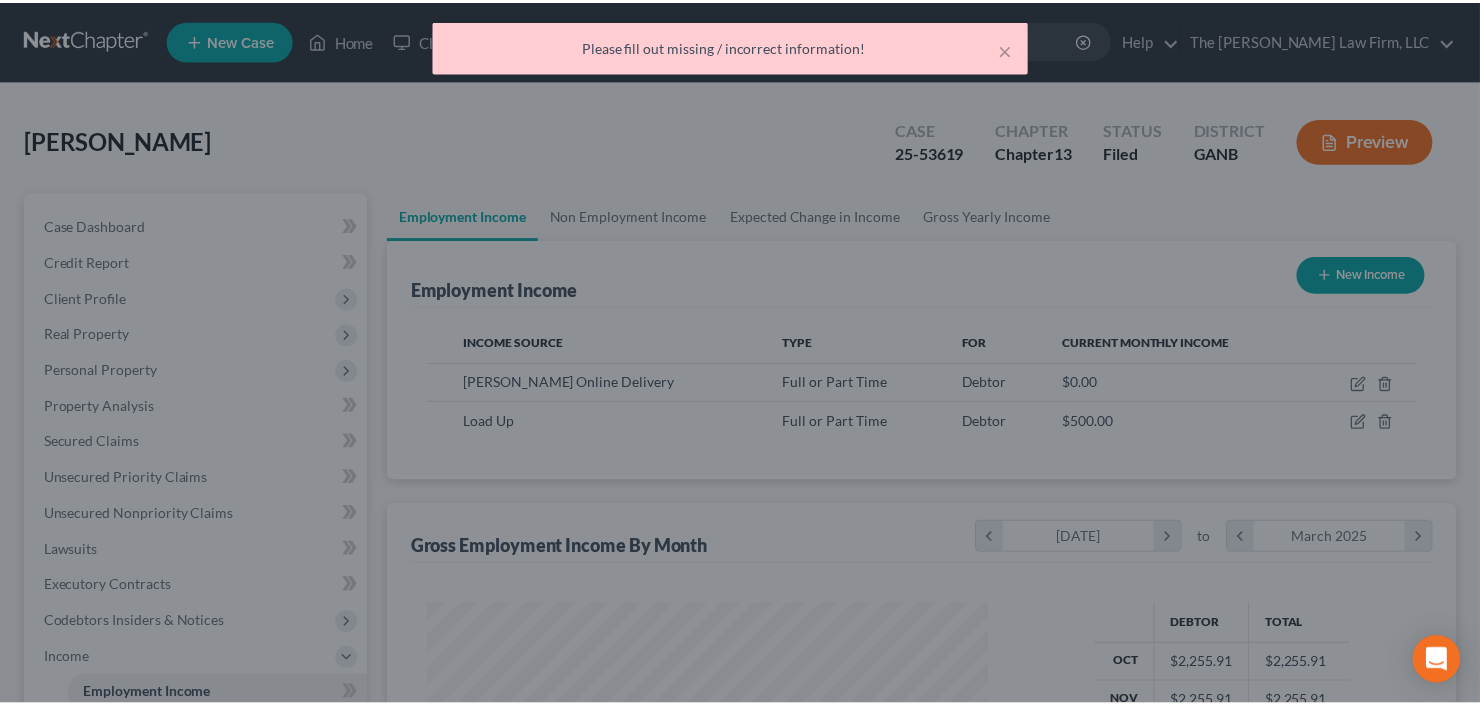 scroll, scrollTop: 0, scrollLeft: 0, axis: both 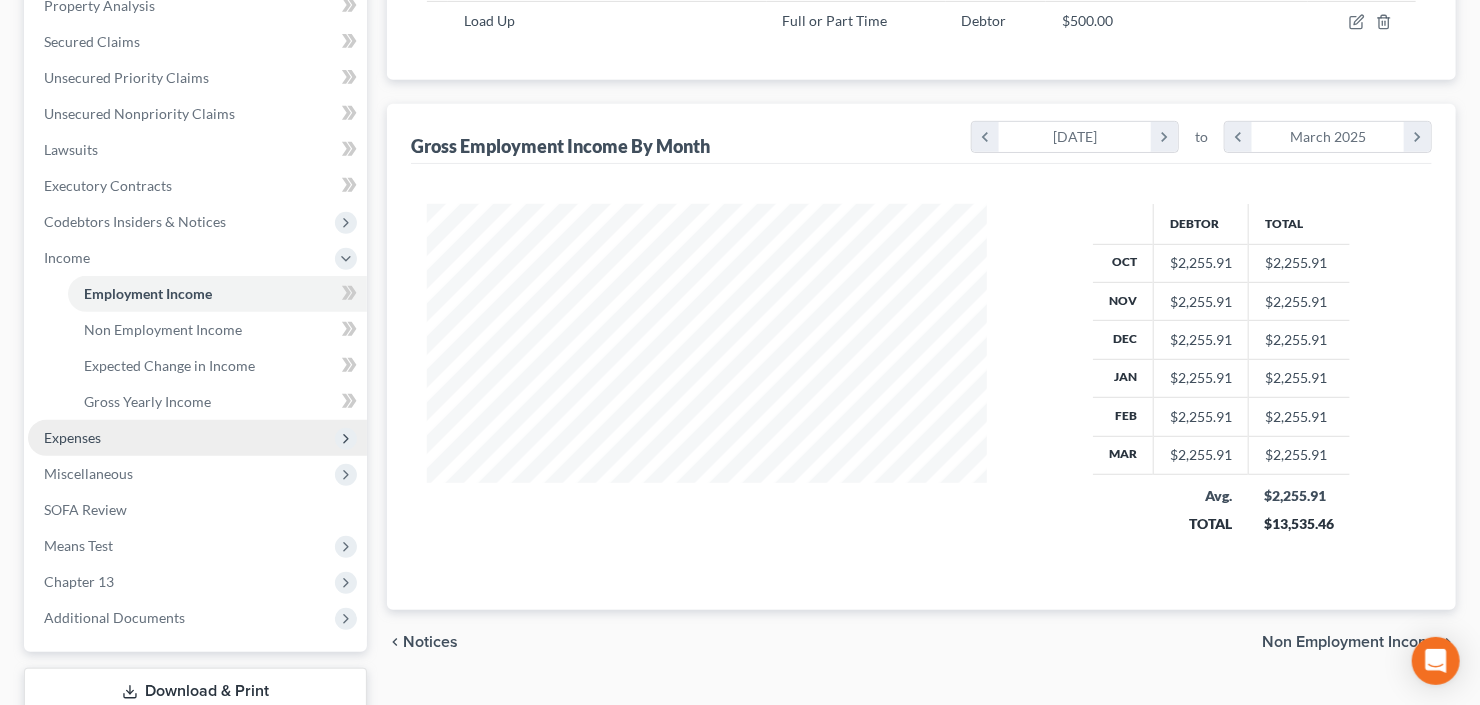 click on "Expenses" at bounding box center [72, 437] 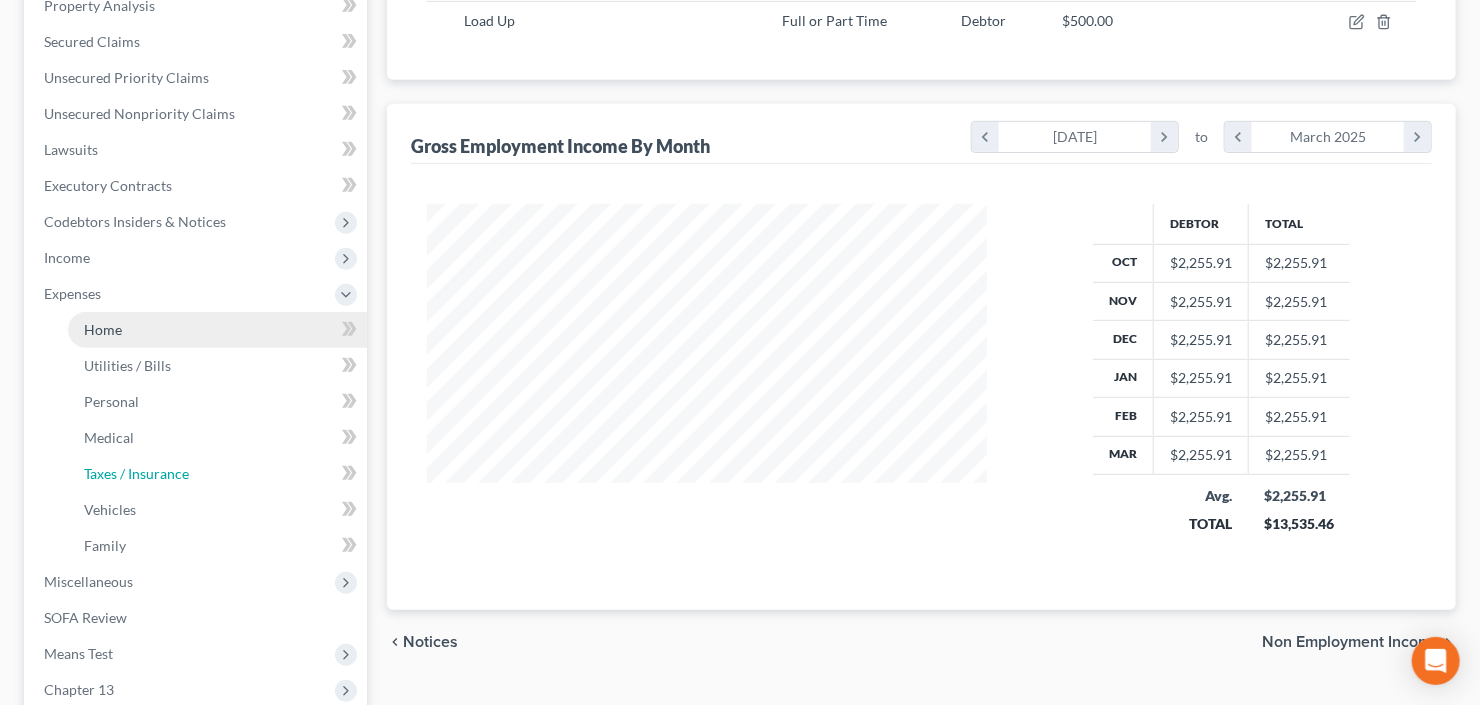 click on "Taxes / Insurance" at bounding box center (217, 474) 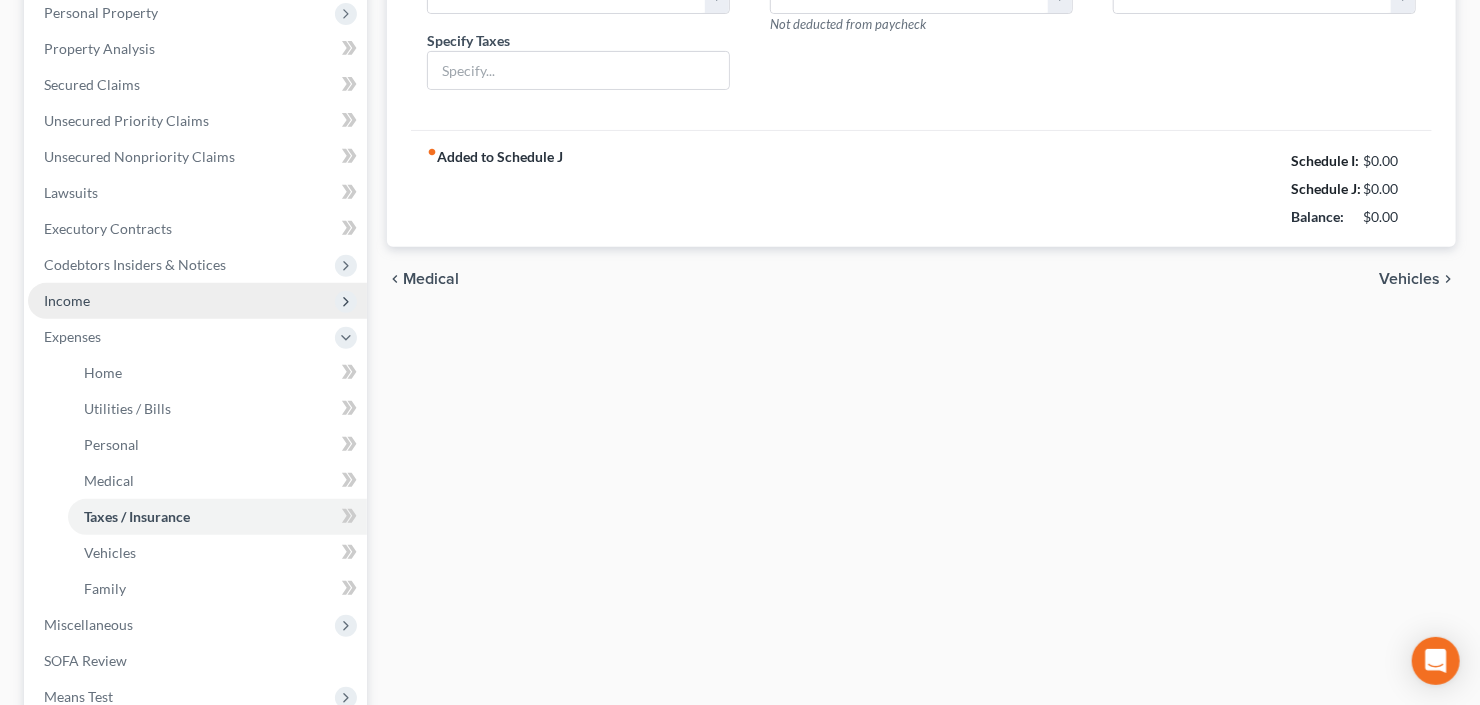 type on "0.00" 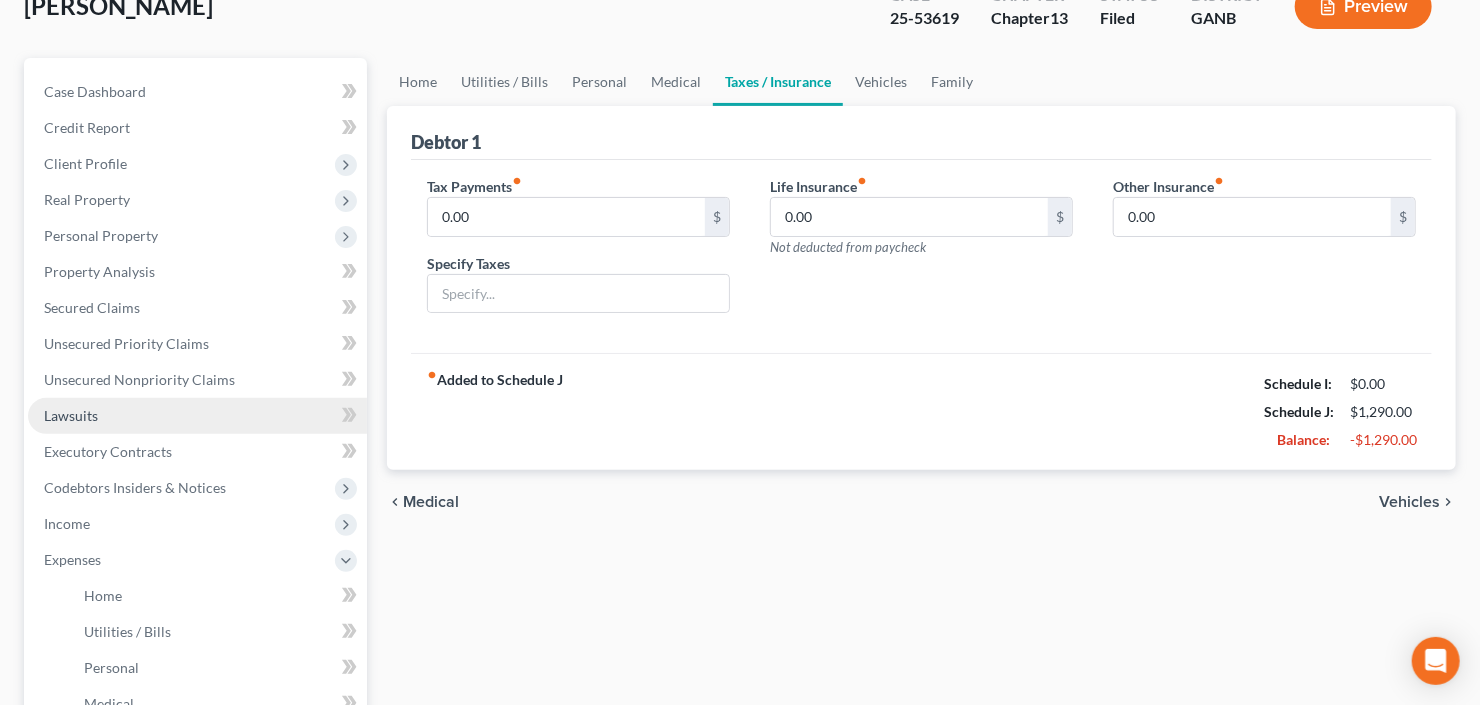 scroll, scrollTop: 240, scrollLeft: 0, axis: vertical 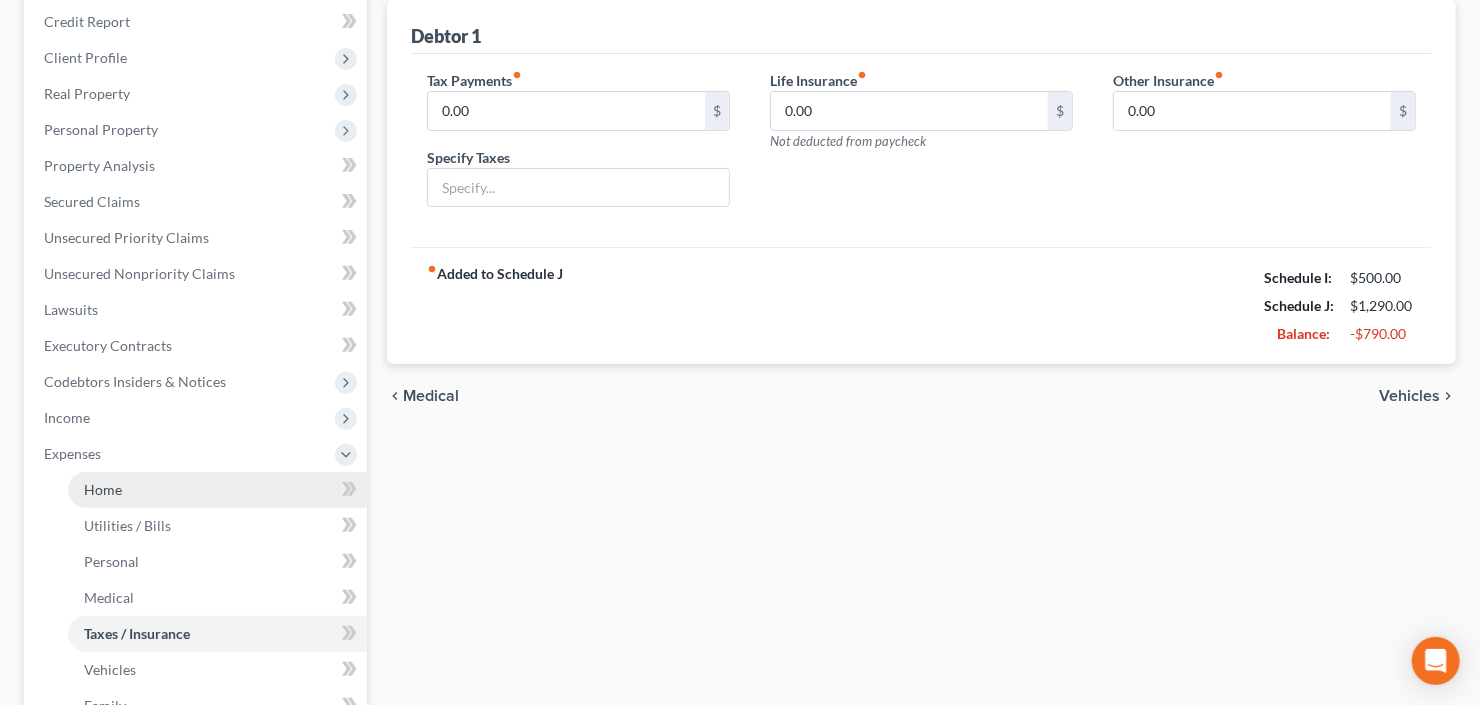 click on "Home" at bounding box center [217, 490] 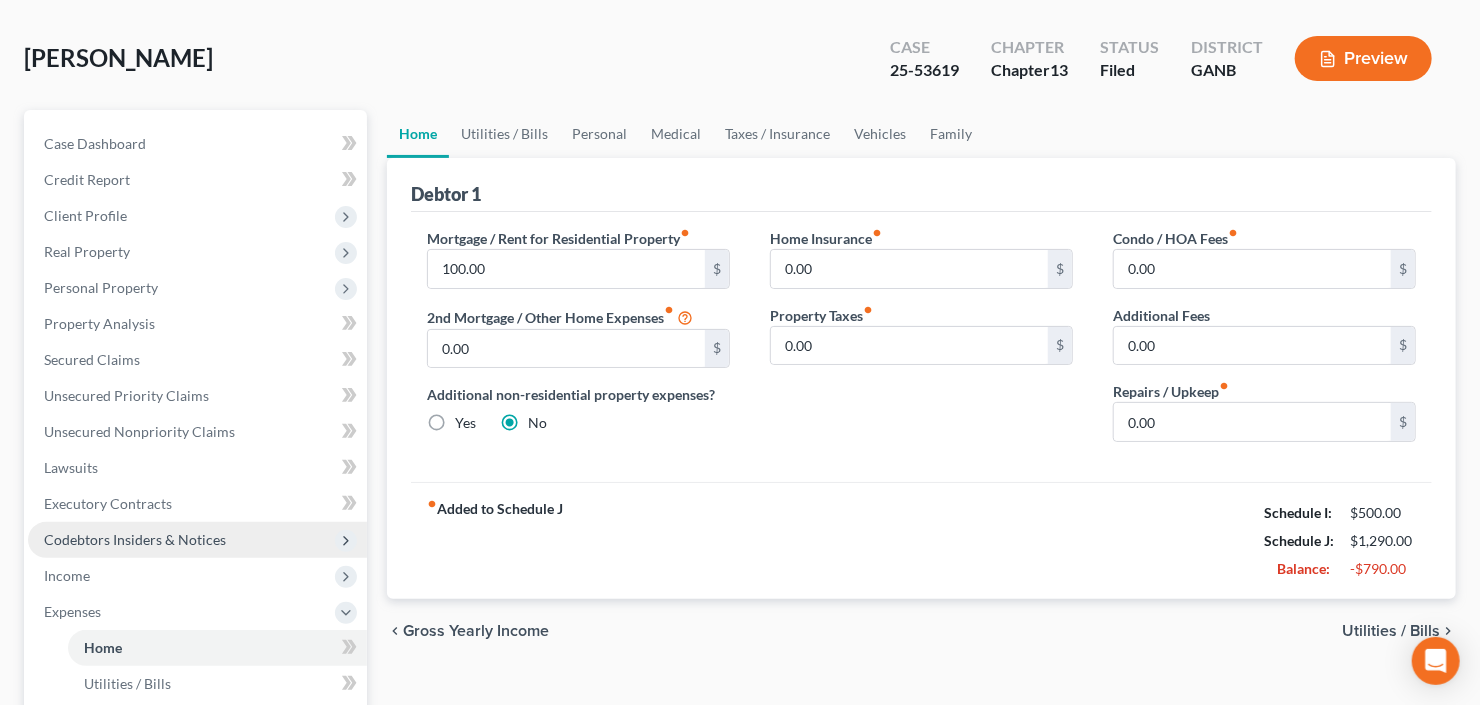 scroll, scrollTop: 160, scrollLeft: 0, axis: vertical 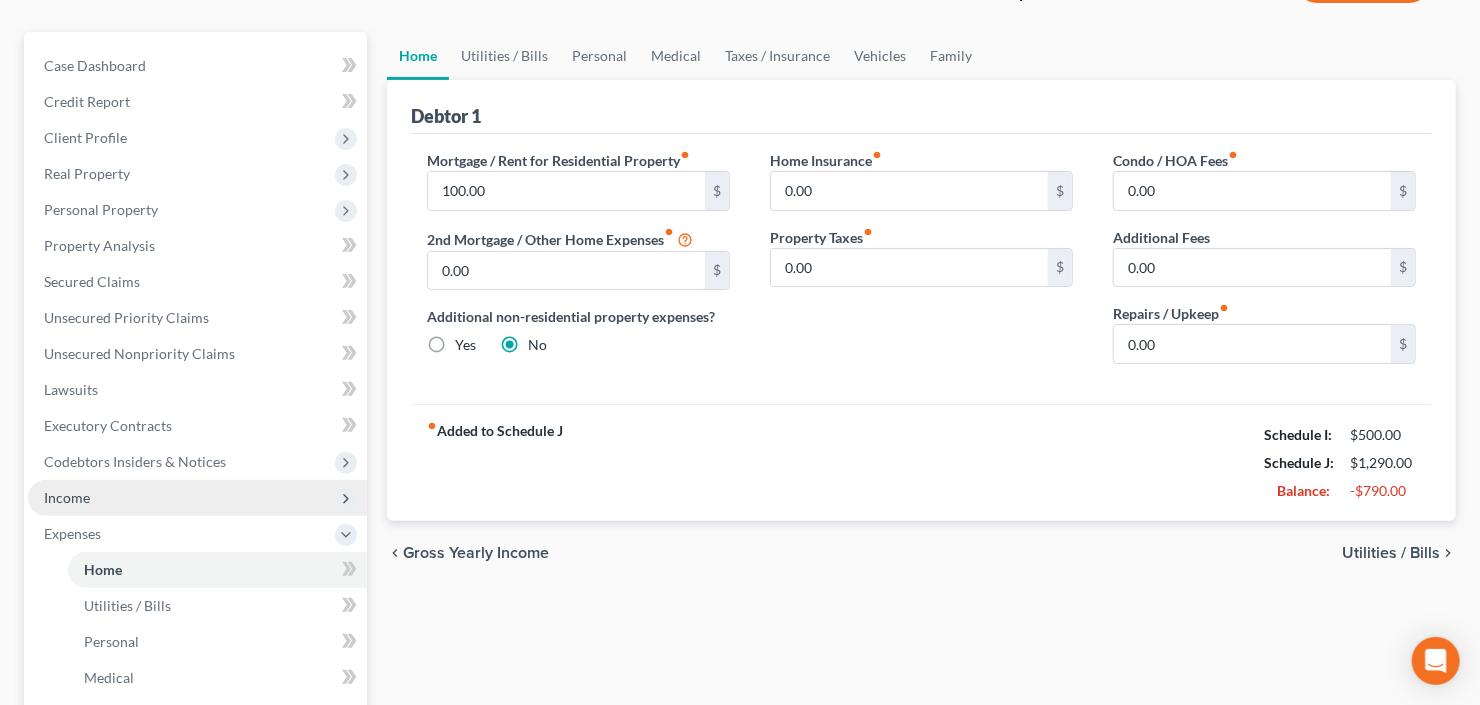 click on "Income" at bounding box center [197, 498] 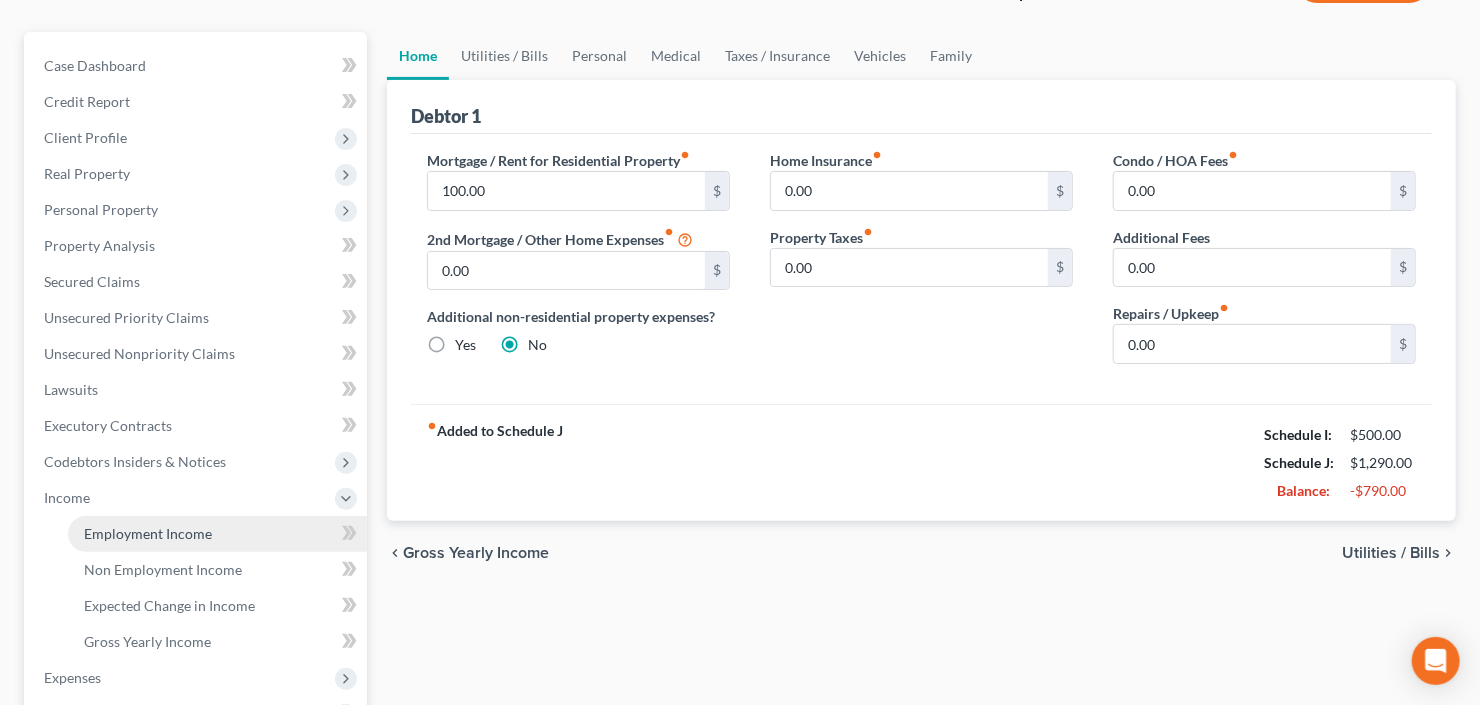click on "Employment Income" at bounding box center [217, 534] 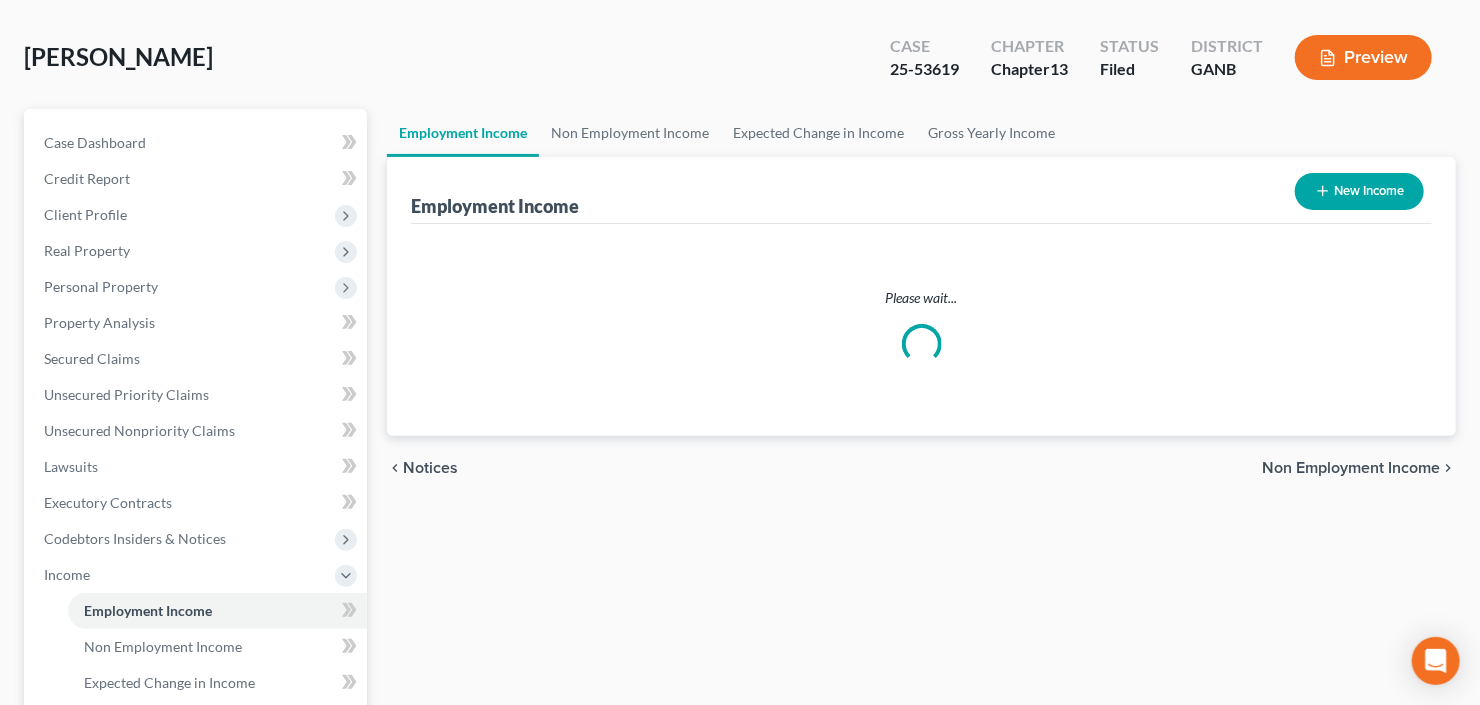 scroll, scrollTop: 0, scrollLeft: 0, axis: both 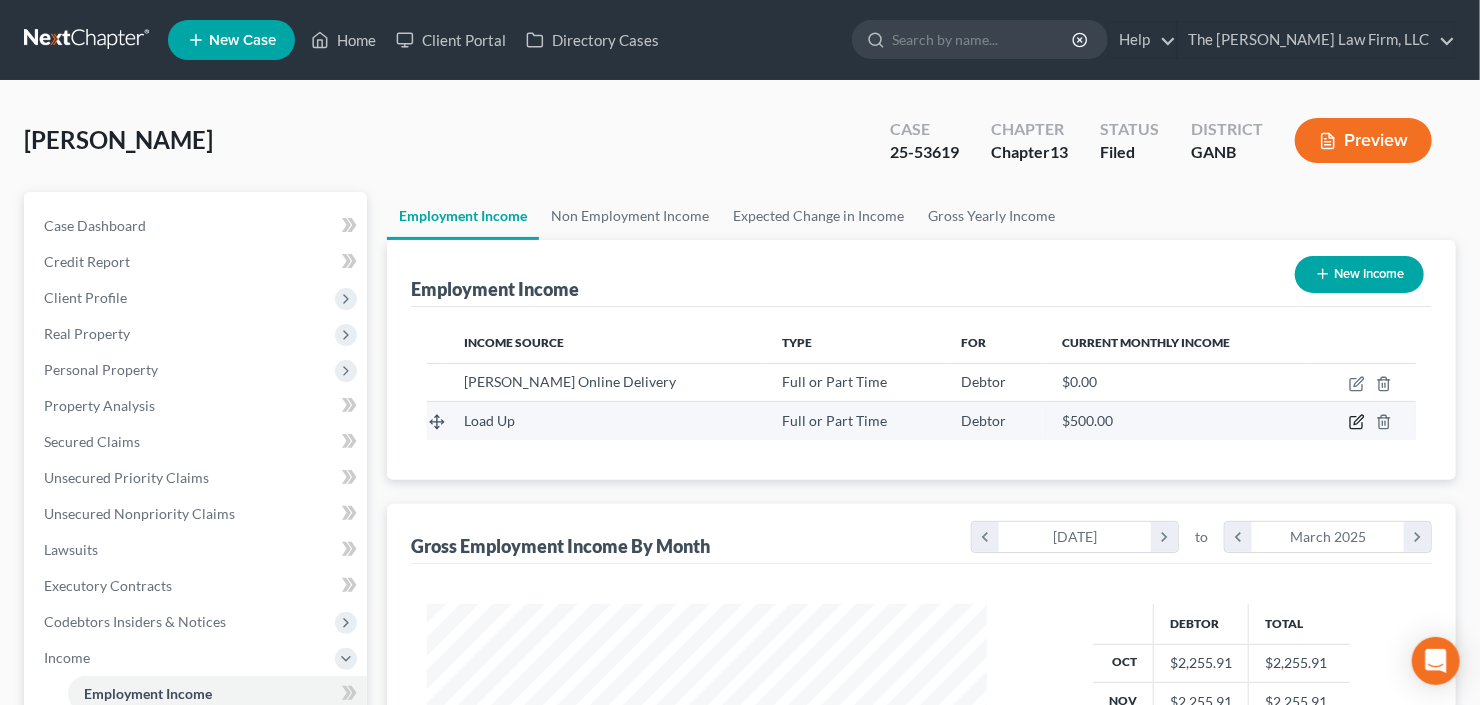 click 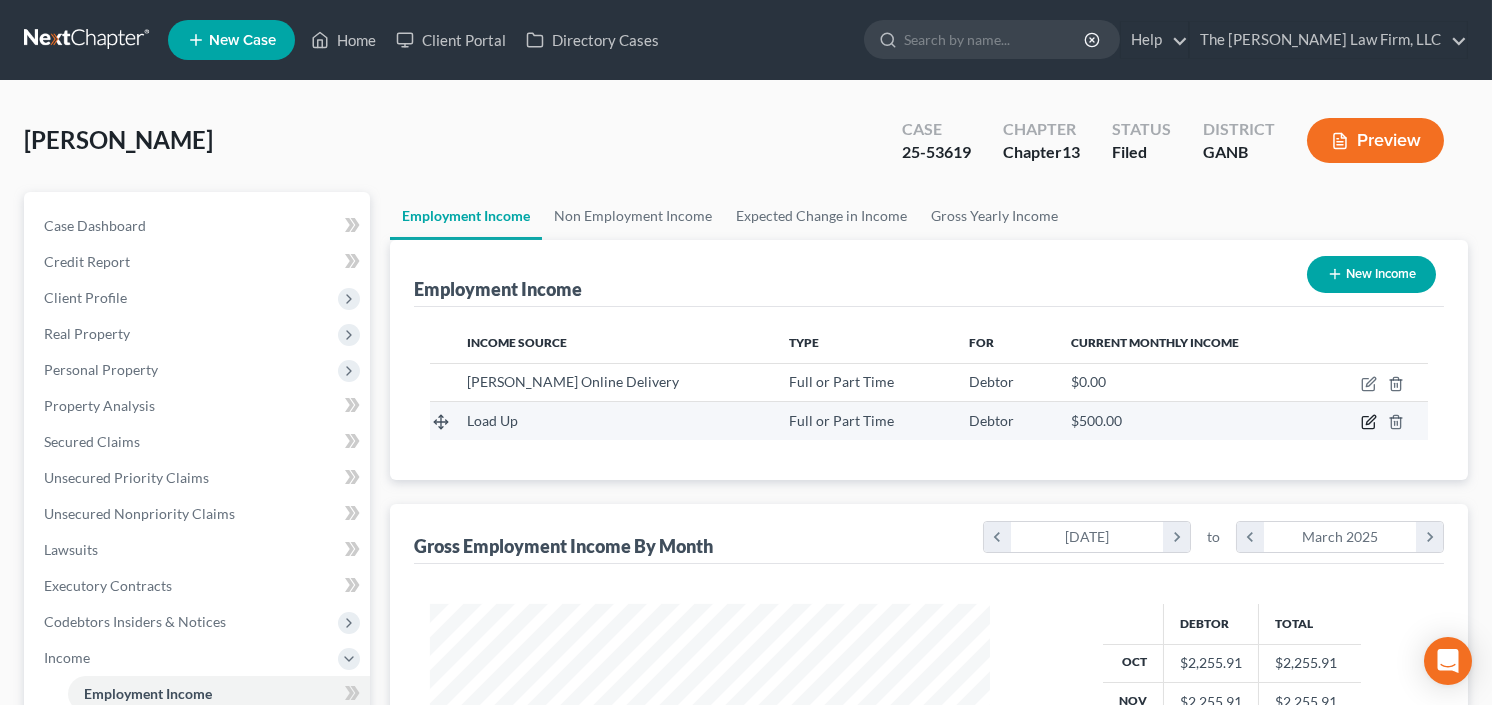 scroll, scrollTop: 999643, scrollLeft: 999394, axis: both 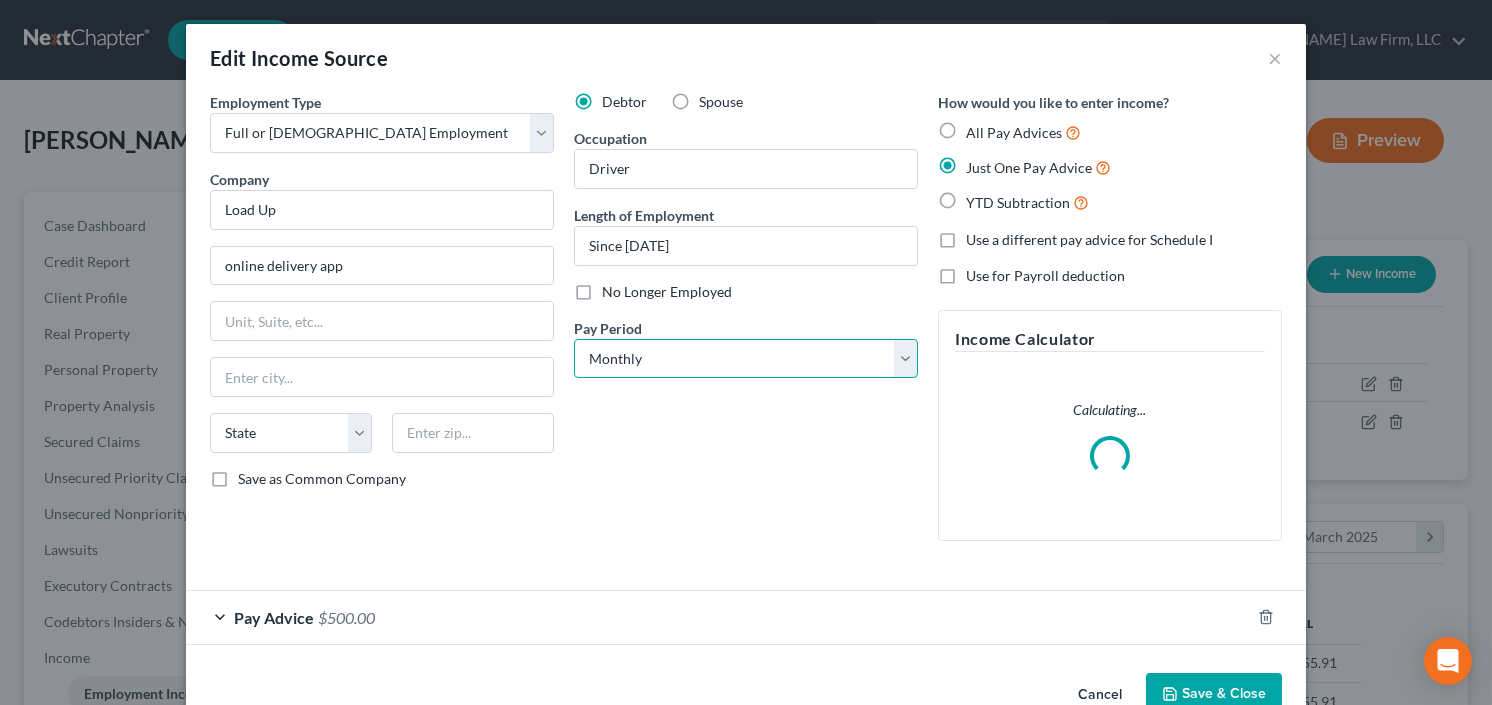click on "Select Monthly Twice Monthly Every Other Week Weekly" at bounding box center [746, 359] 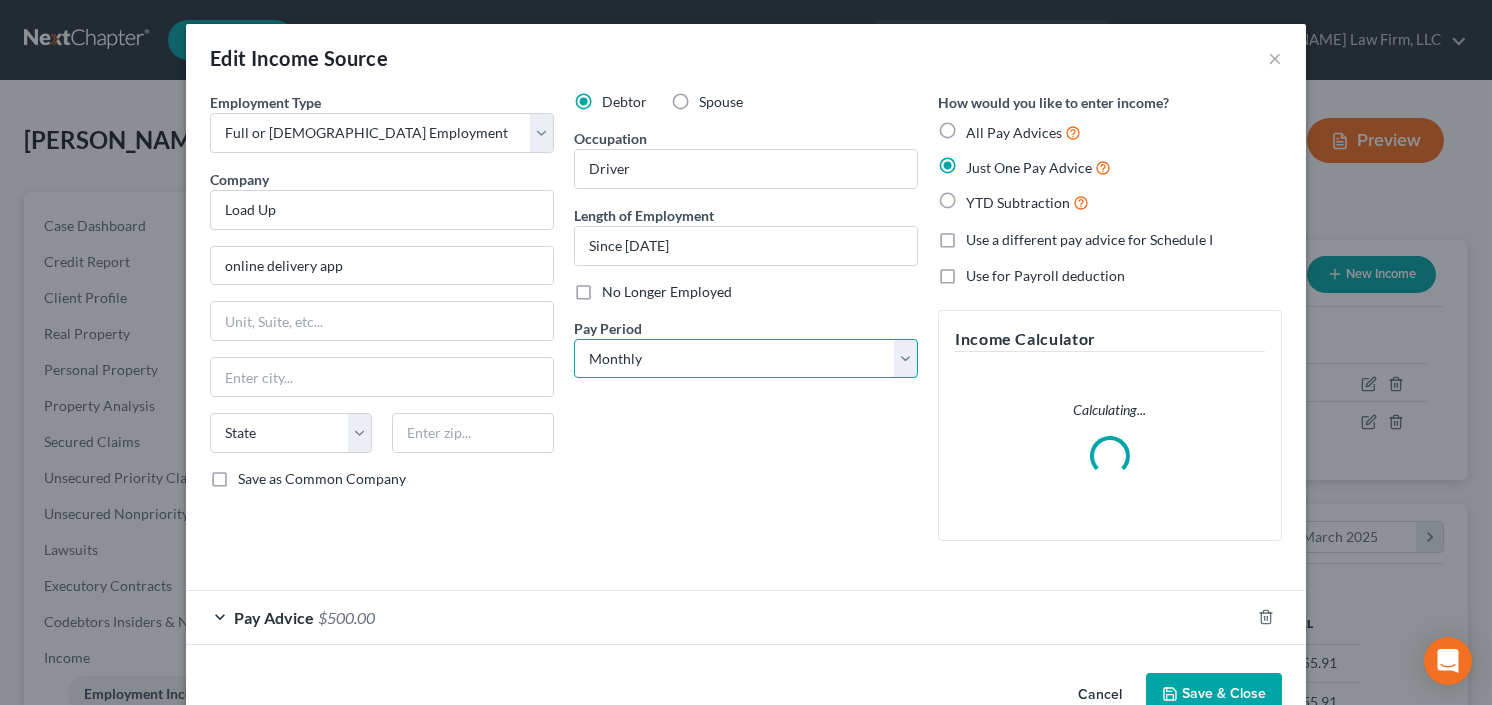 select on "3" 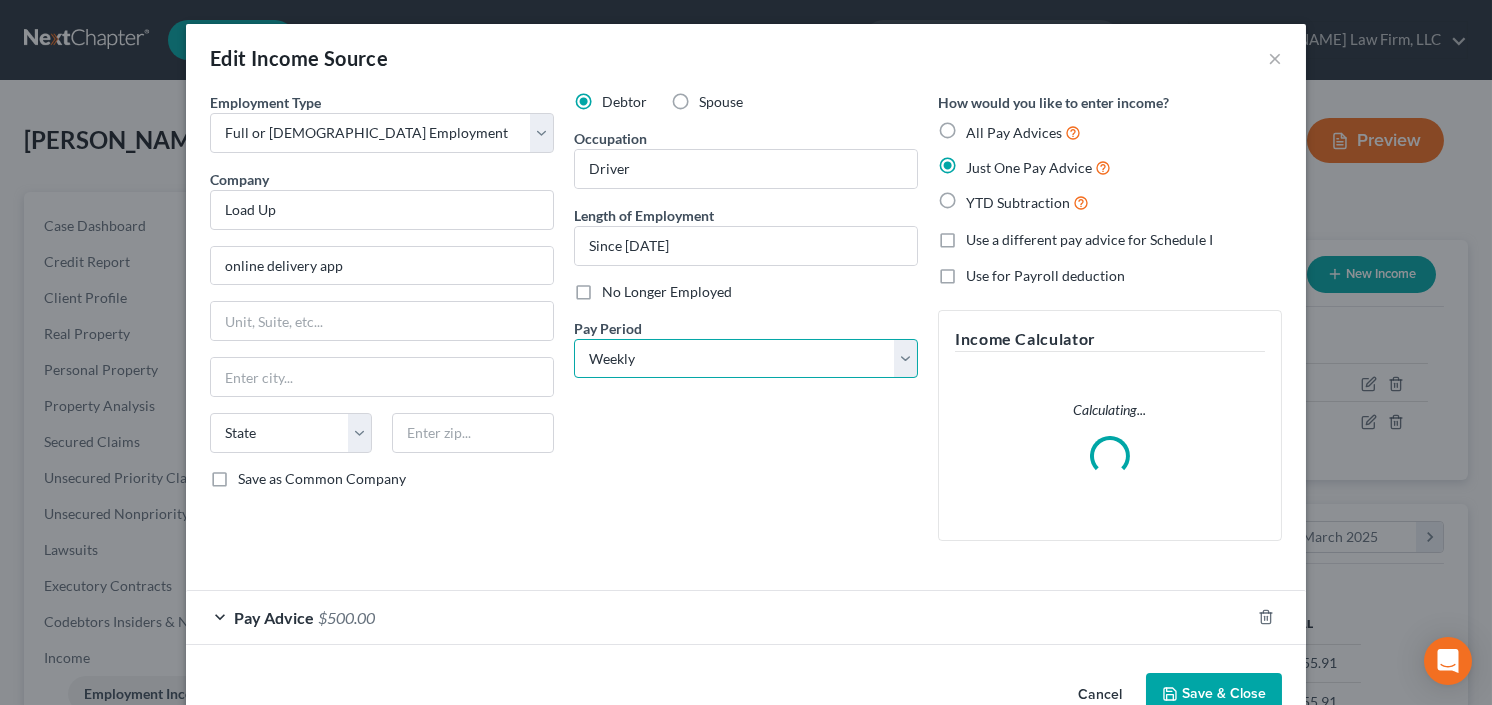 click on "Select Monthly Twice Monthly Every Other Week Weekly" at bounding box center (746, 359) 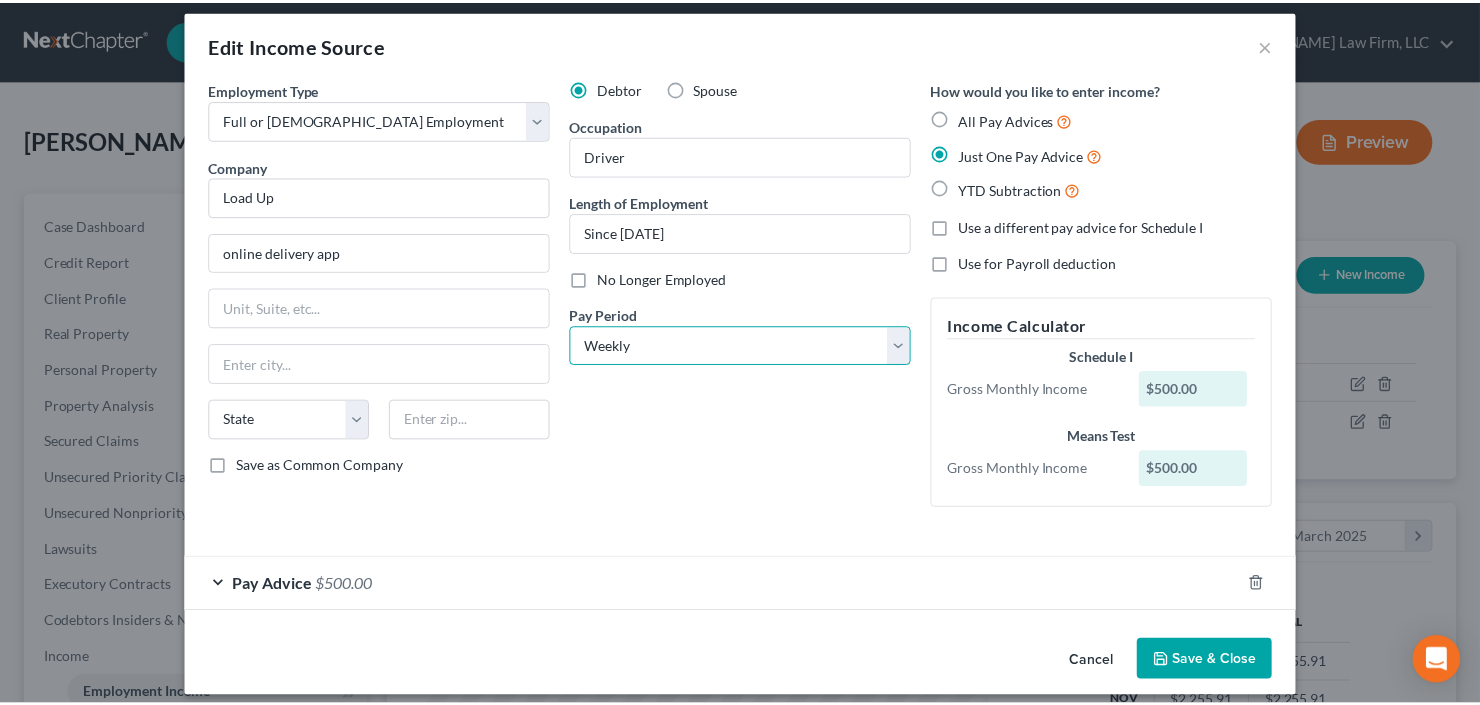 scroll, scrollTop: 27, scrollLeft: 0, axis: vertical 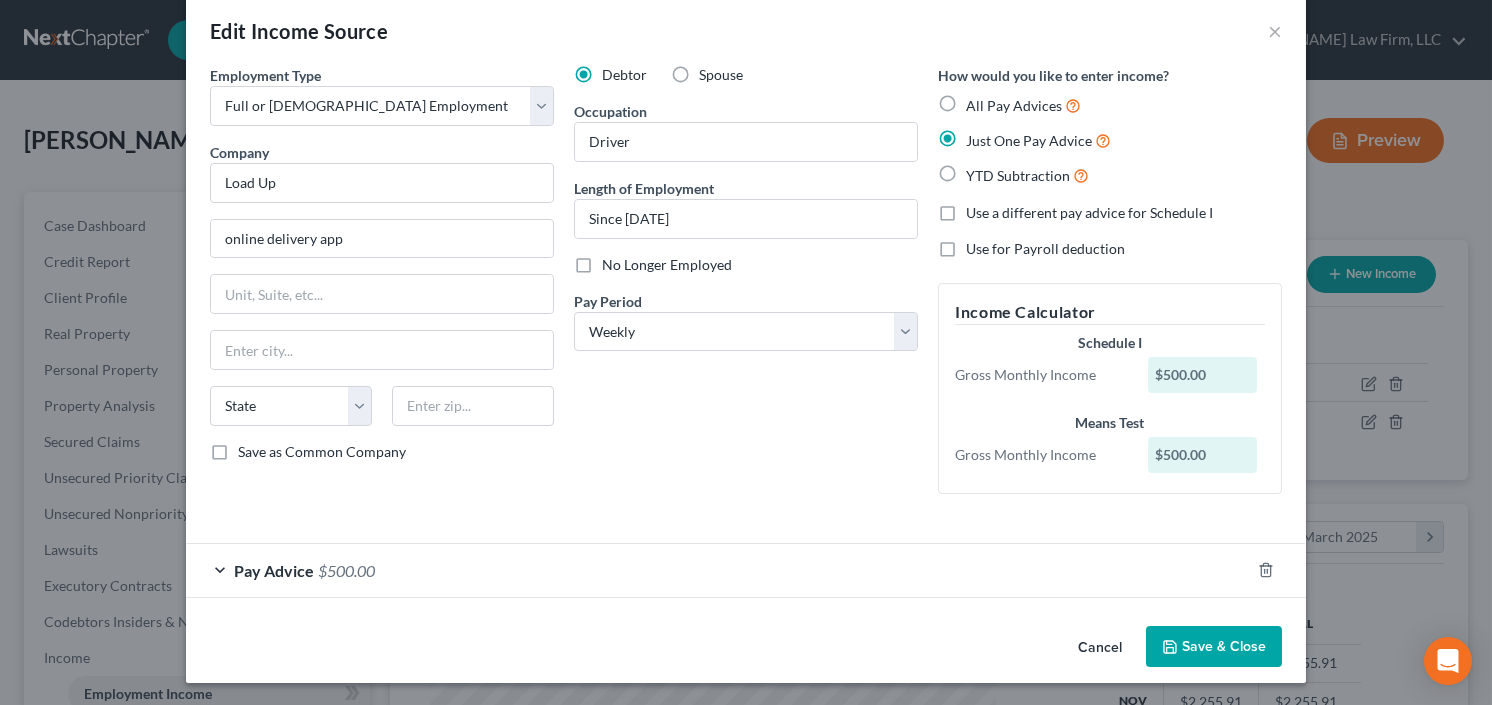 click on "Save & Close" at bounding box center (1214, 647) 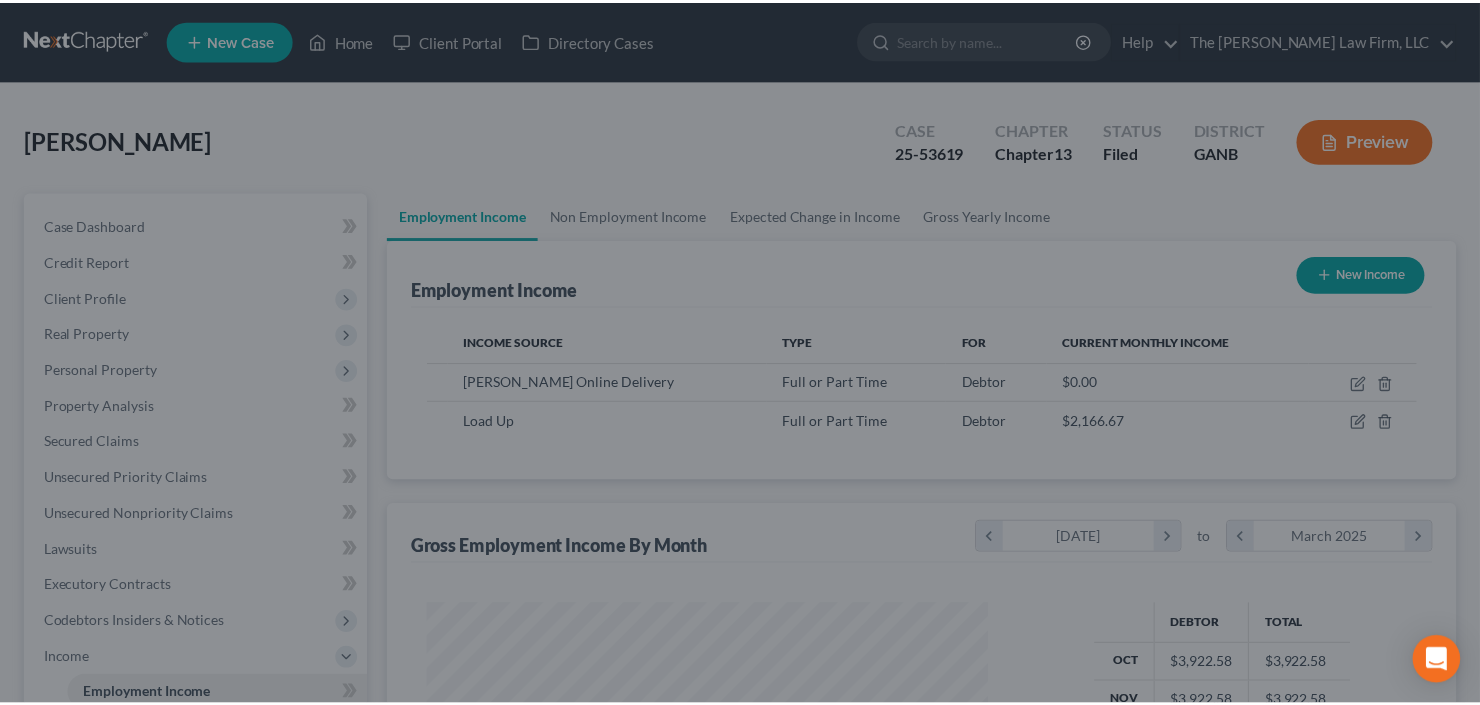scroll, scrollTop: 357, scrollLeft: 600, axis: both 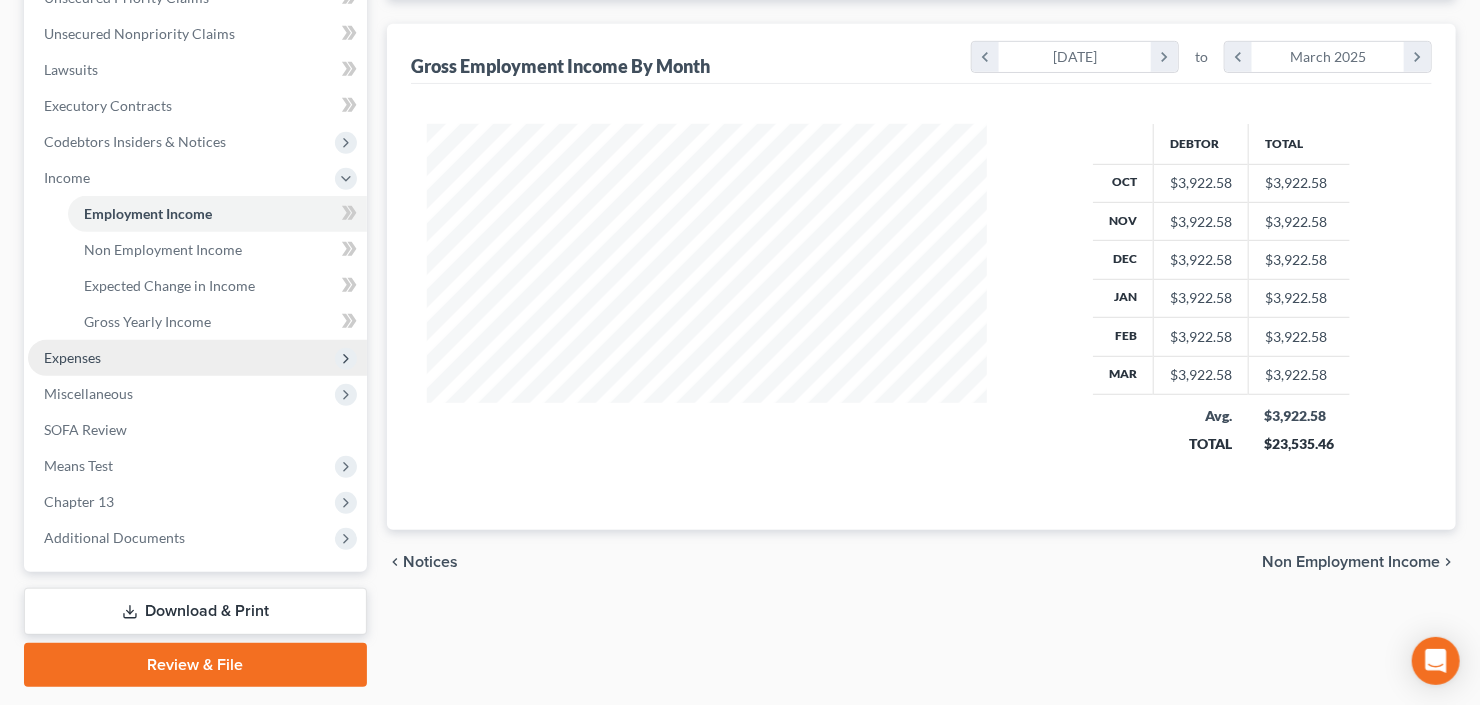 click on "Expenses" at bounding box center [197, 358] 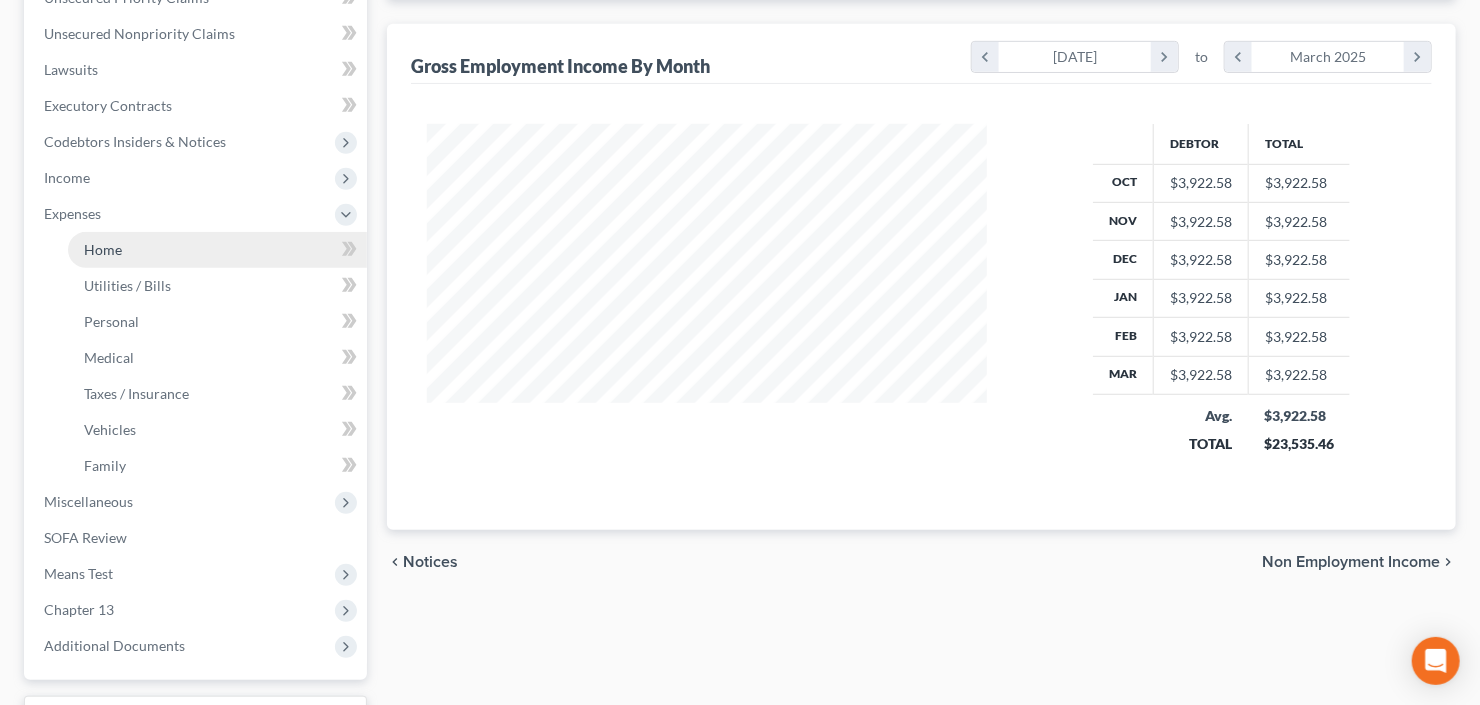 click on "Home" at bounding box center (217, 250) 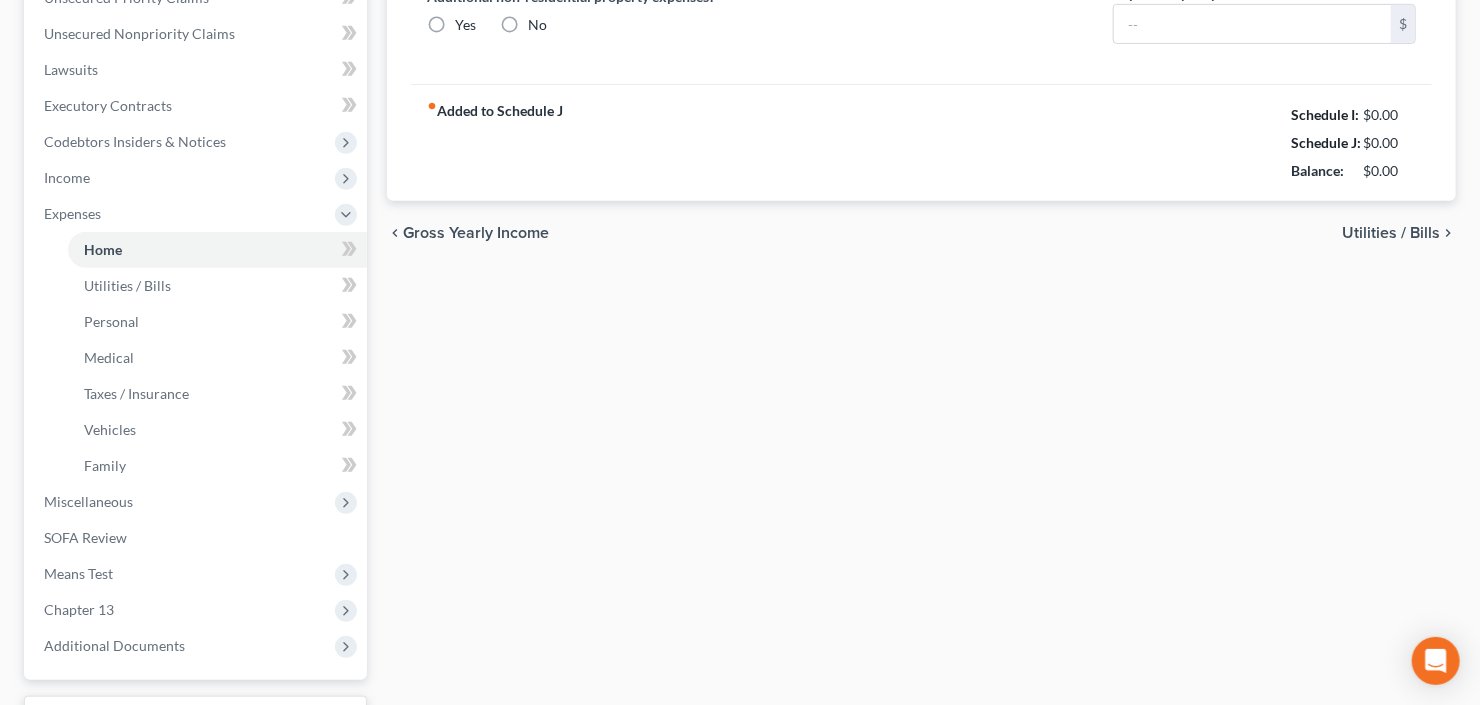 type on "100.00" 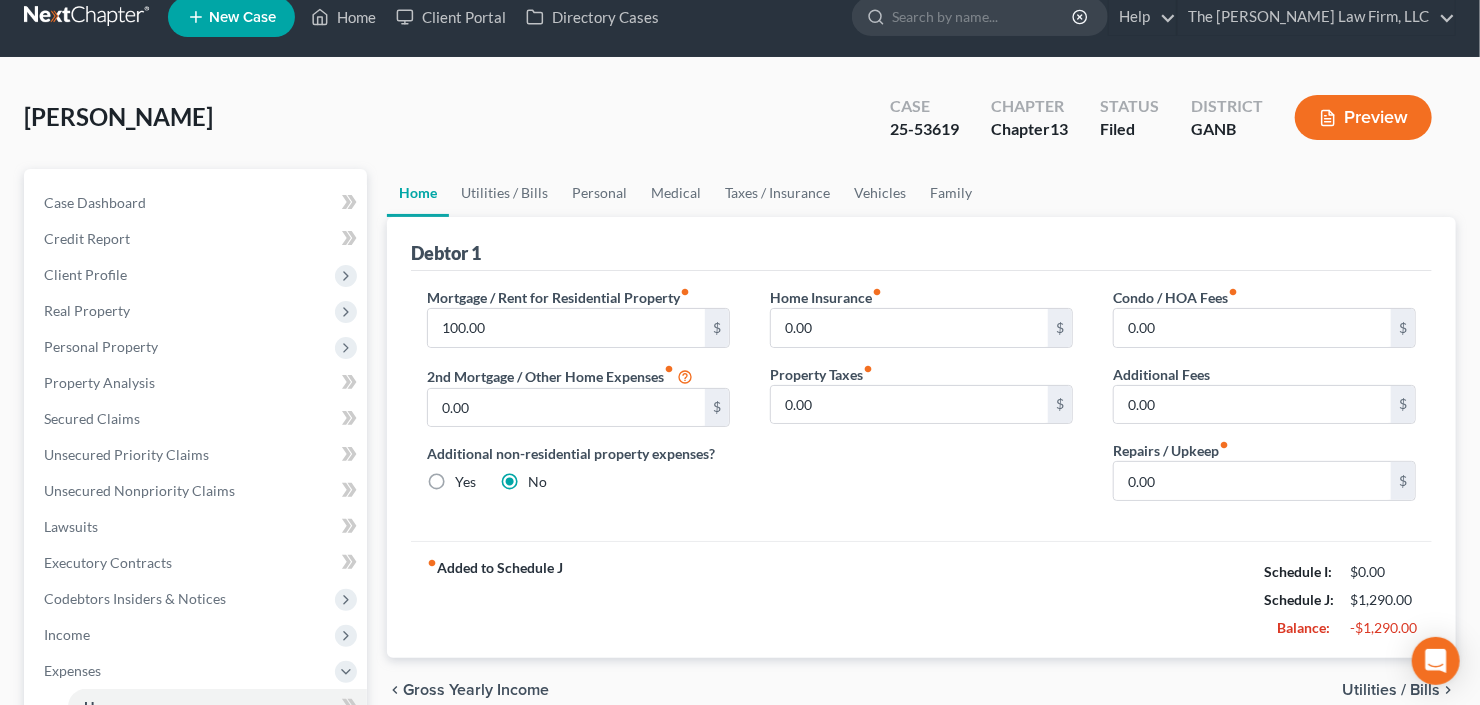 scroll, scrollTop: 0, scrollLeft: 0, axis: both 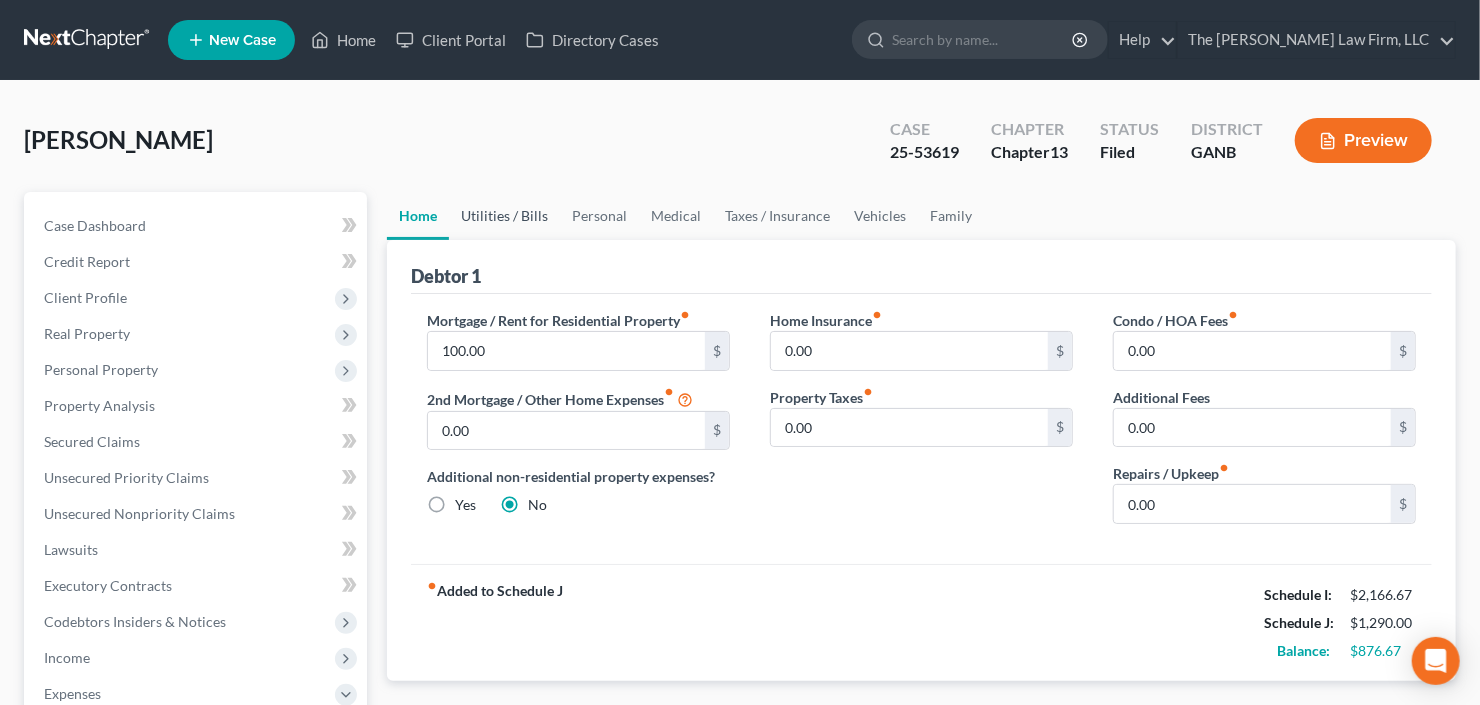 click on "Utilities / Bills" at bounding box center (504, 216) 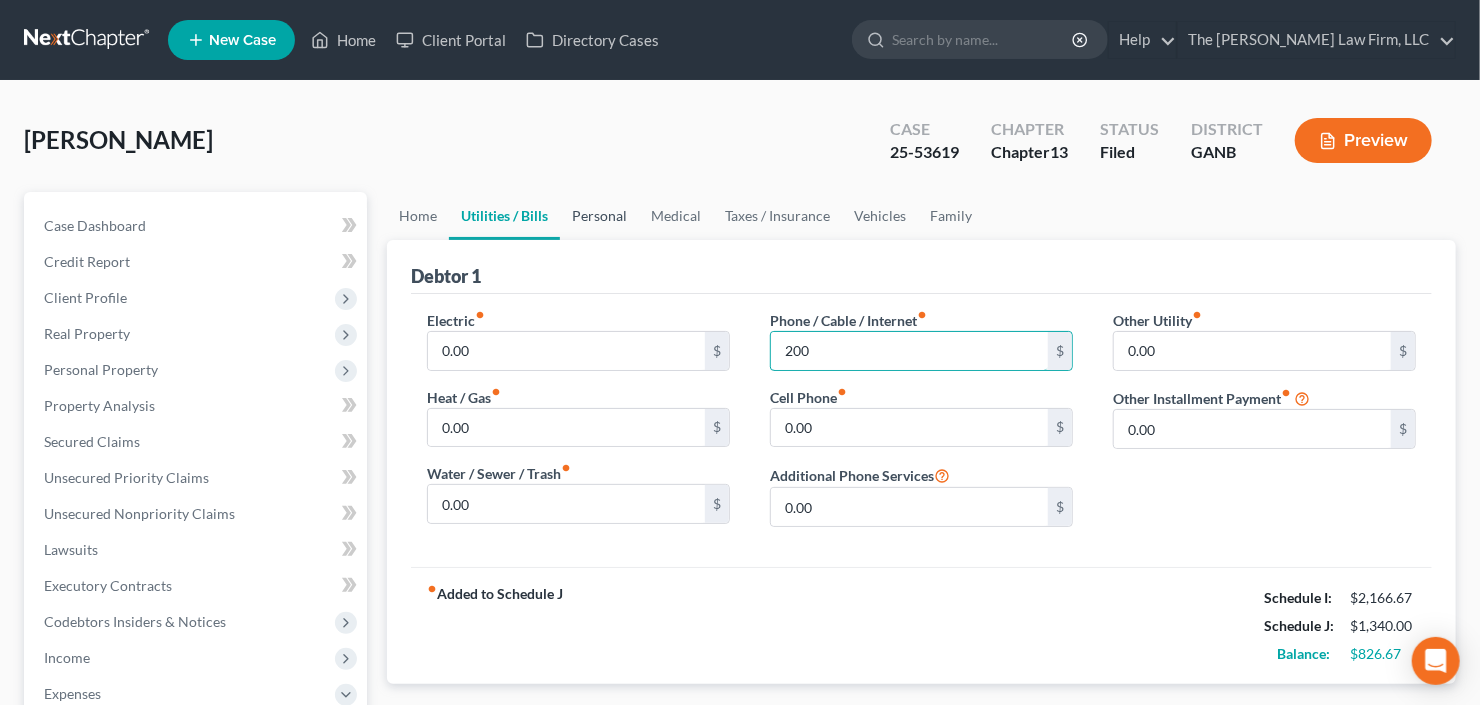 type on "200" 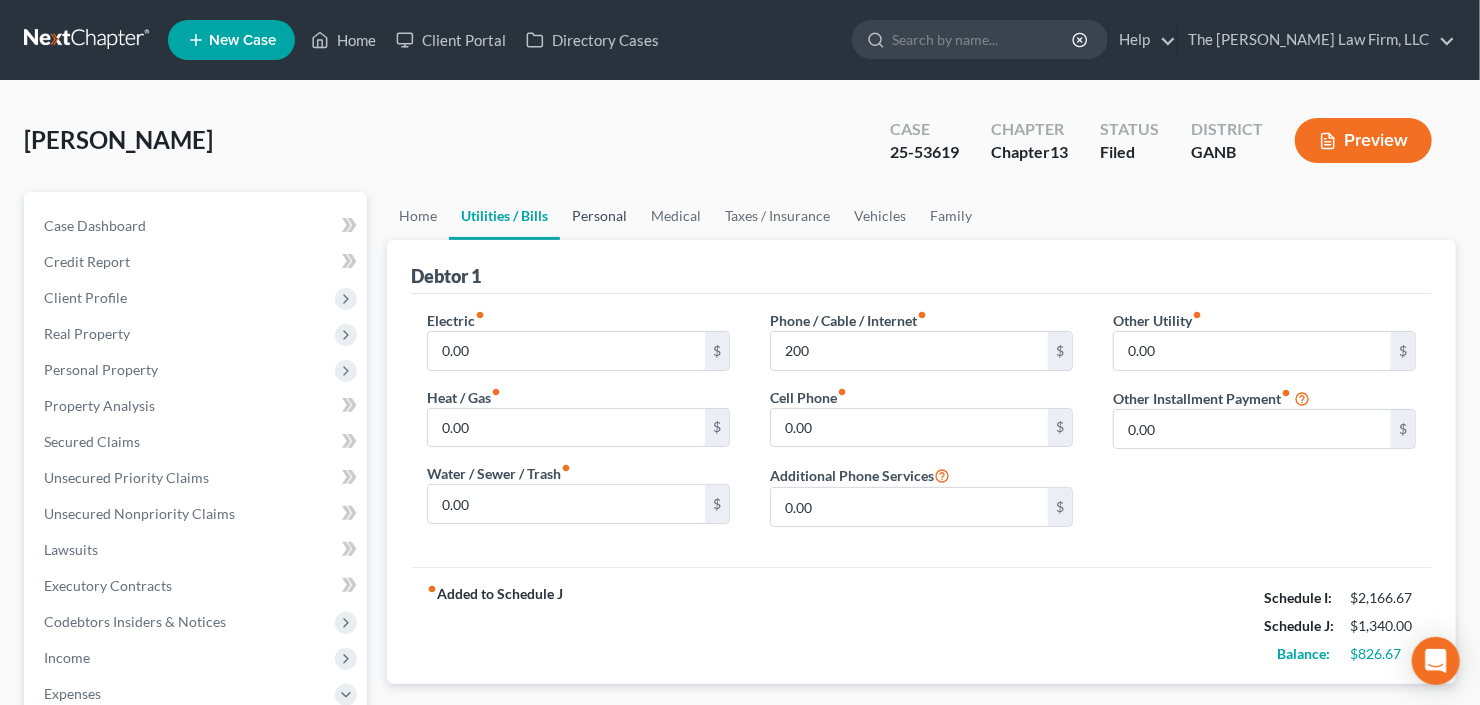 click on "Personal" at bounding box center [599, 216] 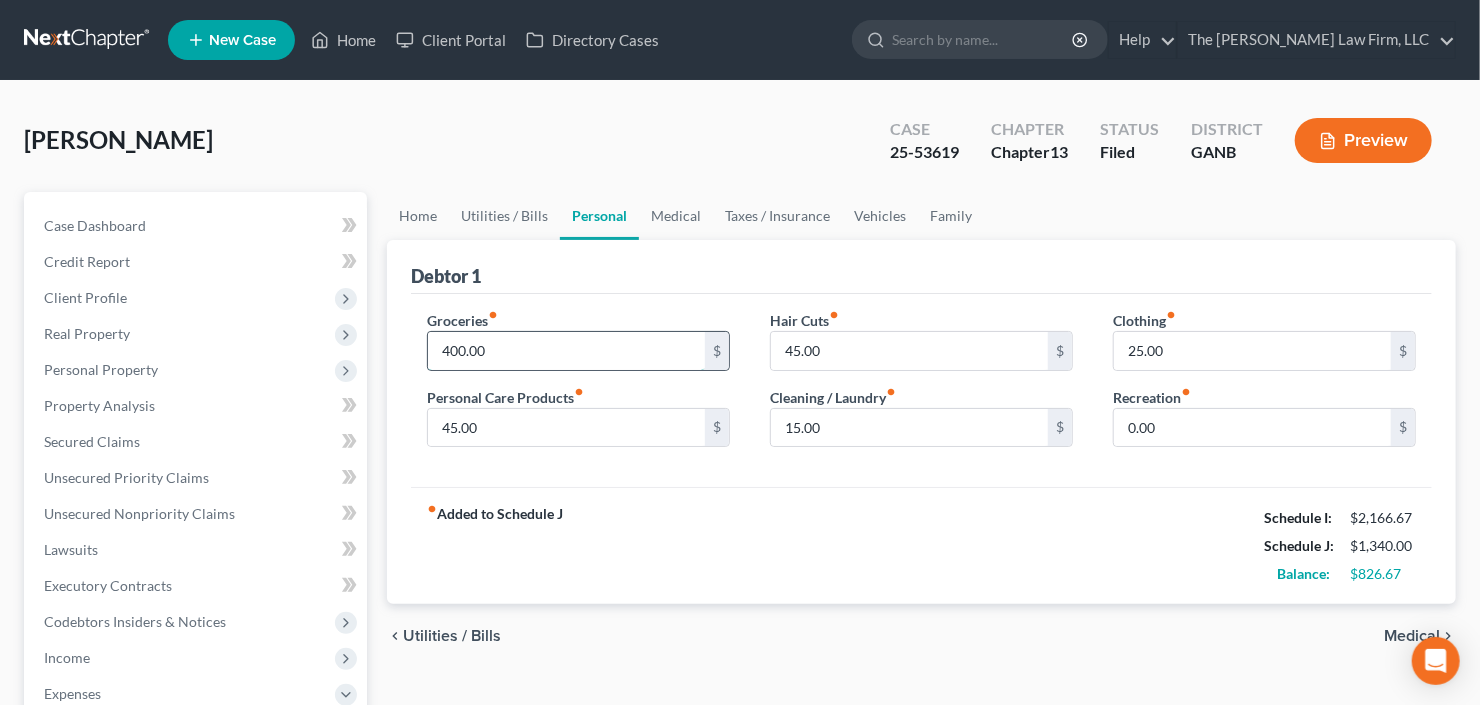 click on "400.00" at bounding box center [566, 351] 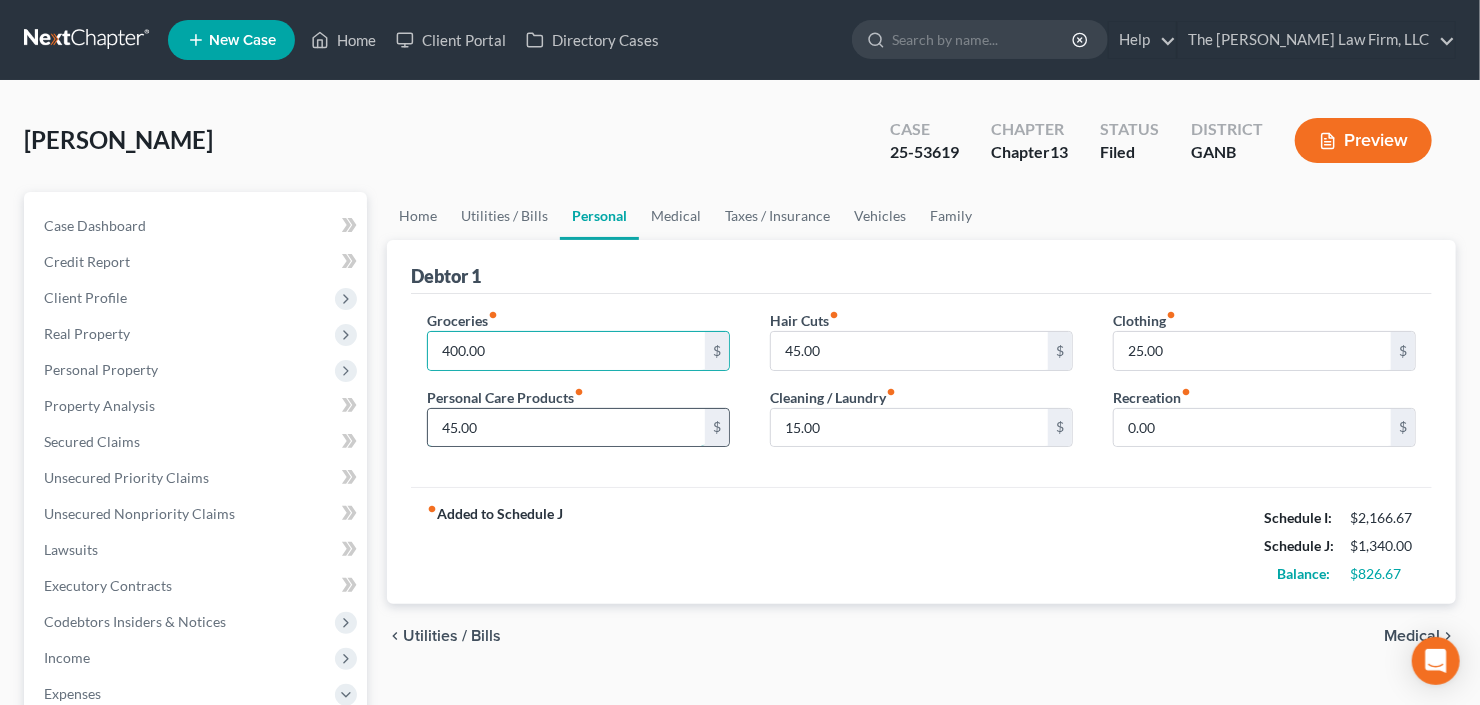 click on "45.00" at bounding box center [566, 428] 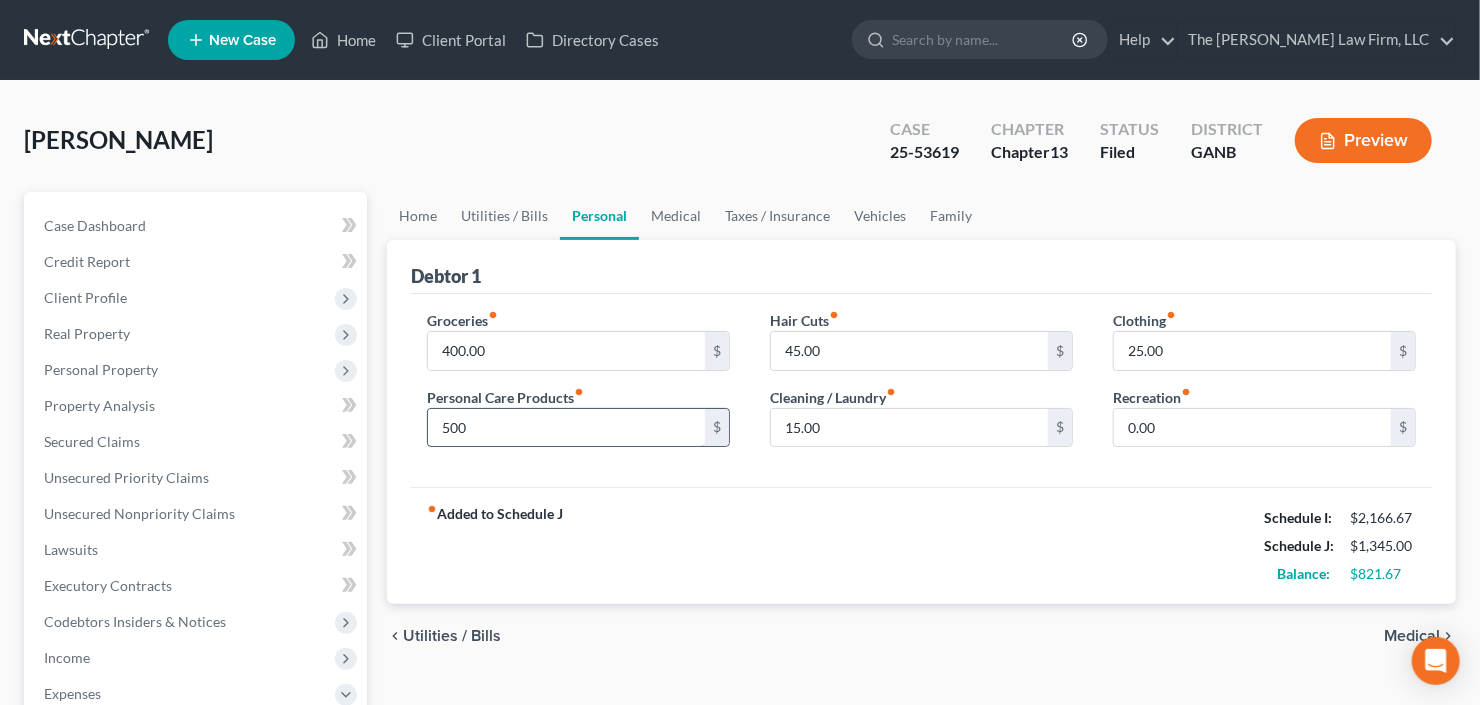 type on "500" 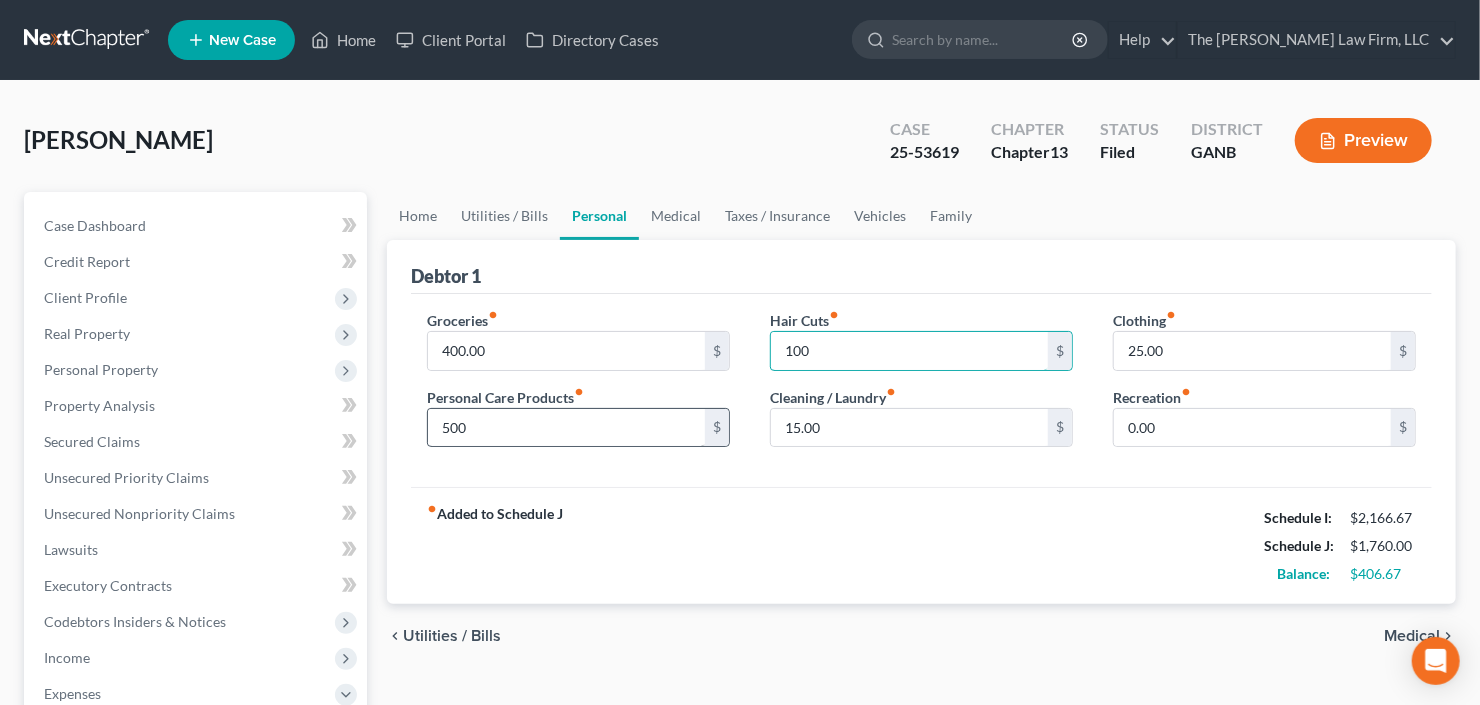 type on "100" 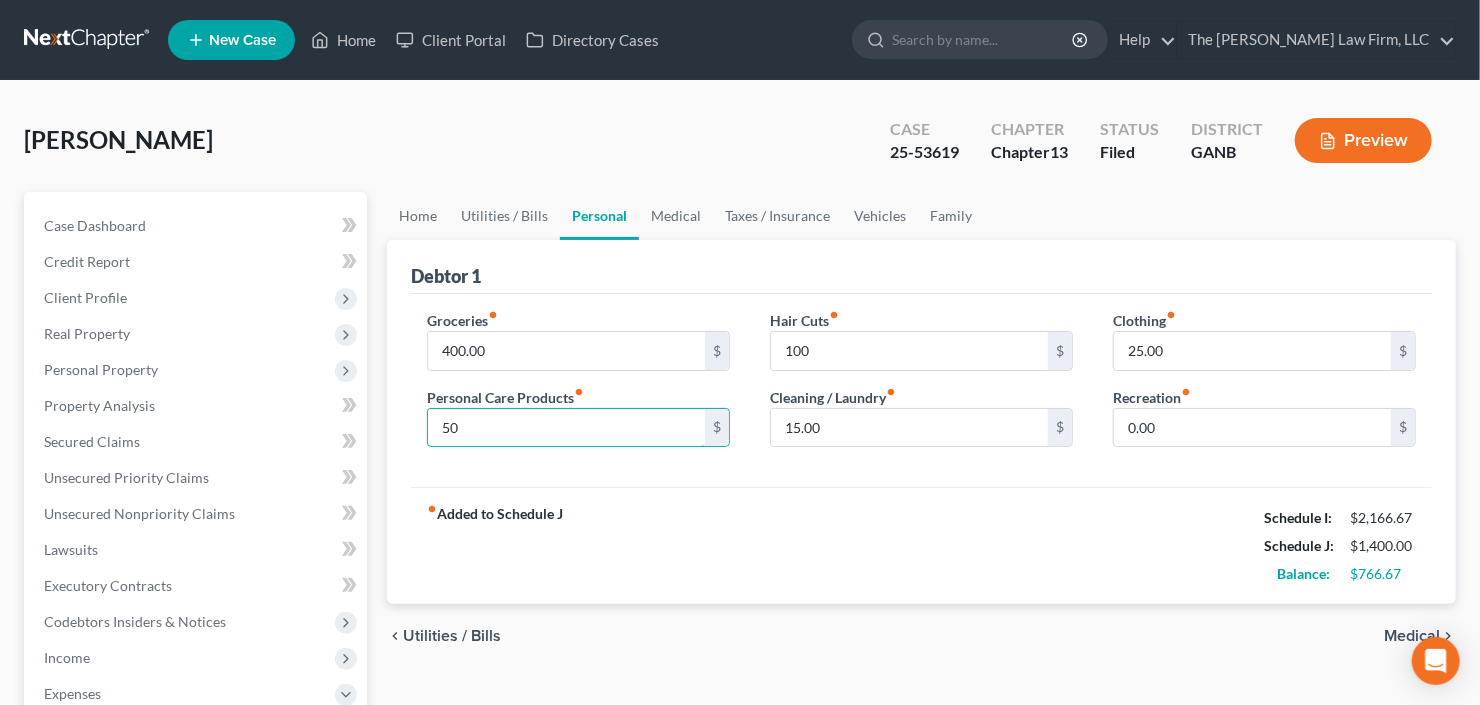 type on "50" 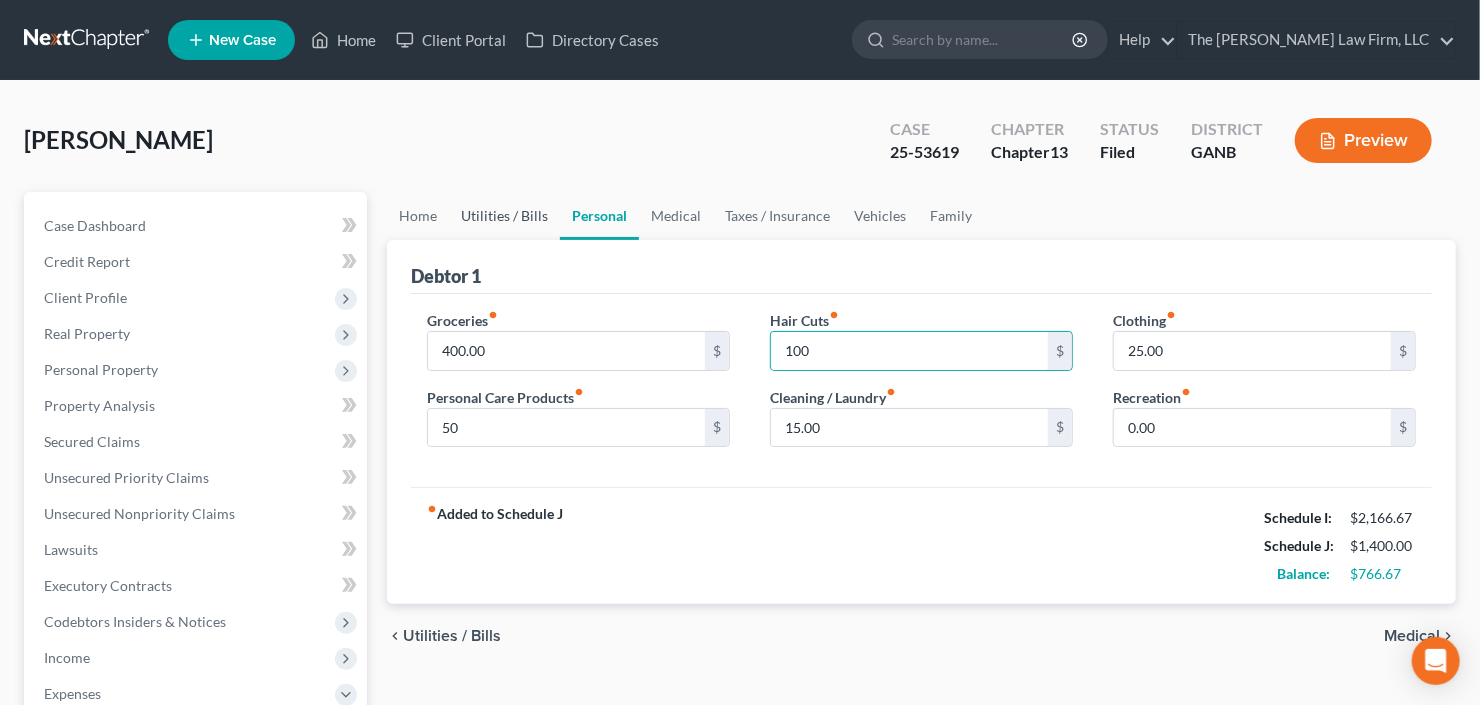 click on "Utilities / Bills" at bounding box center (504, 216) 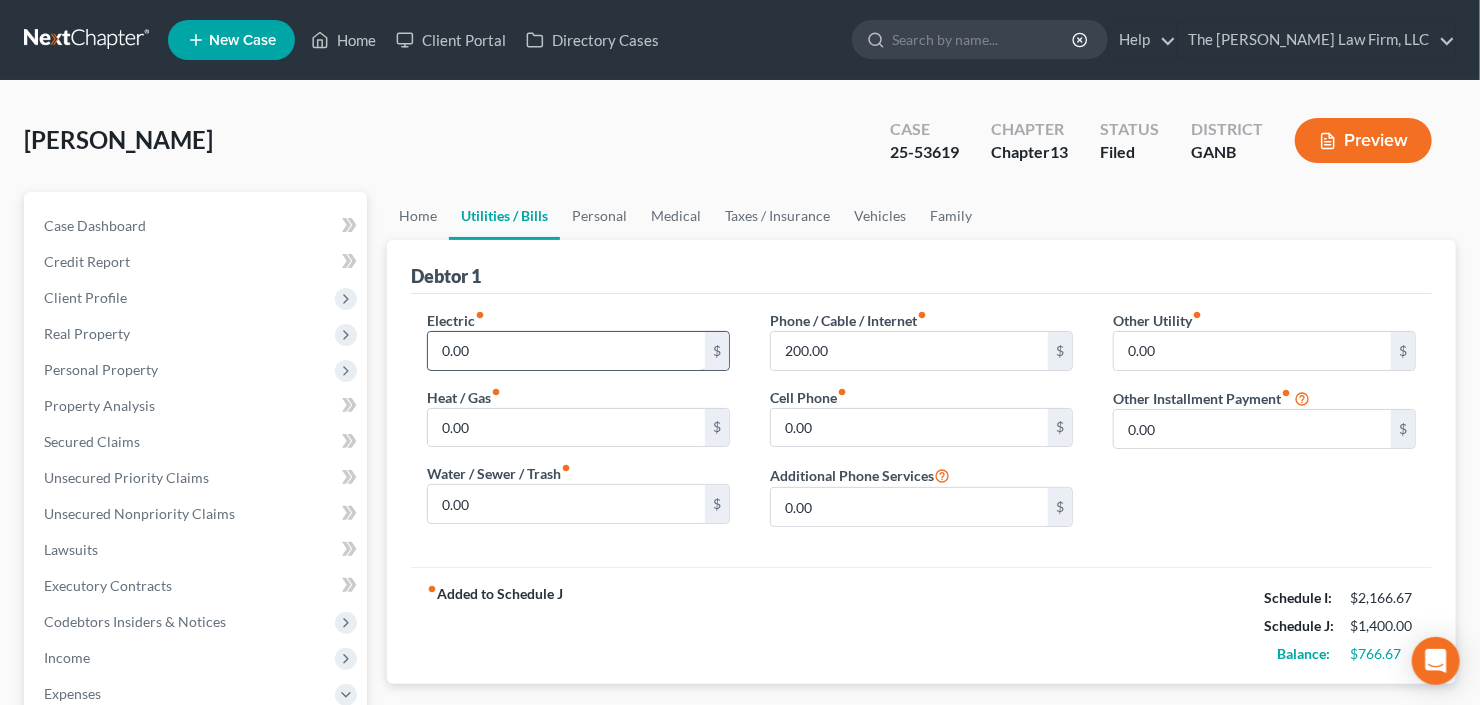 click on "0.00" at bounding box center [566, 351] 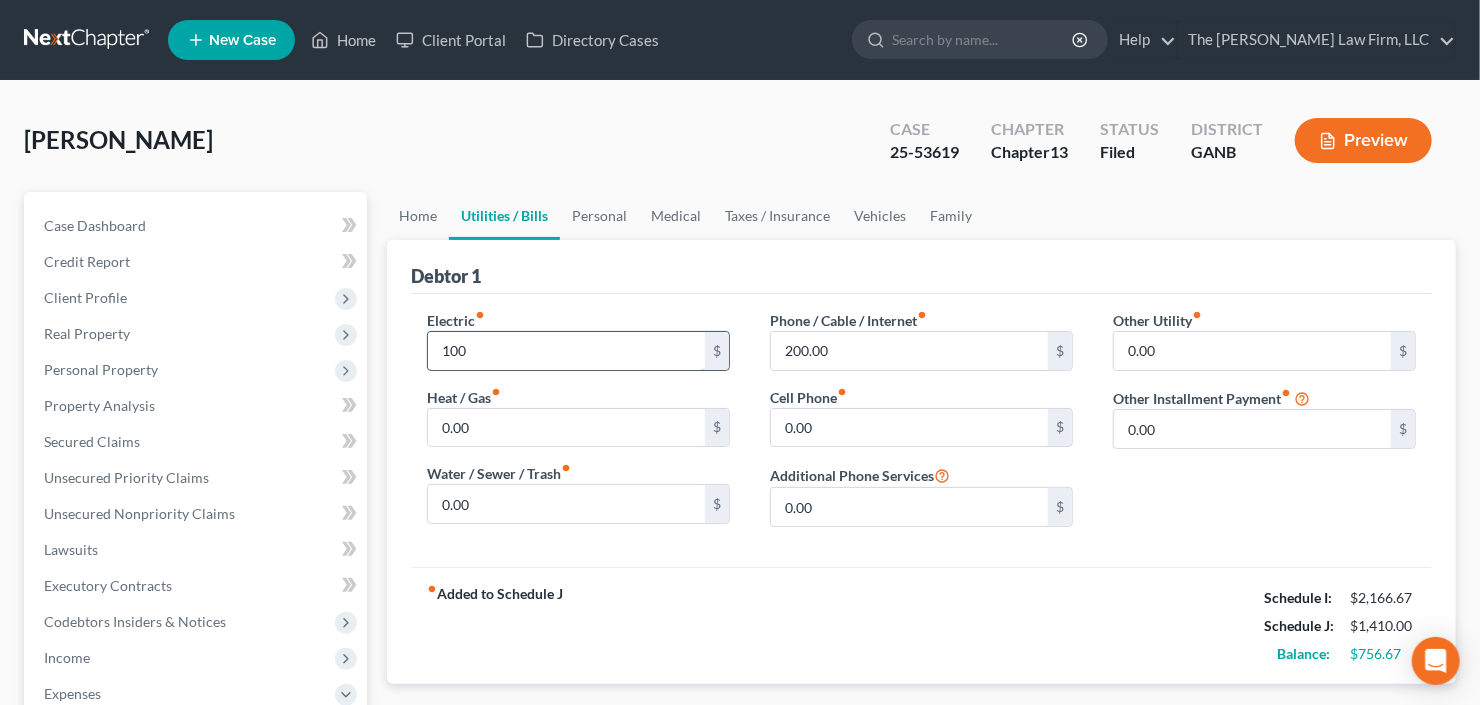 type on "100" 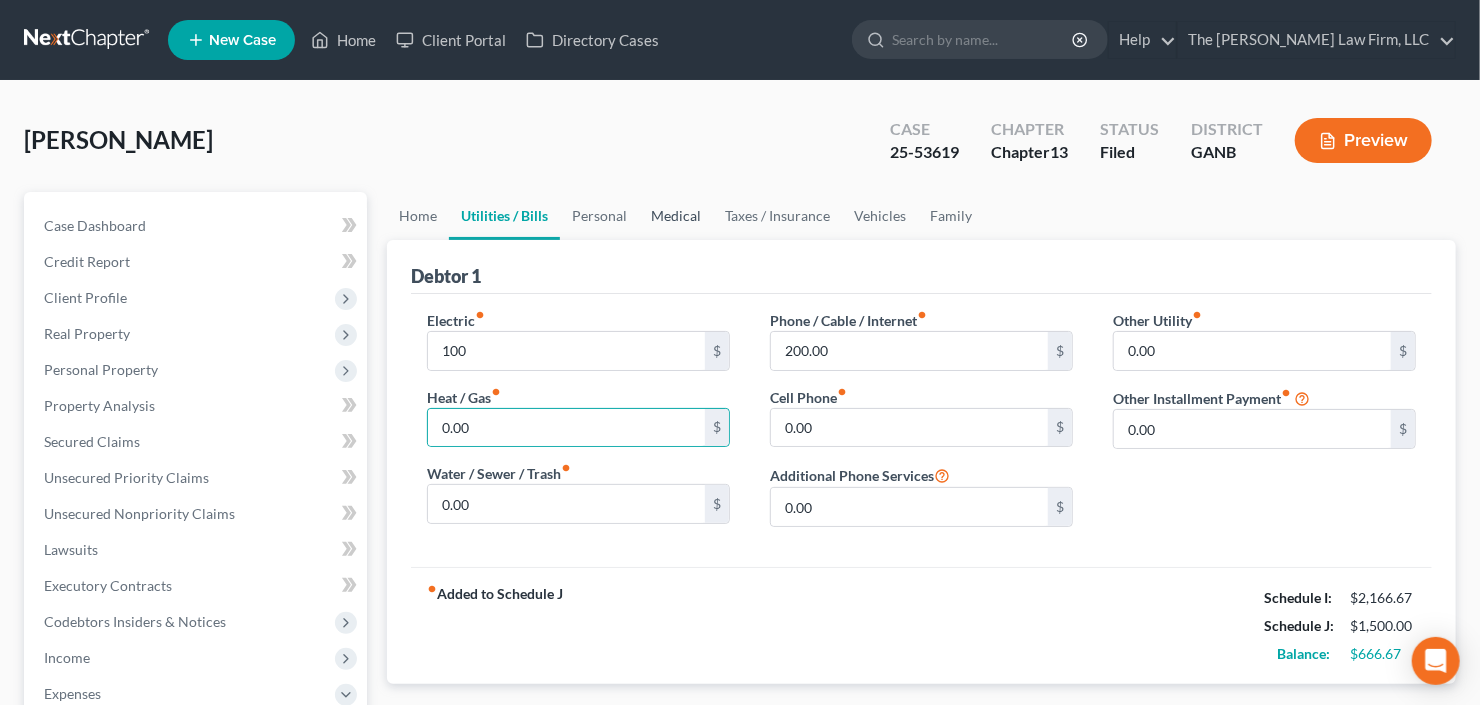 click on "Medical" at bounding box center [676, 216] 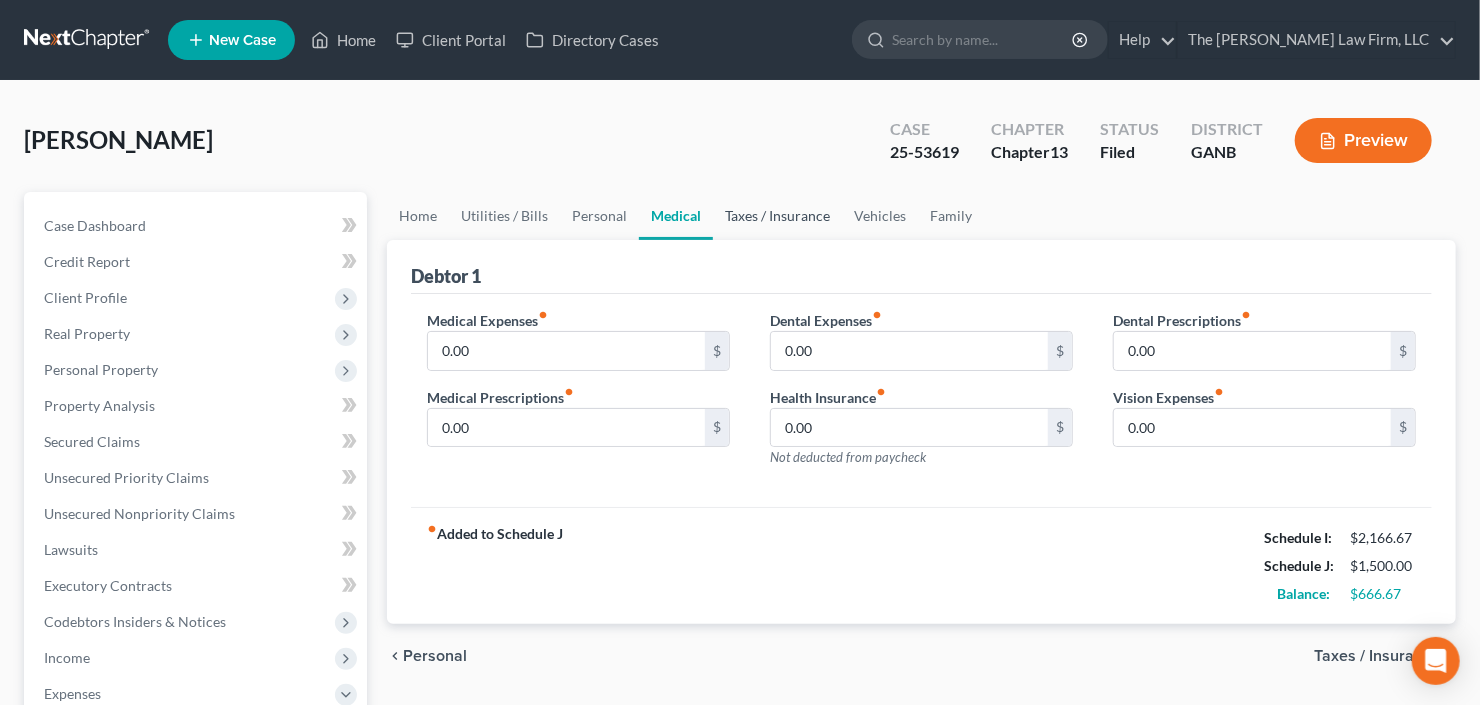click on "Taxes / Insurance" at bounding box center (777, 216) 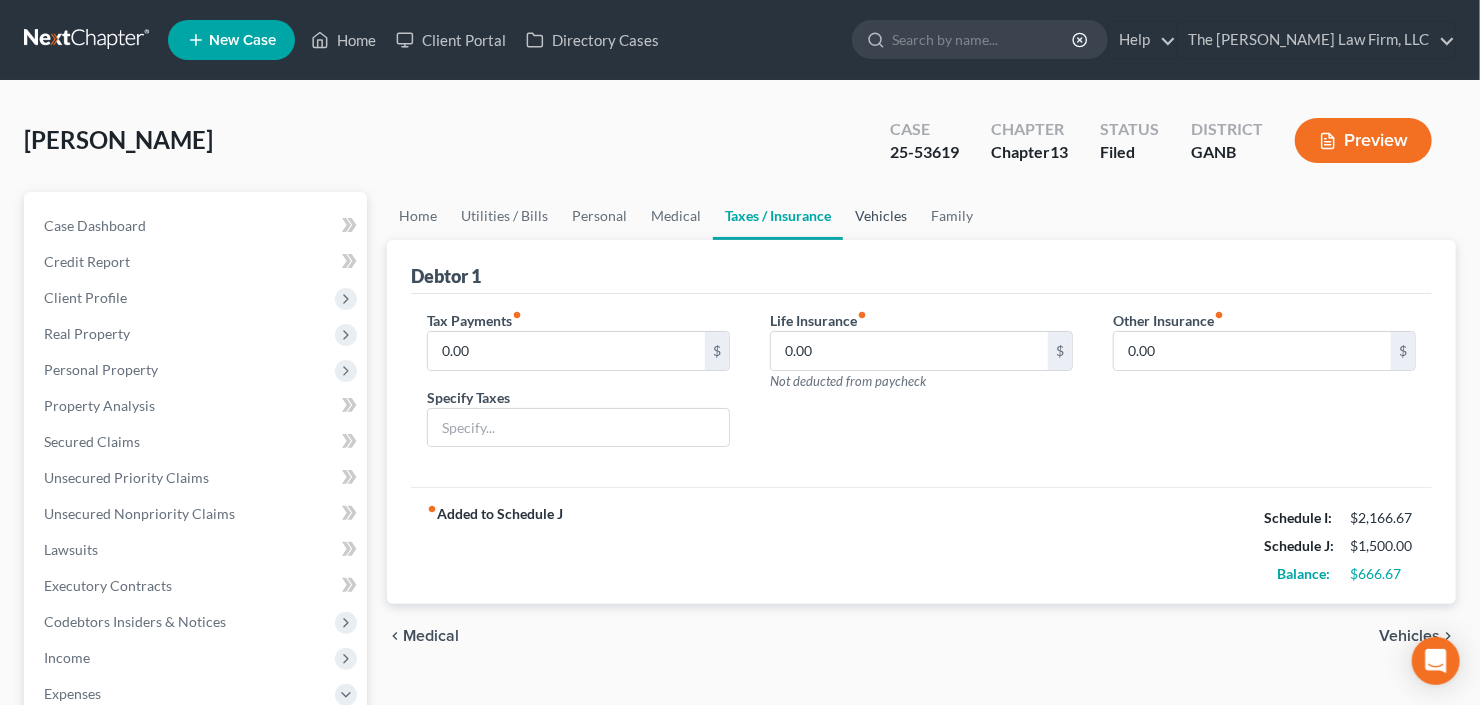 click on "Vehicles" at bounding box center (881, 216) 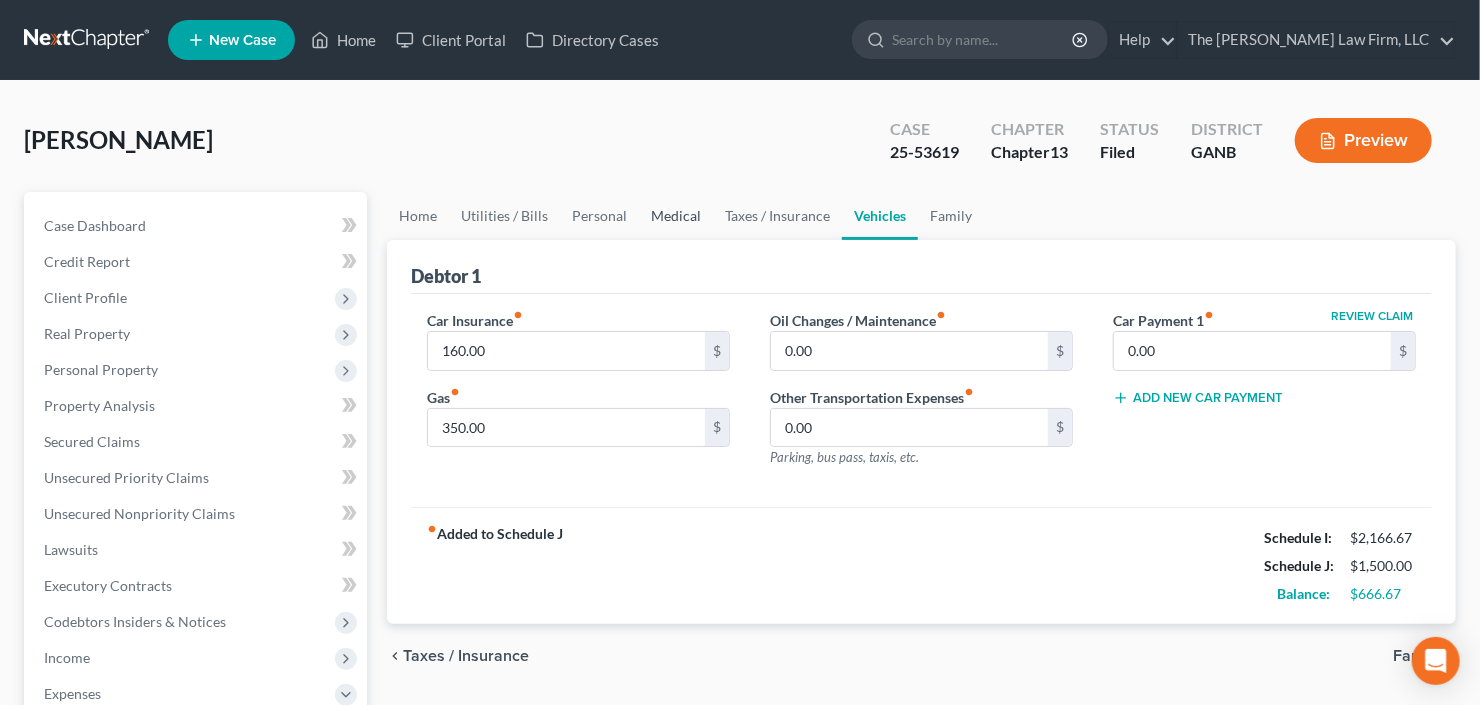 click on "Medical" at bounding box center [676, 216] 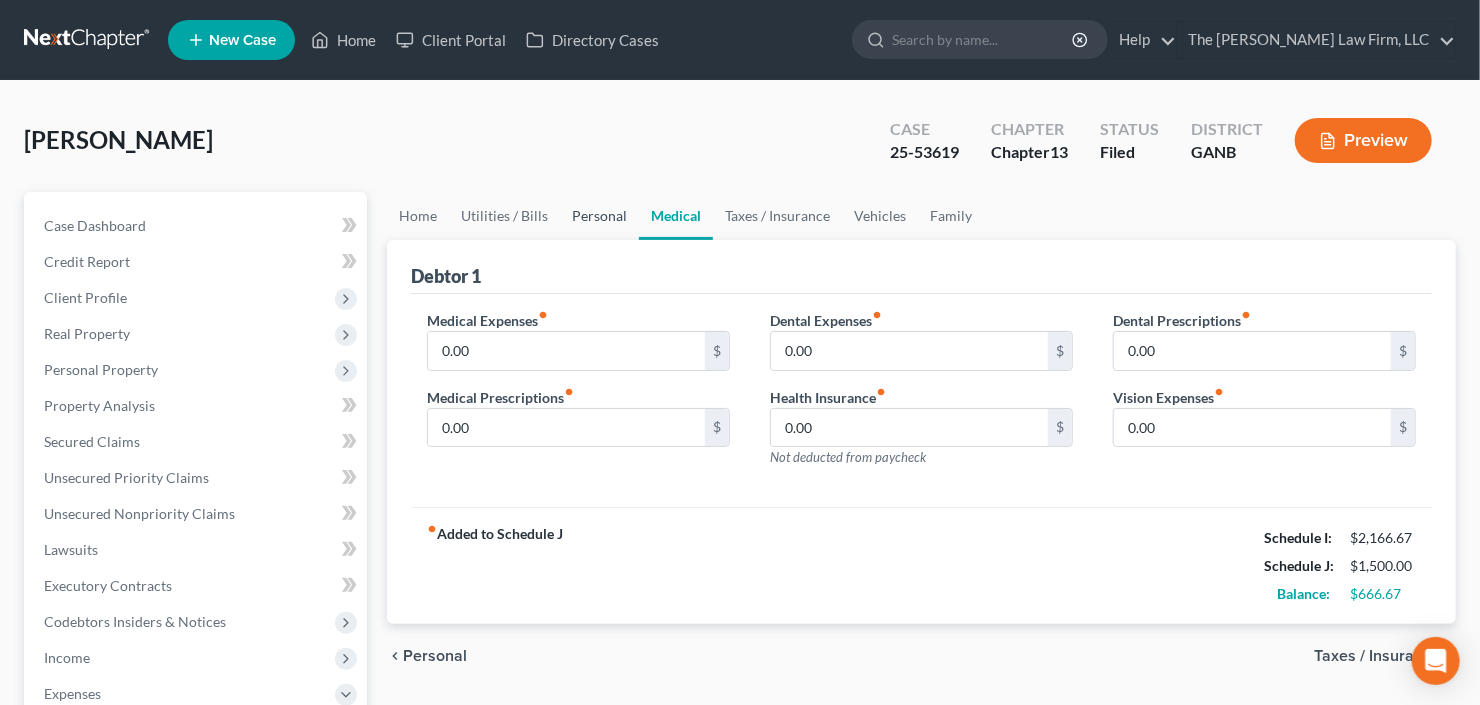 click on "Personal" at bounding box center [599, 216] 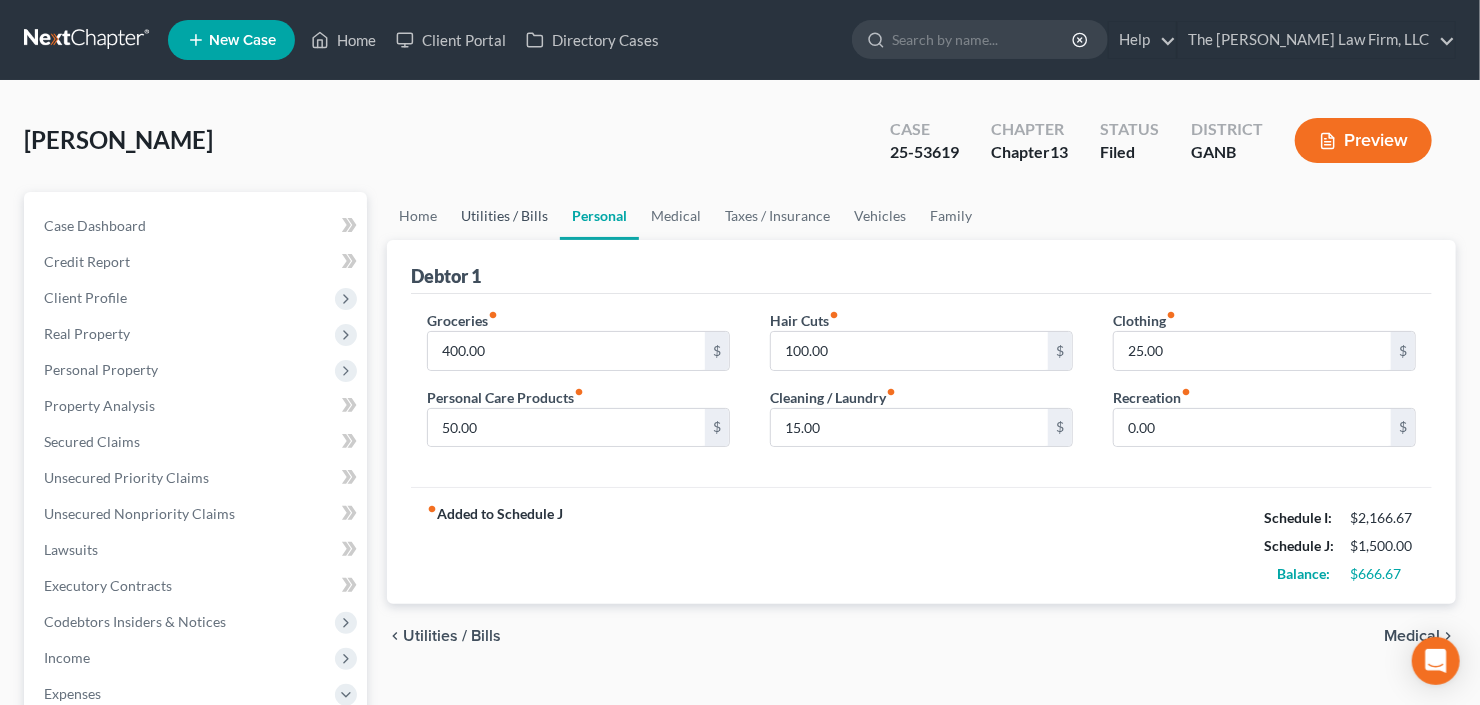 click on "Utilities / Bills" at bounding box center (504, 216) 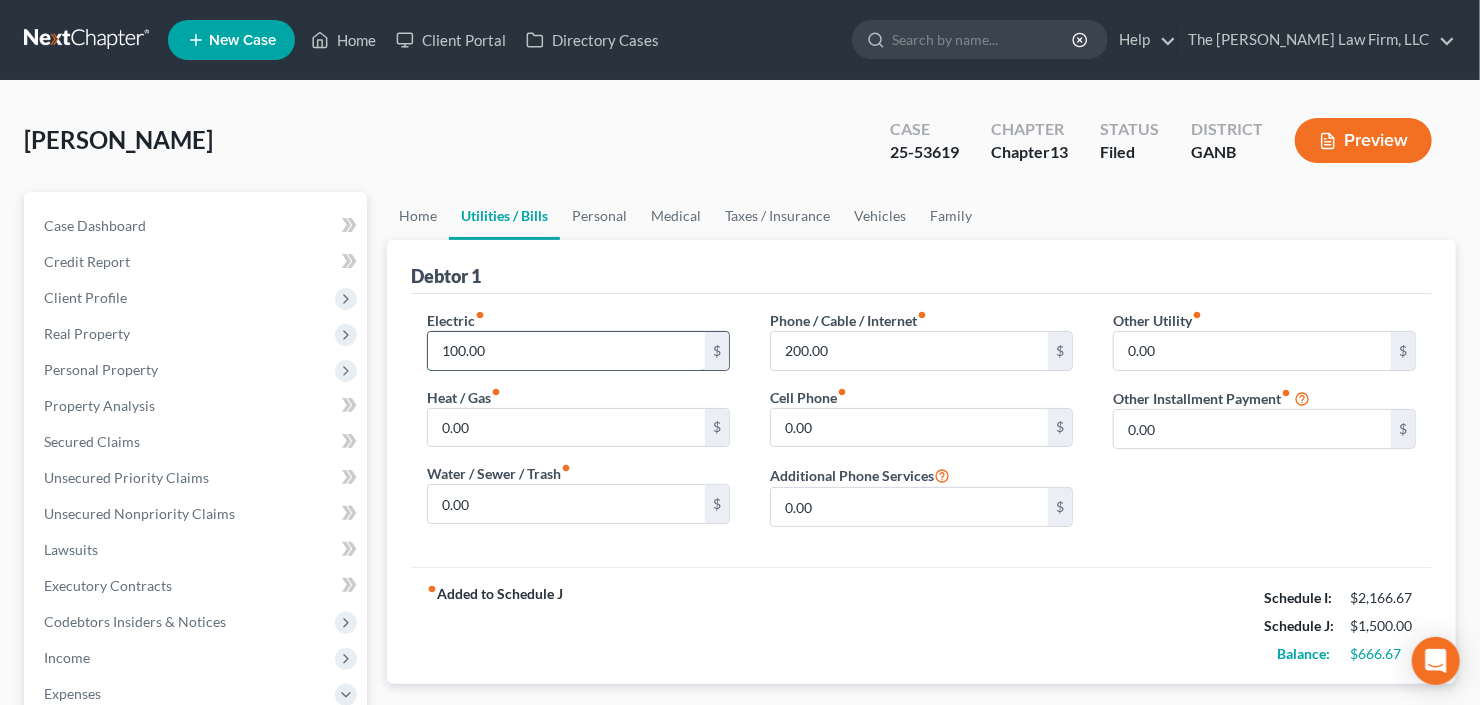 click on "100.00" at bounding box center (566, 351) 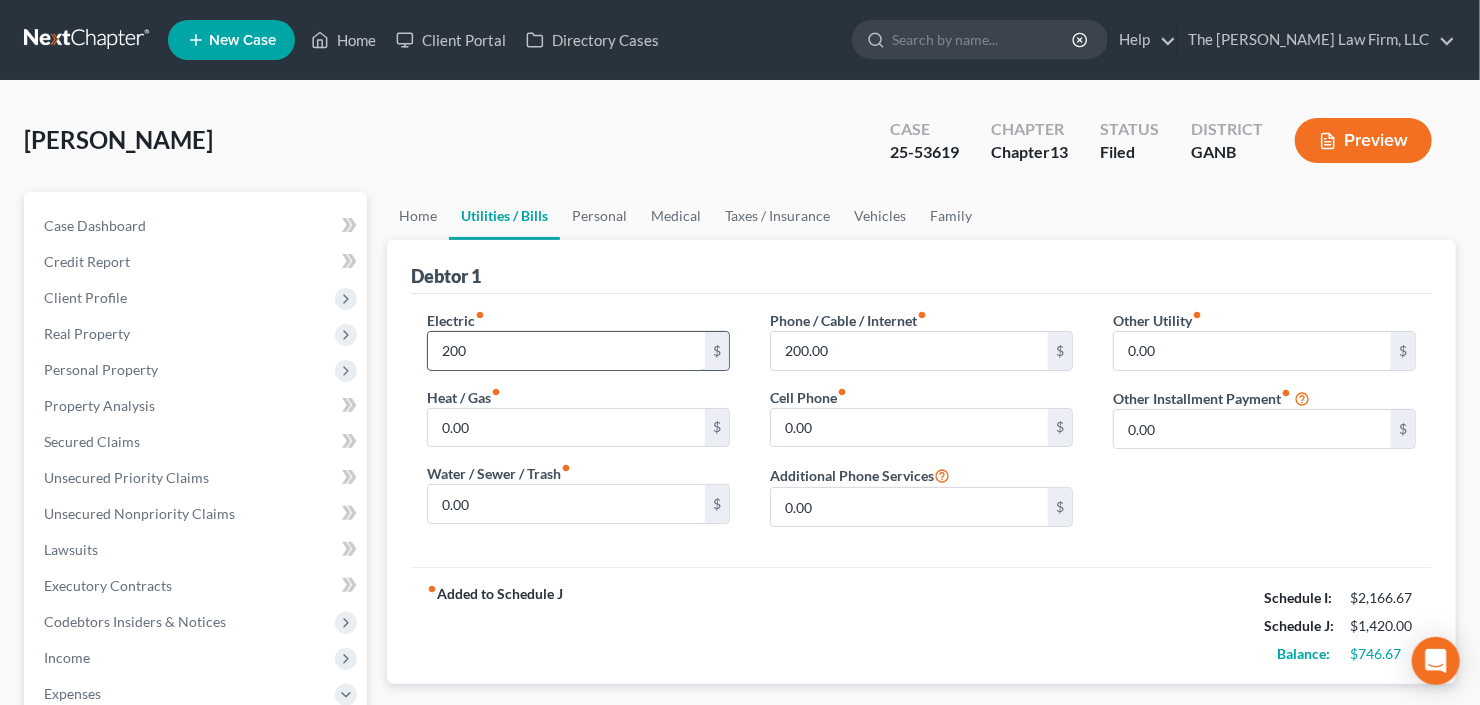 type on "200" 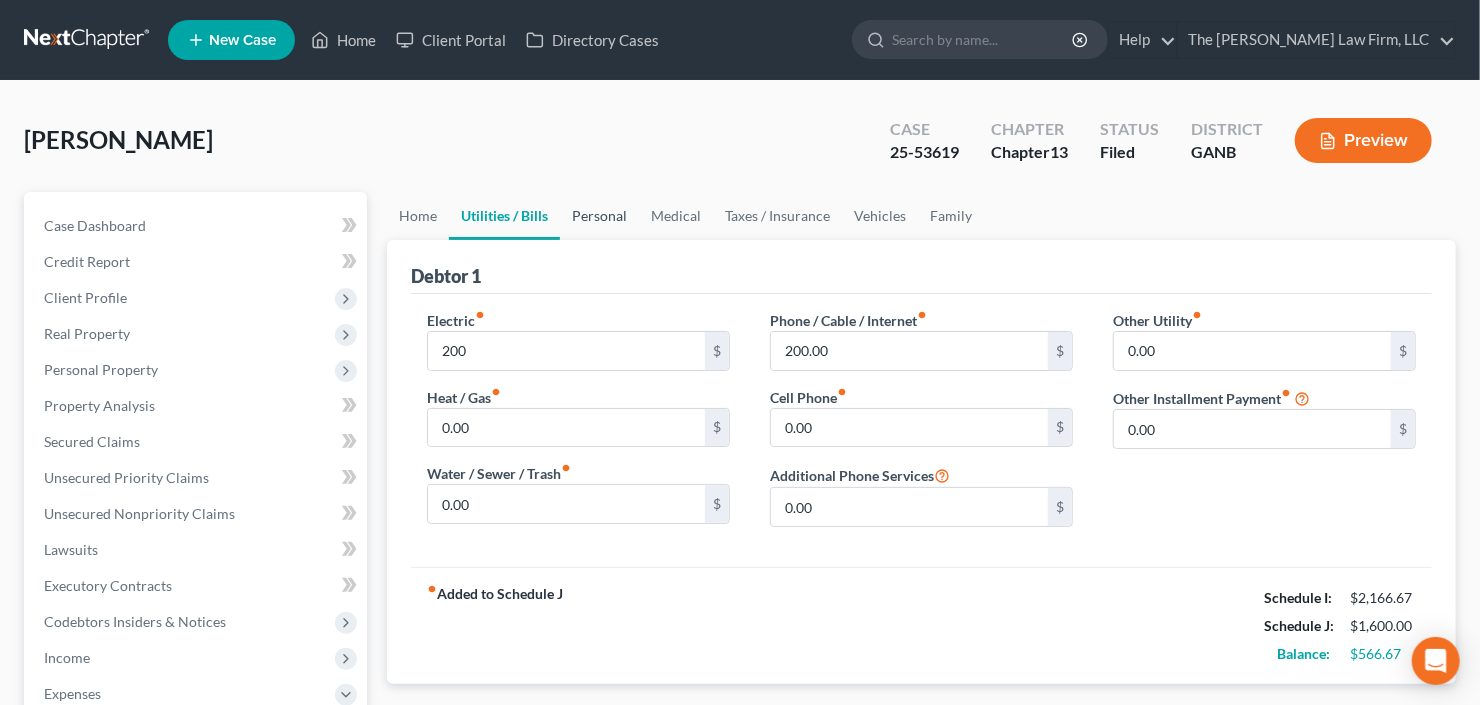 click on "Personal" at bounding box center (599, 216) 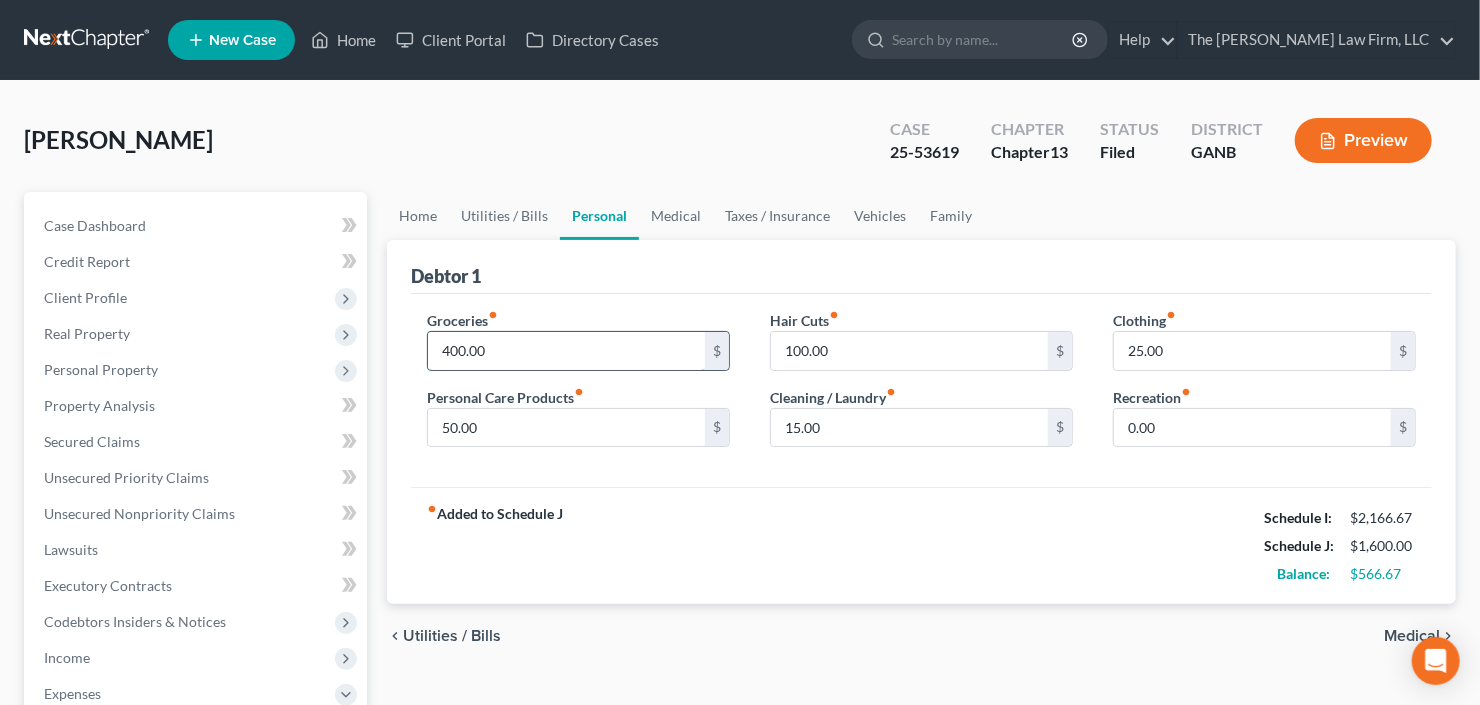 click on "400.00" at bounding box center (566, 351) 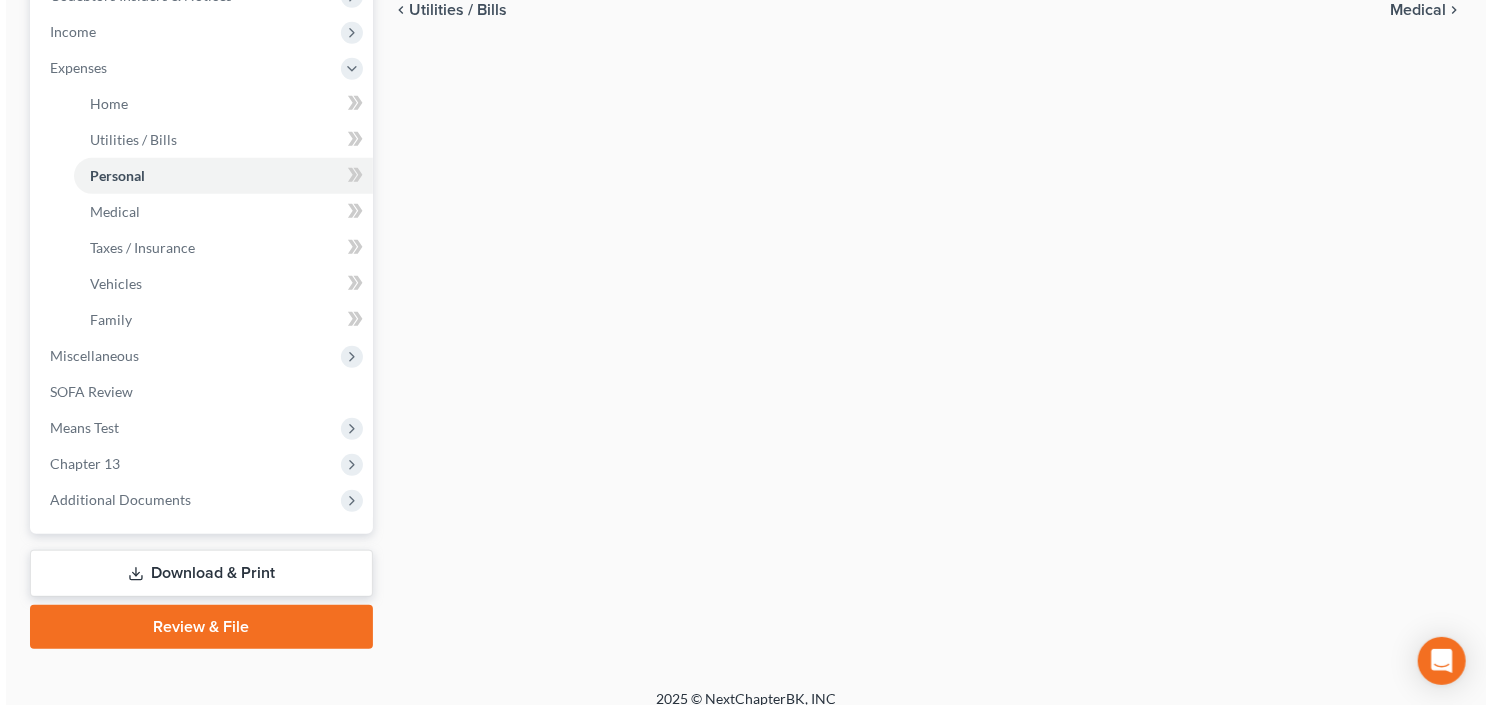 scroll, scrollTop: 643, scrollLeft: 0, axis: vertical 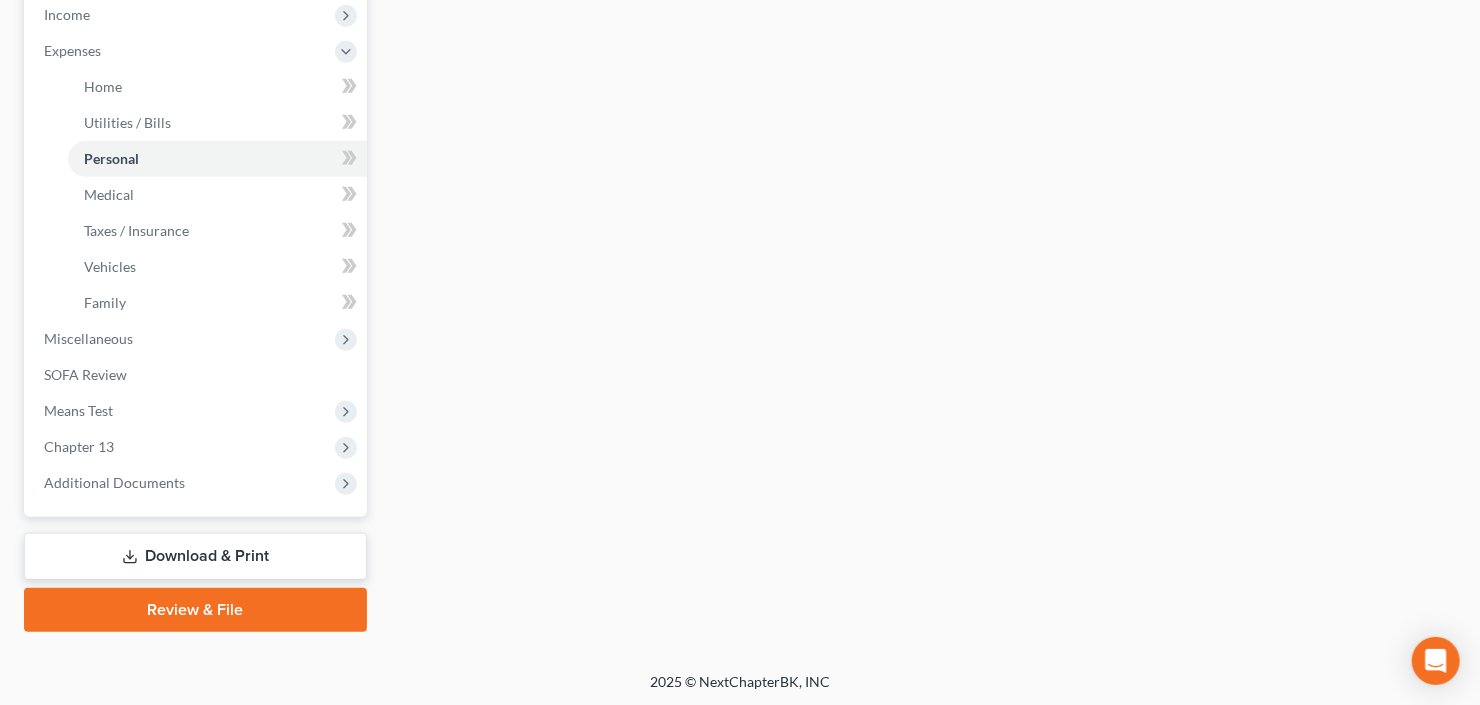 type on "416.67" 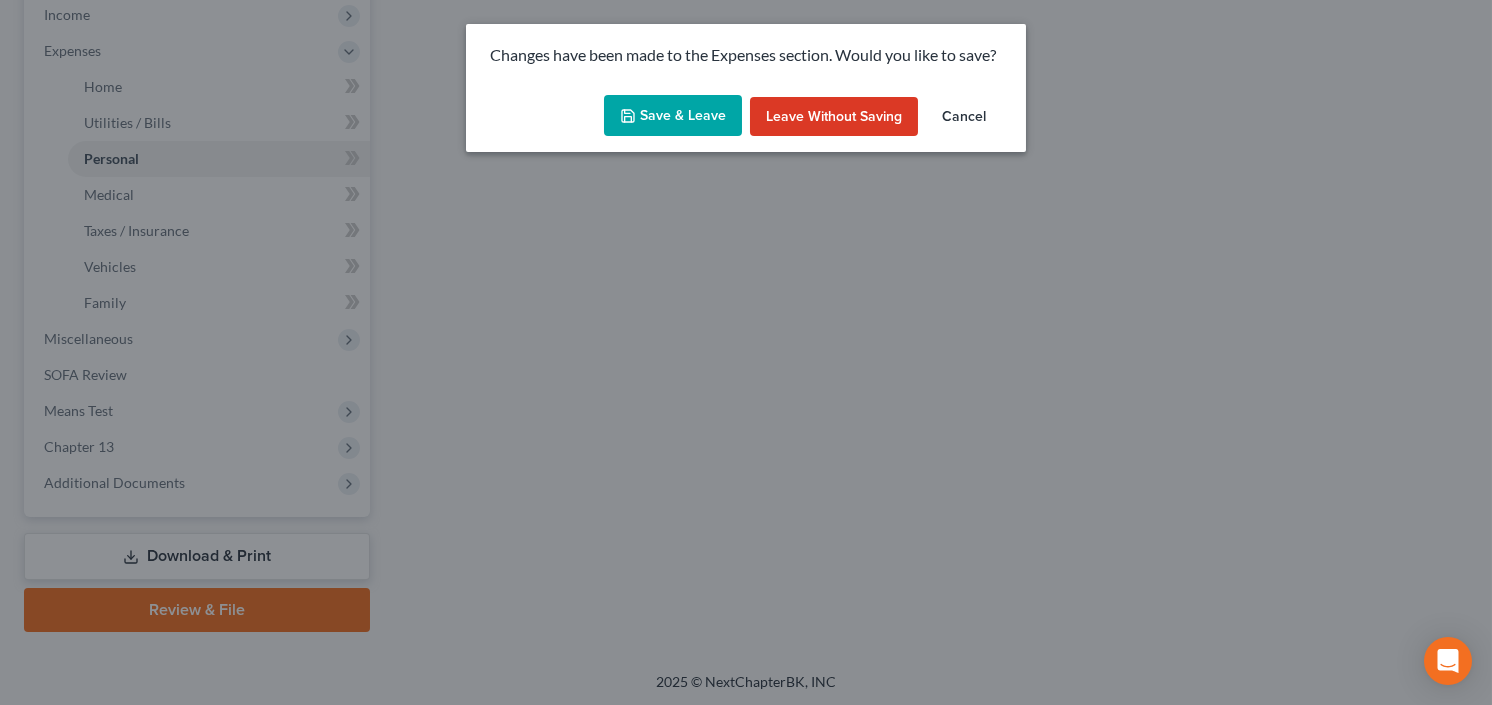 click on "Save & Leave" at bounding box center (673, 116) 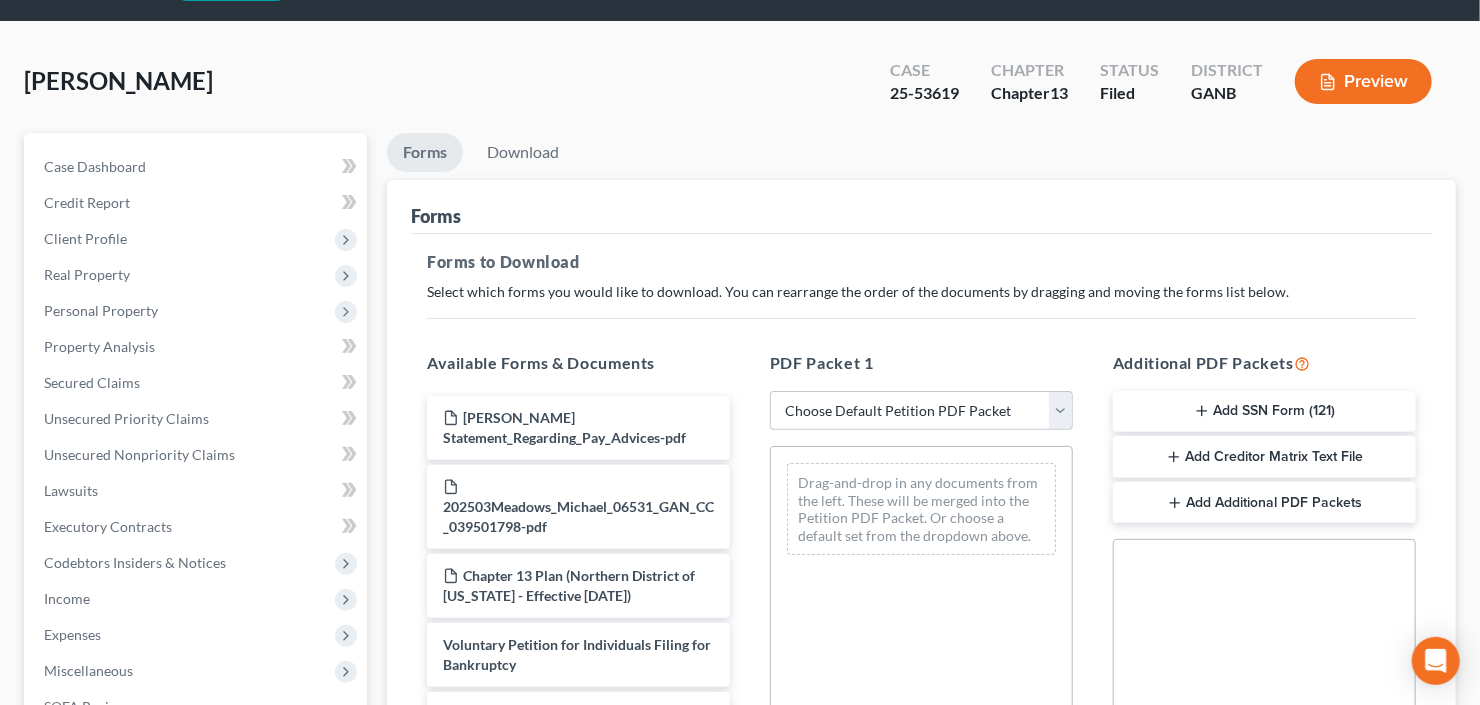 scroll, scrollTop: 0, scrollLeft: 0, axis: both 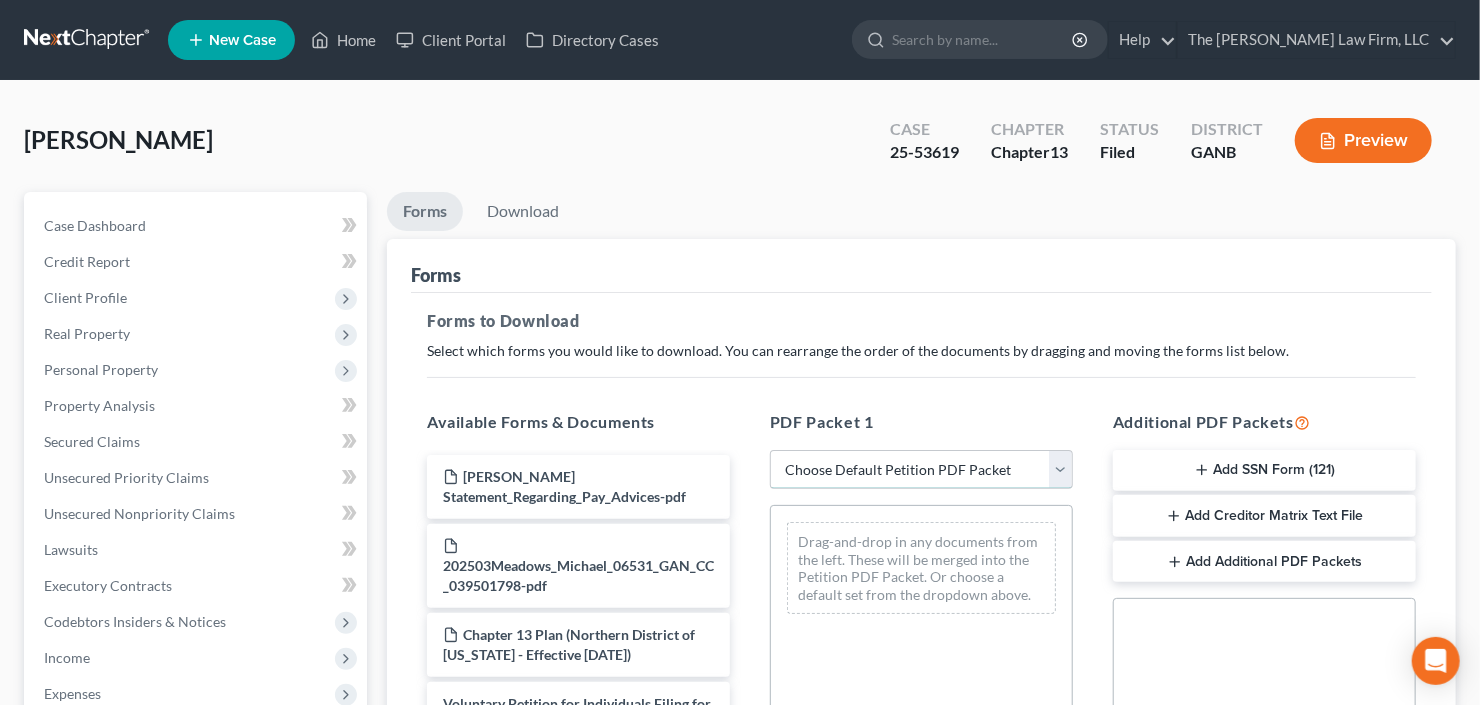 click on "Choose Default Petition PDF Packet Complete Bankruptcy Petition (all forms and schedules) Emergency Filing Forms (Petition and Creditor List Only) Amended Forms Signature Pages Only Supplemental Post Petition (Sch. I & J) Supplemental Post Petition (Sch. I) Supplemental Post Petition (Sch. J)" at bounding box center (921, 470) 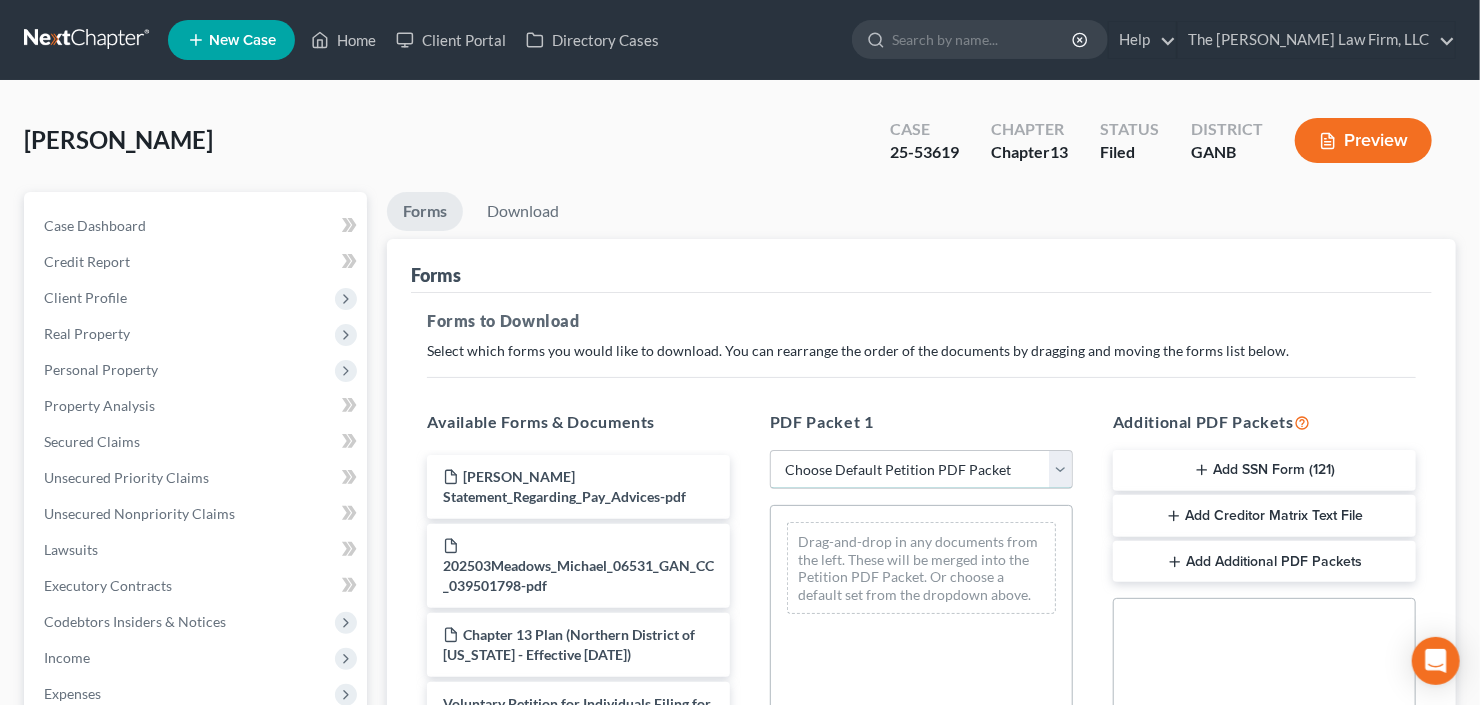 select on "2" 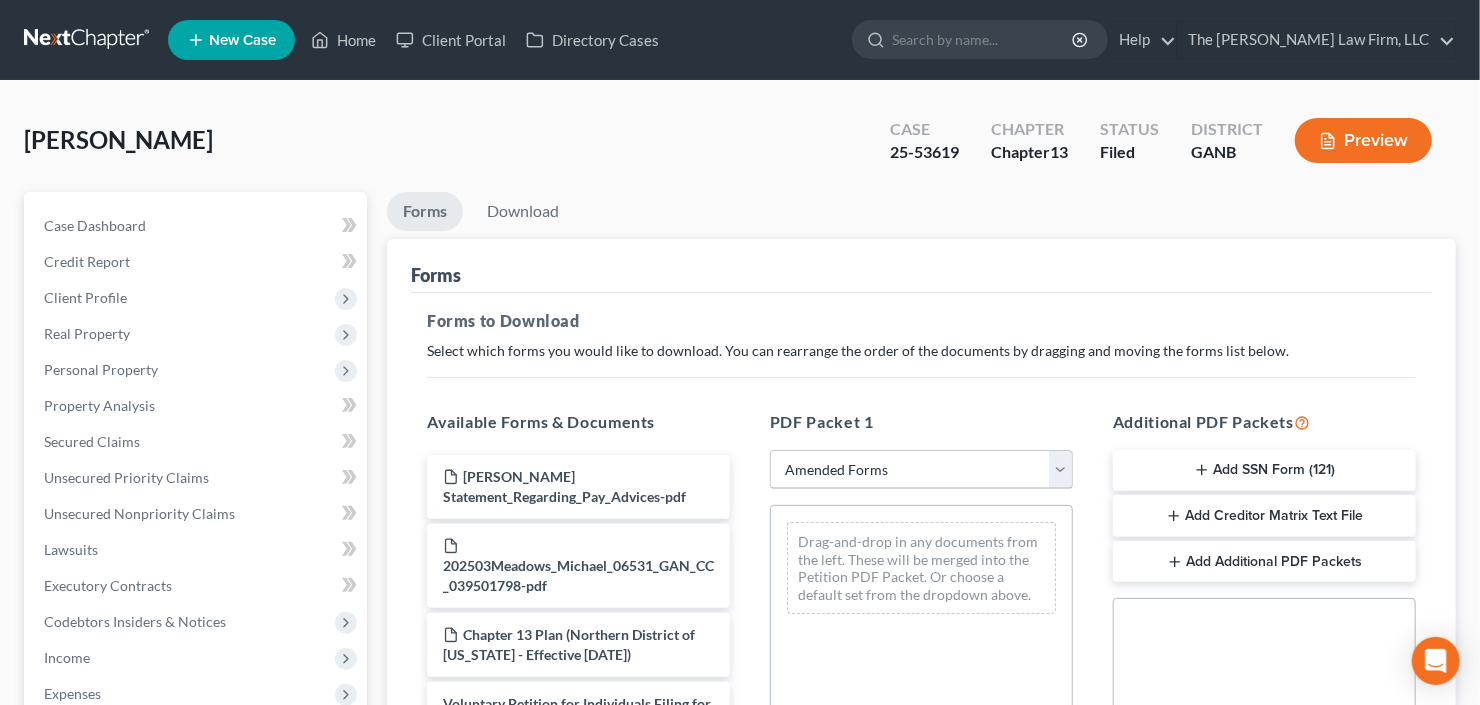 click on "Choose Default Petition PDF Packet Complete Bankruptcy Petition (all forms and schedules) Emergency Filing Forms (Petition and Creditor List Only) Amended Forms Signature Pages Only Supplemental Post Petition (Sch. I & J) Supplemental Post Petition (Sch. I) Supplemental Post Petition (Sch. J)" at bounding box center (921, 470) 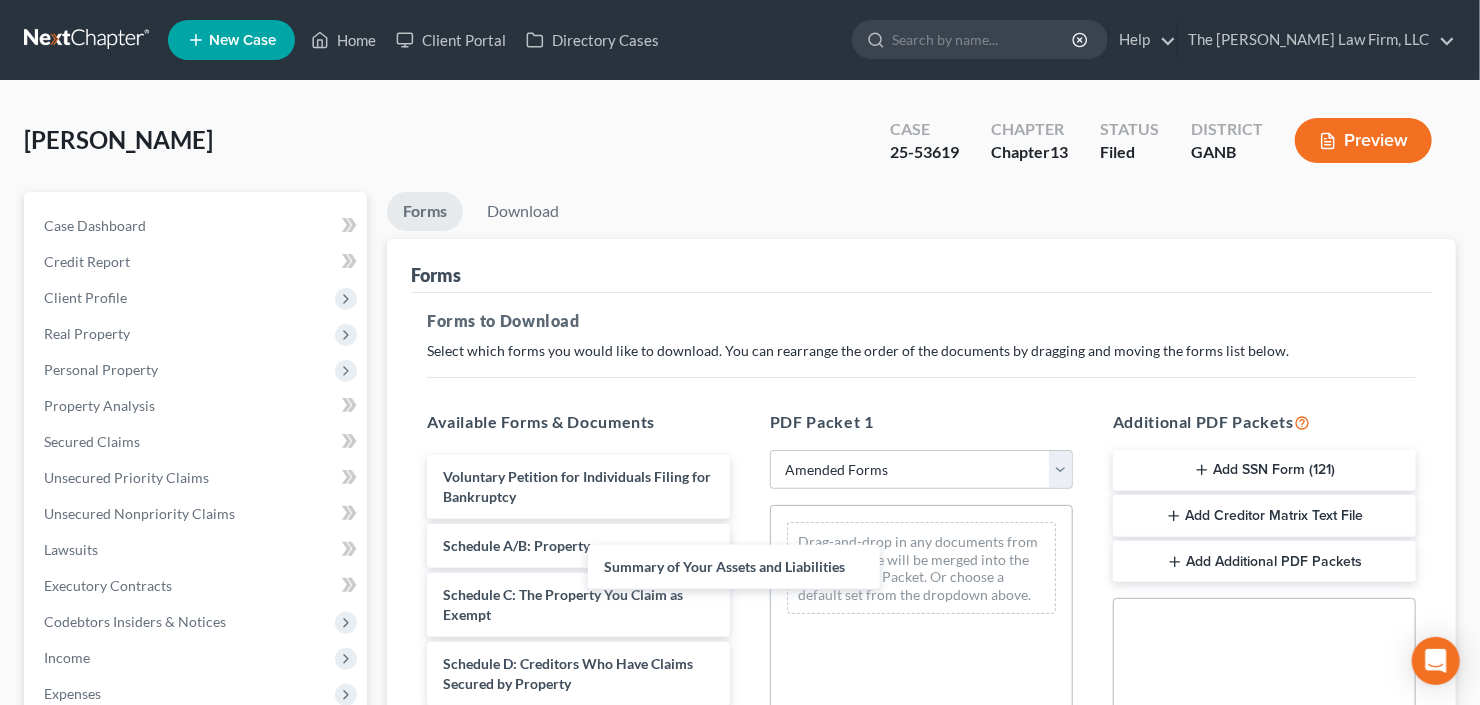 drag, startPoint x: 587, startPoint y: 526, endPoint x: 1100, endPoint y: 453, distance: 518.1679 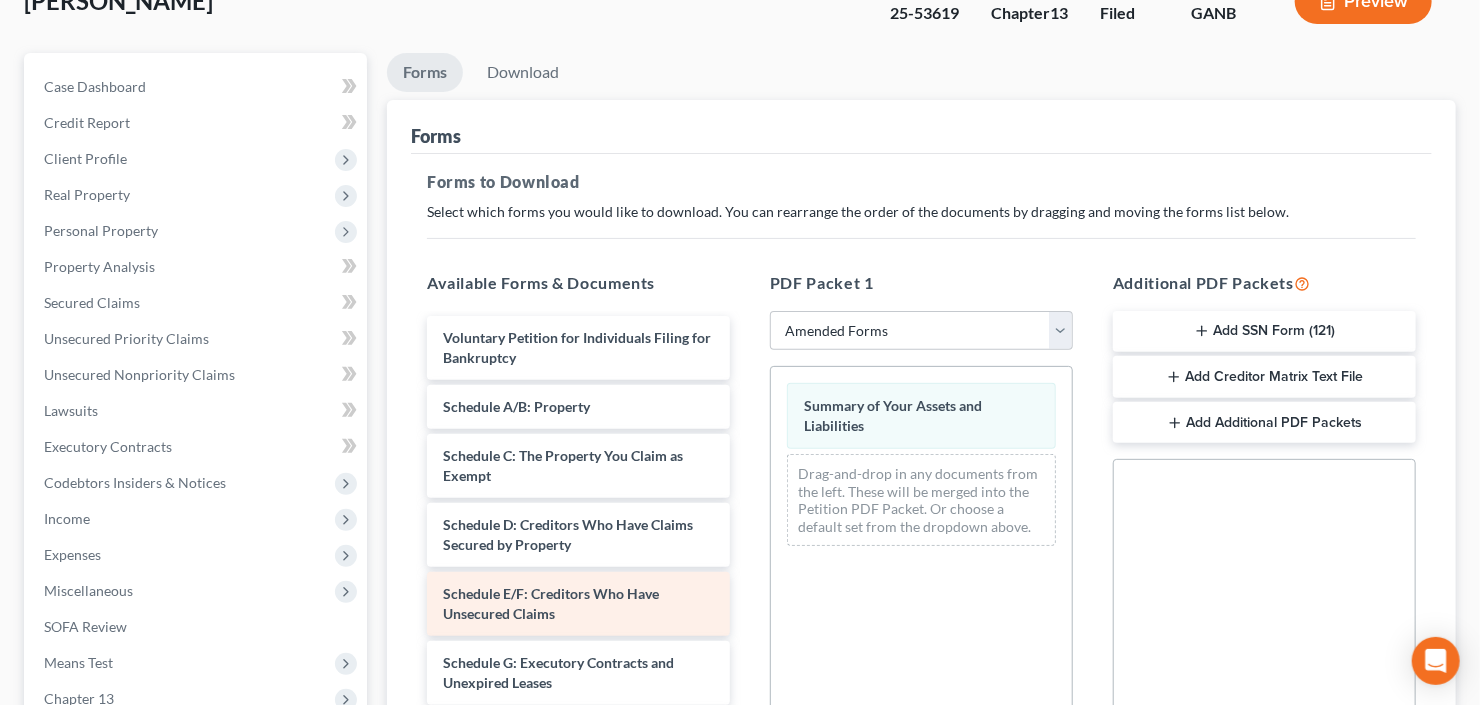 scroll, scrollTop: 240, scrollLeft: 0, axis: vertical 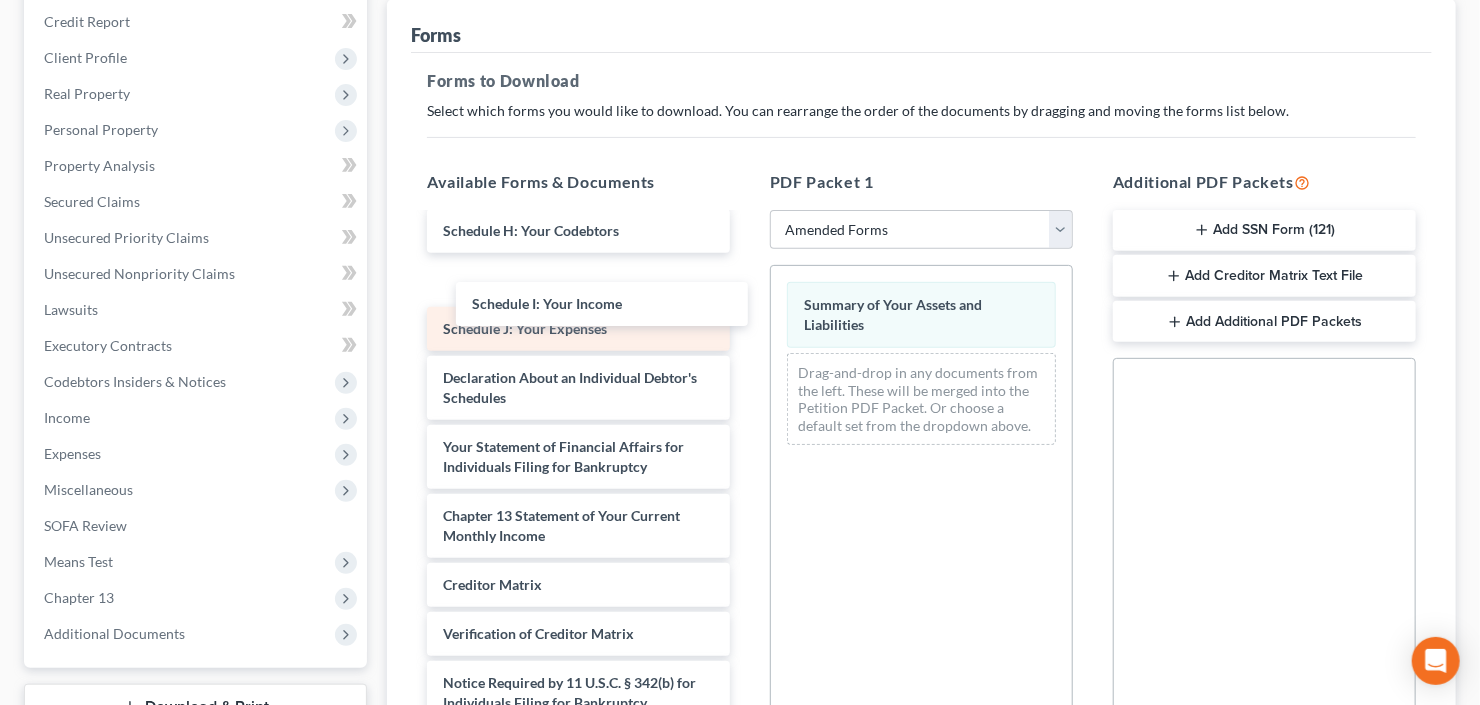 drag, startPoint x: 619, startPoint y: 274, endPoint x: 692, endPoint y: 297, distance: 76.537575 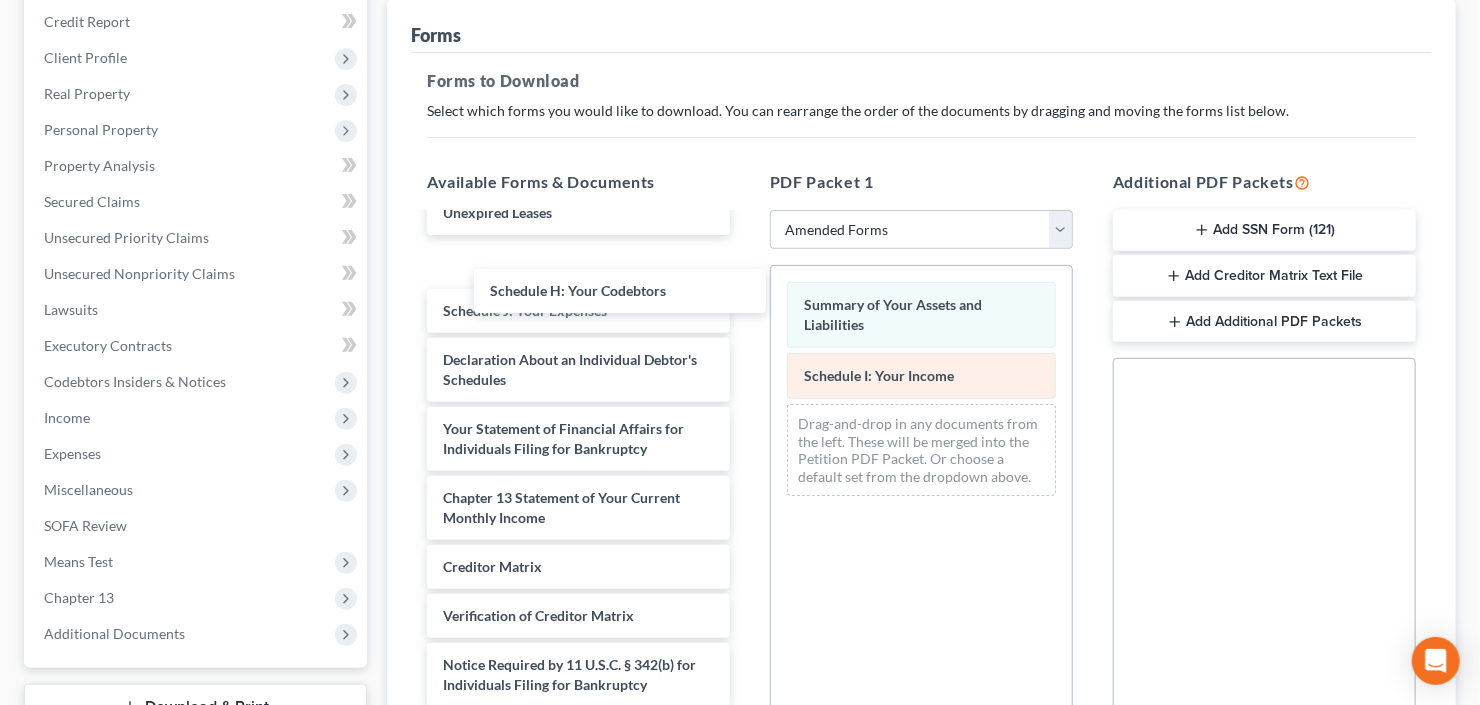 drag, startPoint x: 624, startPoint y: 262, endPoint x: 897, endPoint y: 372, distance: 294.32803 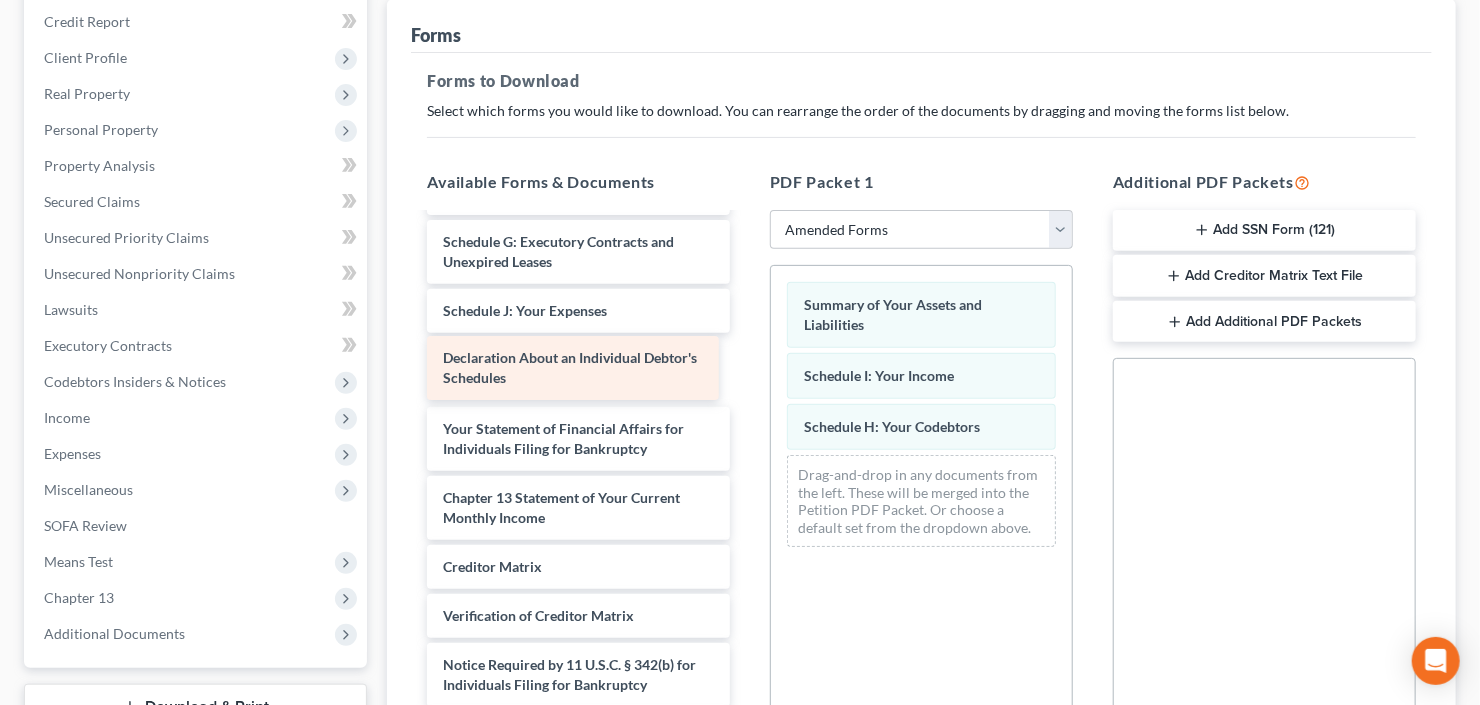 drag, startPoint x: 585, startPoint y: 365, endPoint x: 935, endPoint y: 521, distance: 383.19186 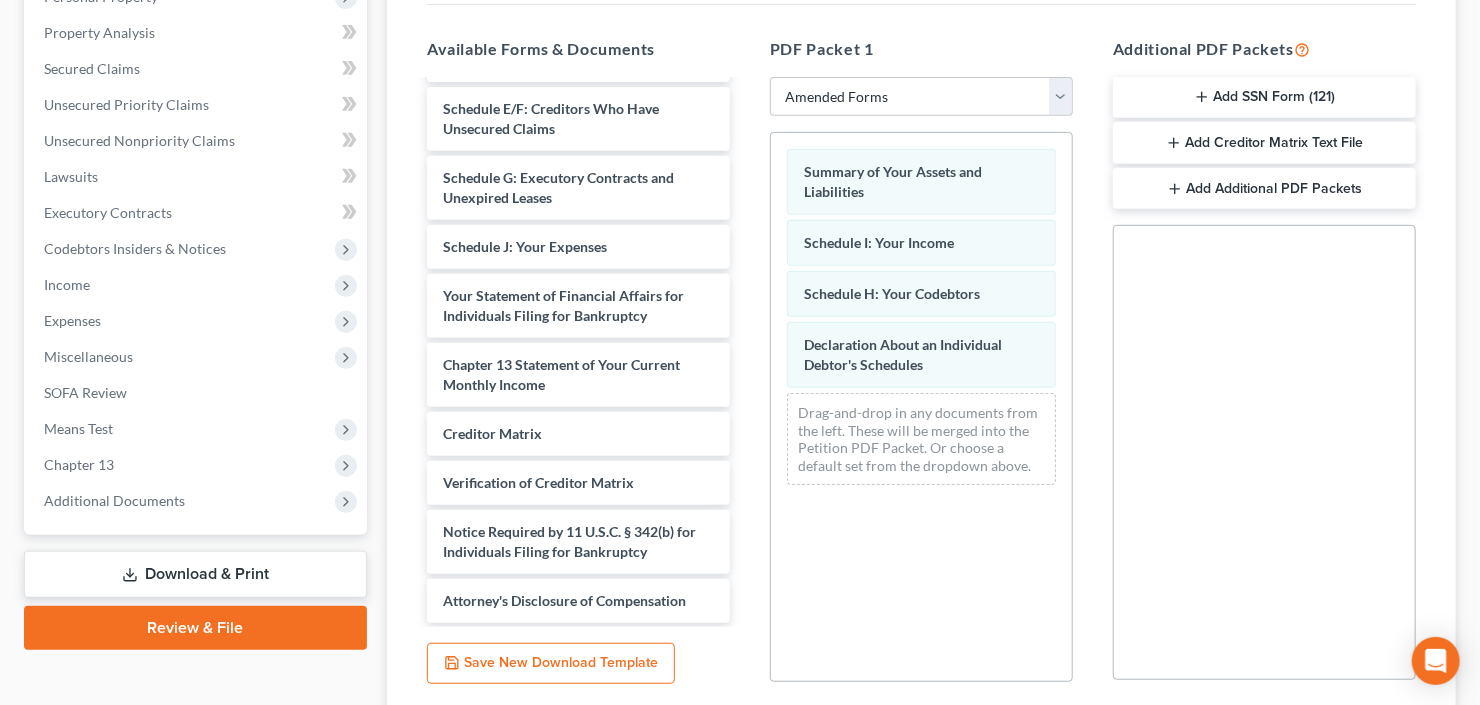 scroll, scrollTop: 528, scrollLeft: 0, axis: vertical 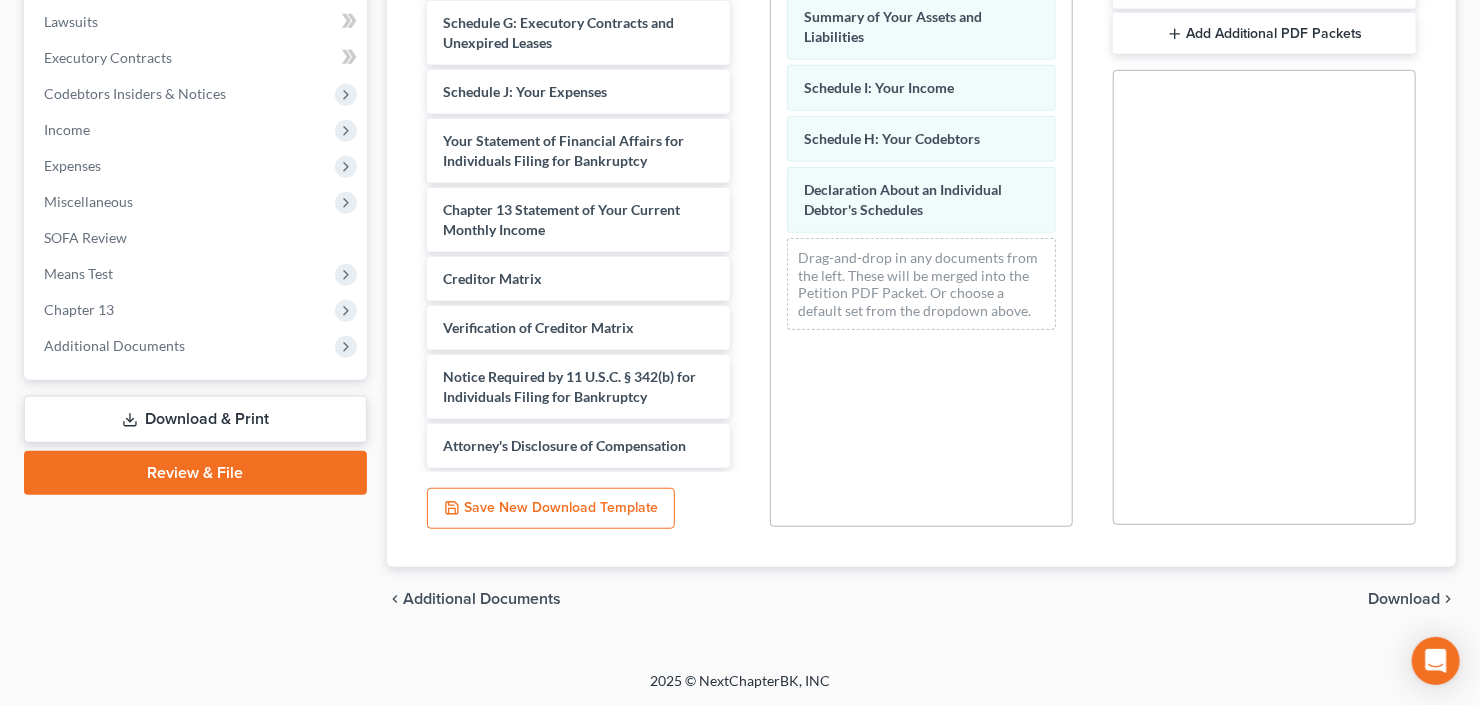 click on "Download" at bounding box center (1404, 599) 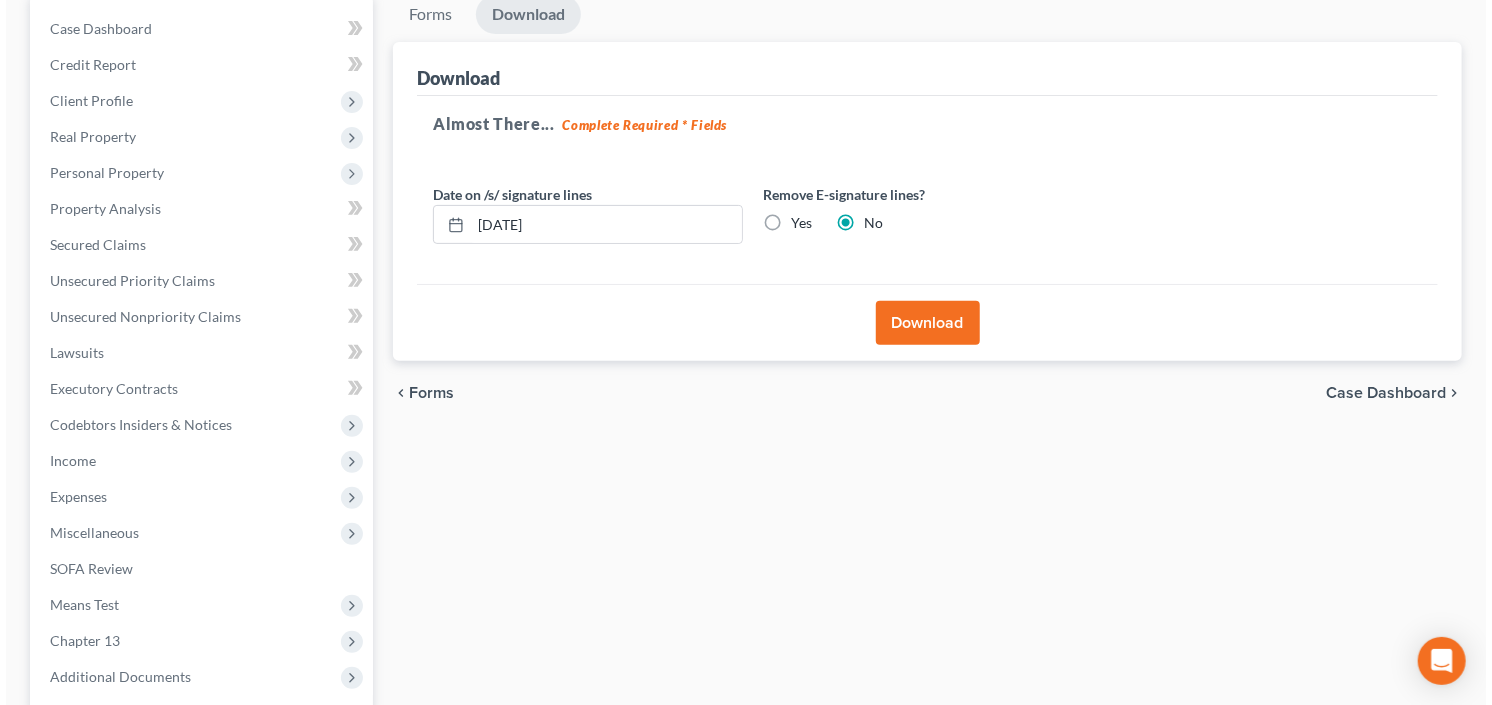 scroll, scrollTop: 150, scrollLeft: 0, axis: vertical 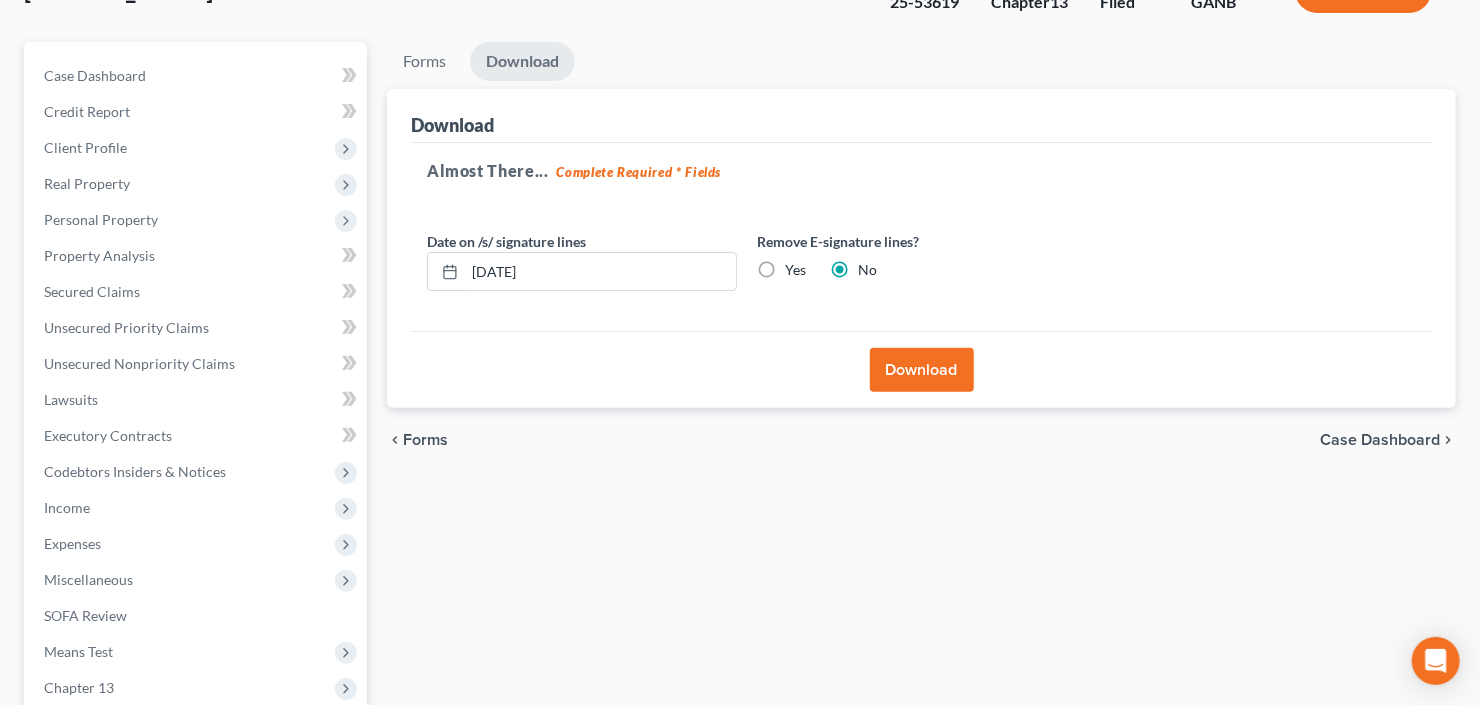 click on "Download" at bounding box center [922, 370] 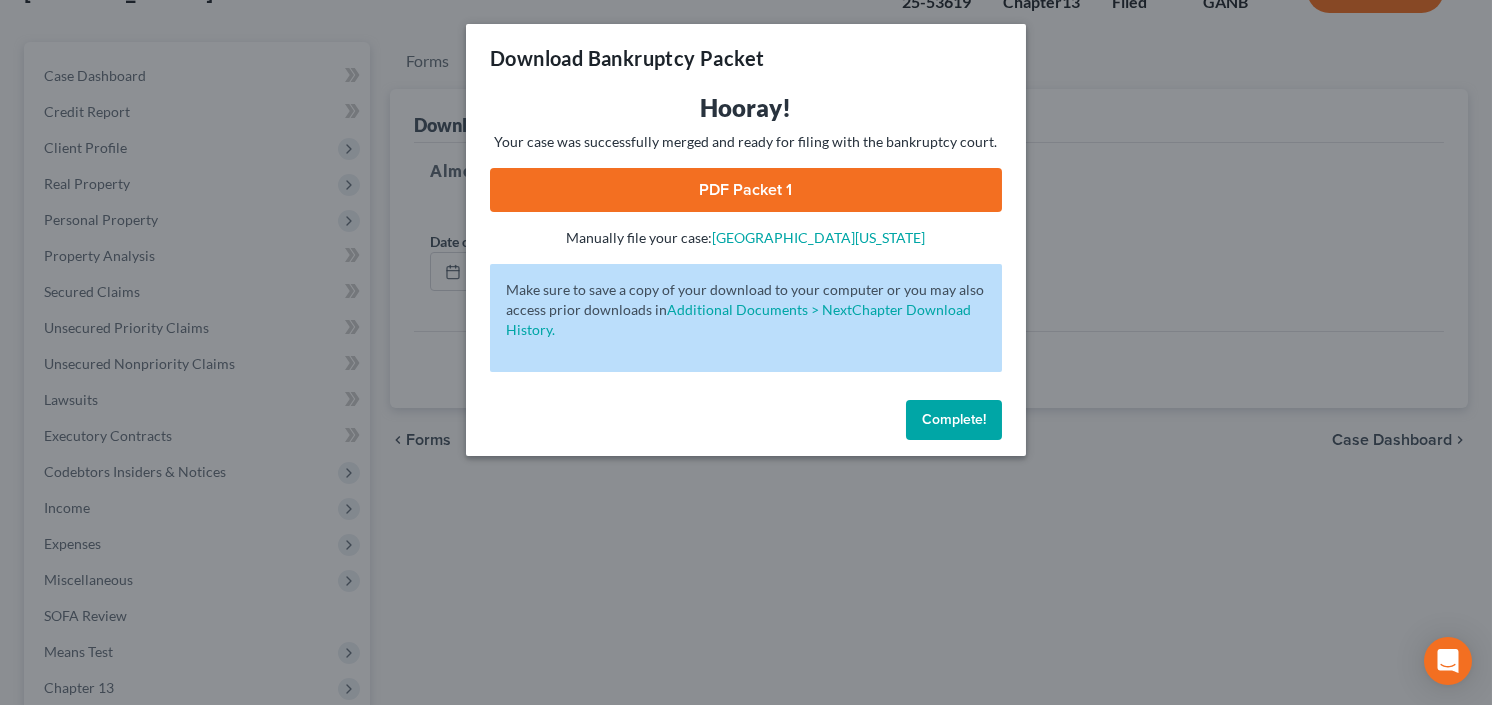 click on "PDF Packet 1" at bounding box center [746, 190] 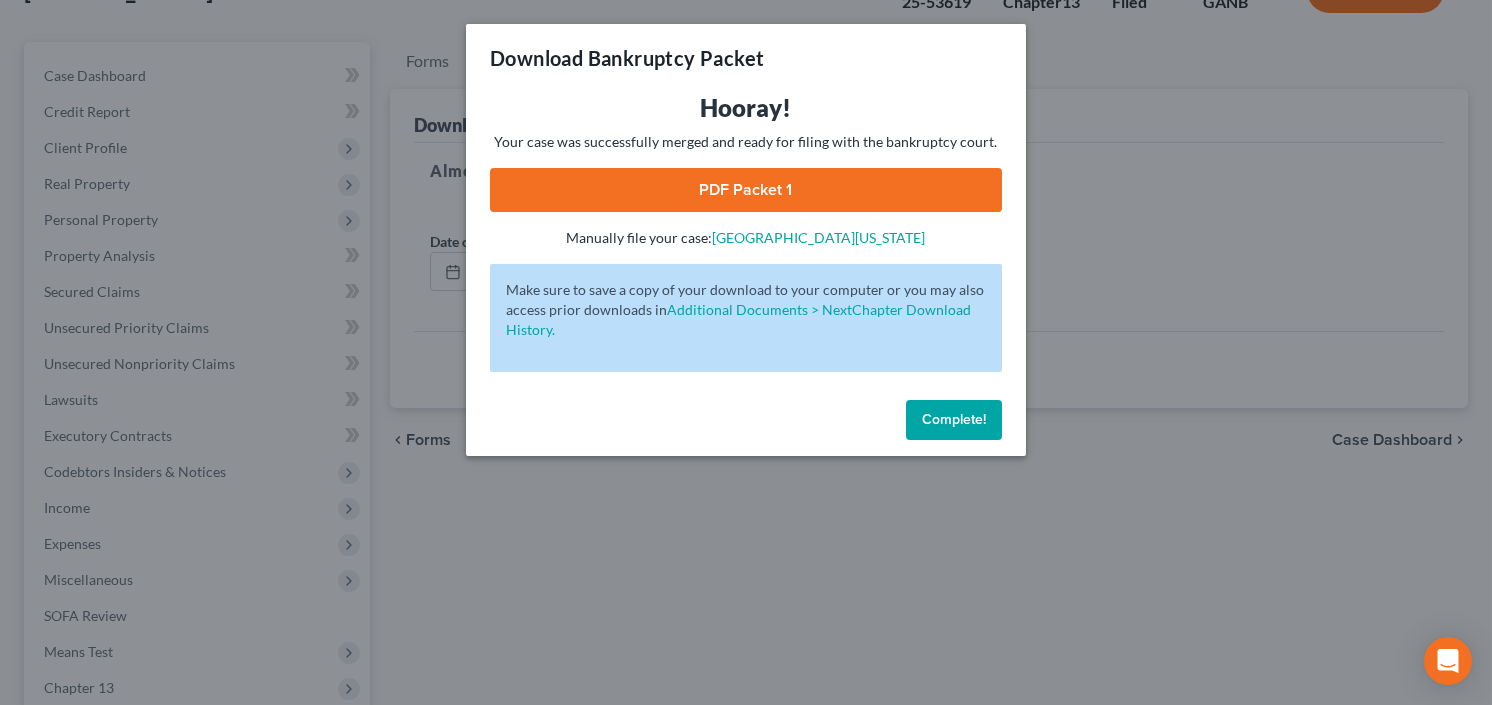 click on "Complete!" at bounding box center [954, 419] 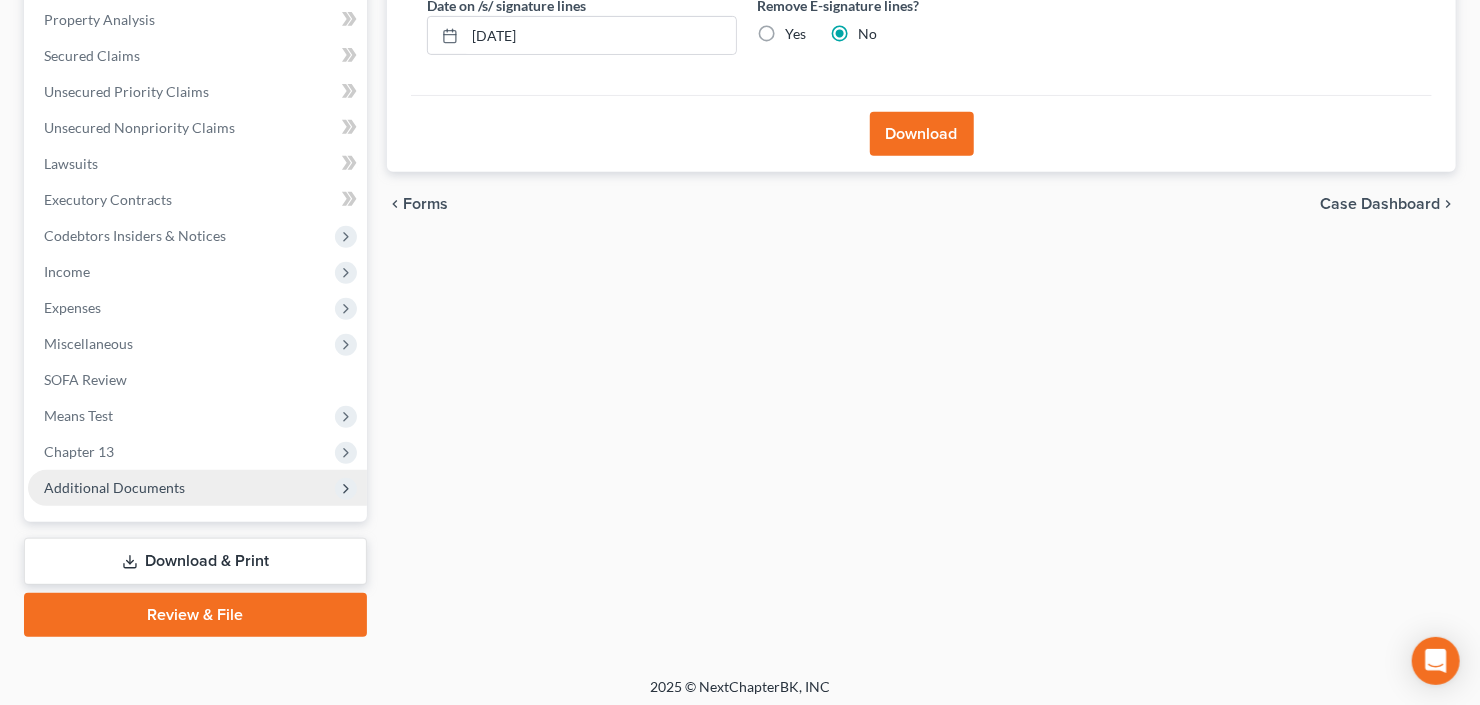 scroll, scrollTop: 390, scrollLeft: 0, axis: vertical 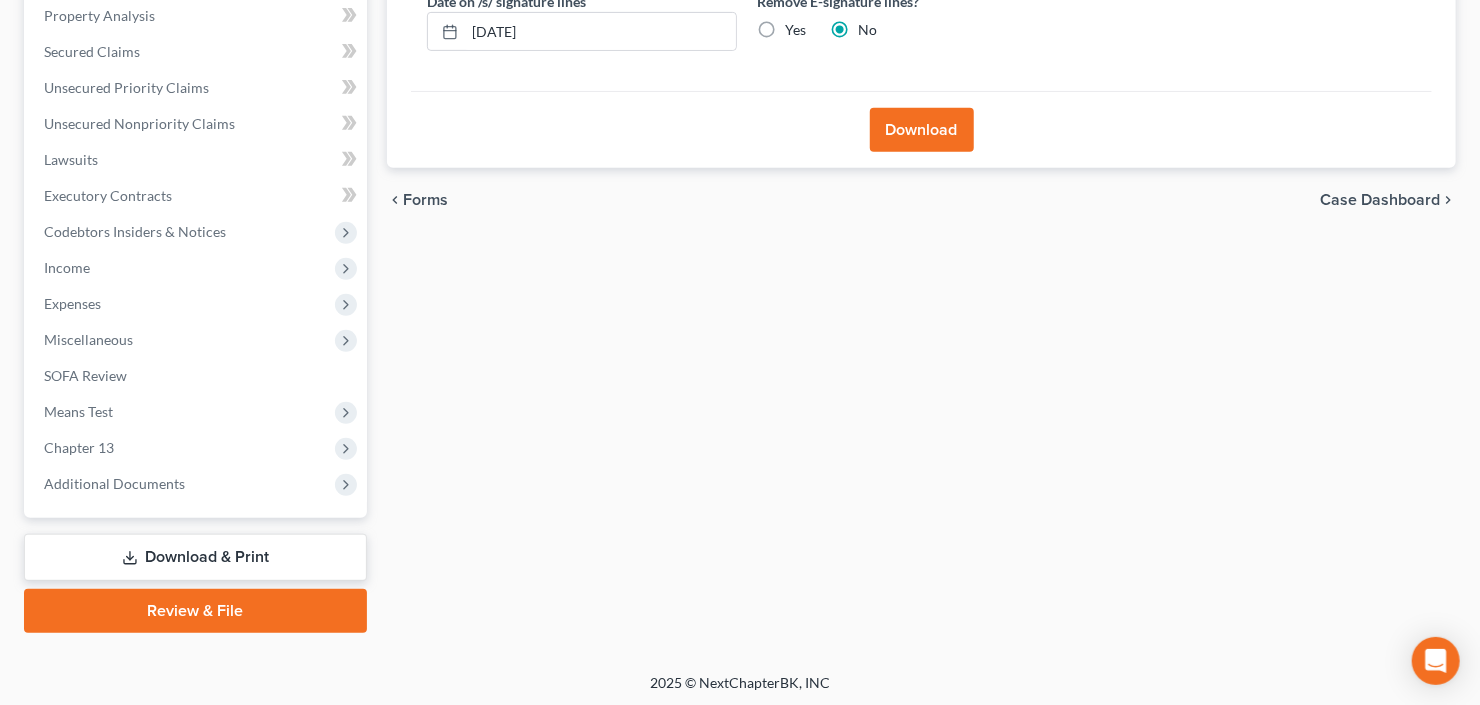 drag, startPoint x: 164, startPoint y: 564, endPoint x: 202, endPoint y: 552, distance: 39.849716 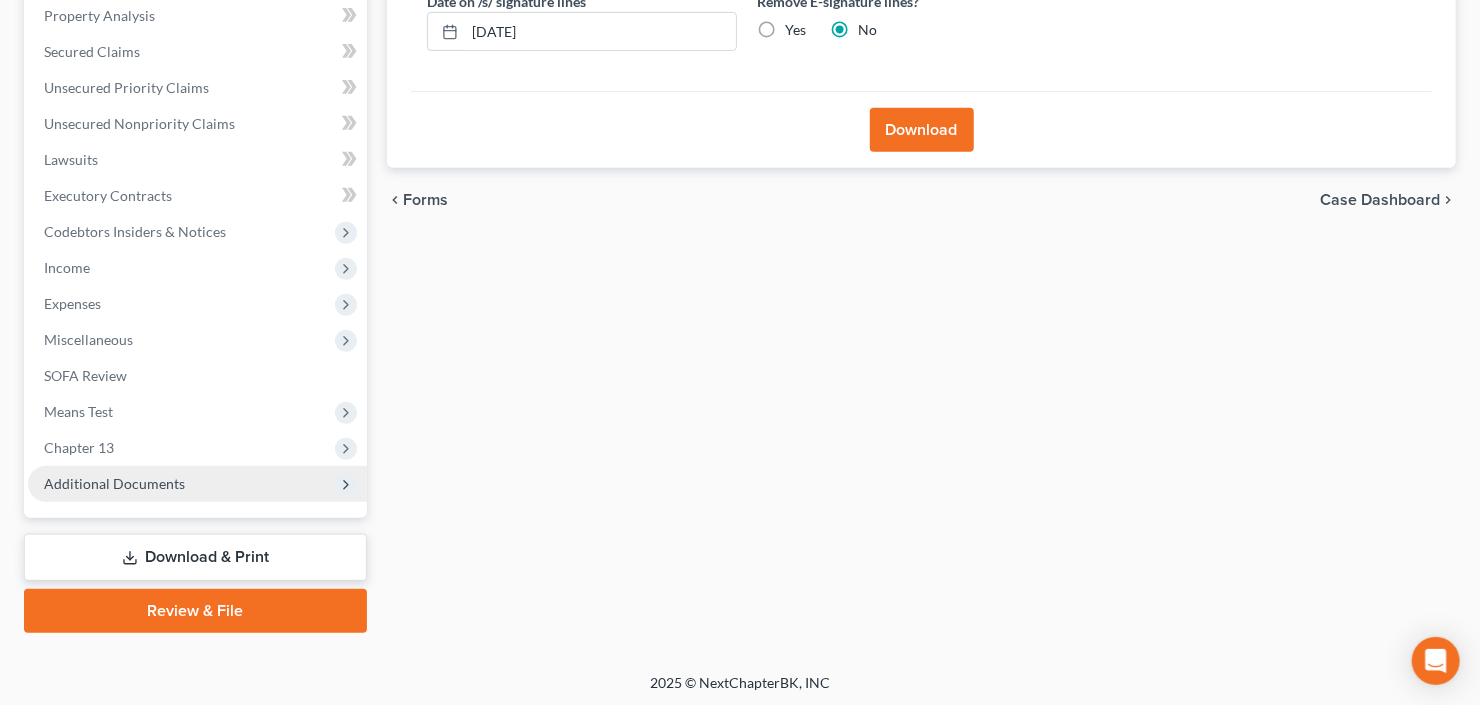 click on "Additional Documents" at bounding box center (197, 484) 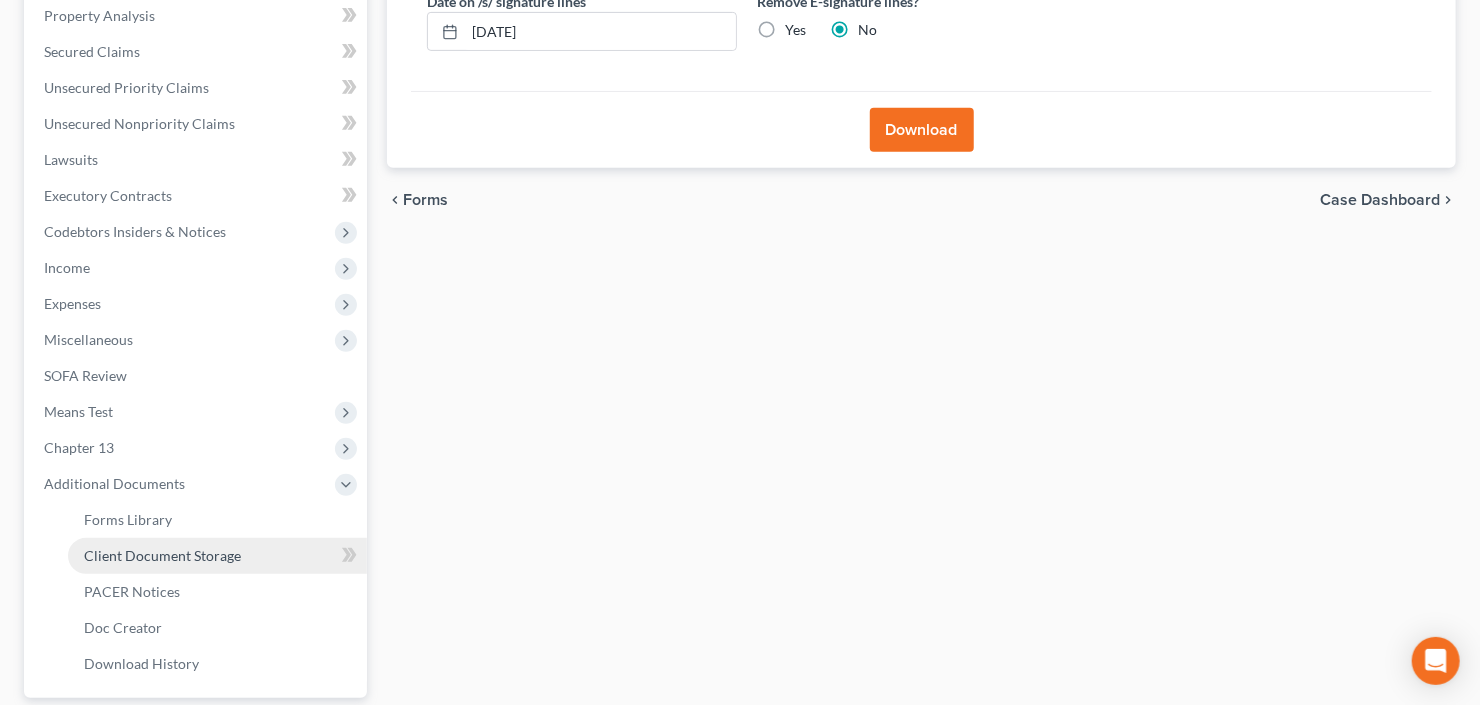 click on "Client Document Storage" at bounding box center (162, 555) 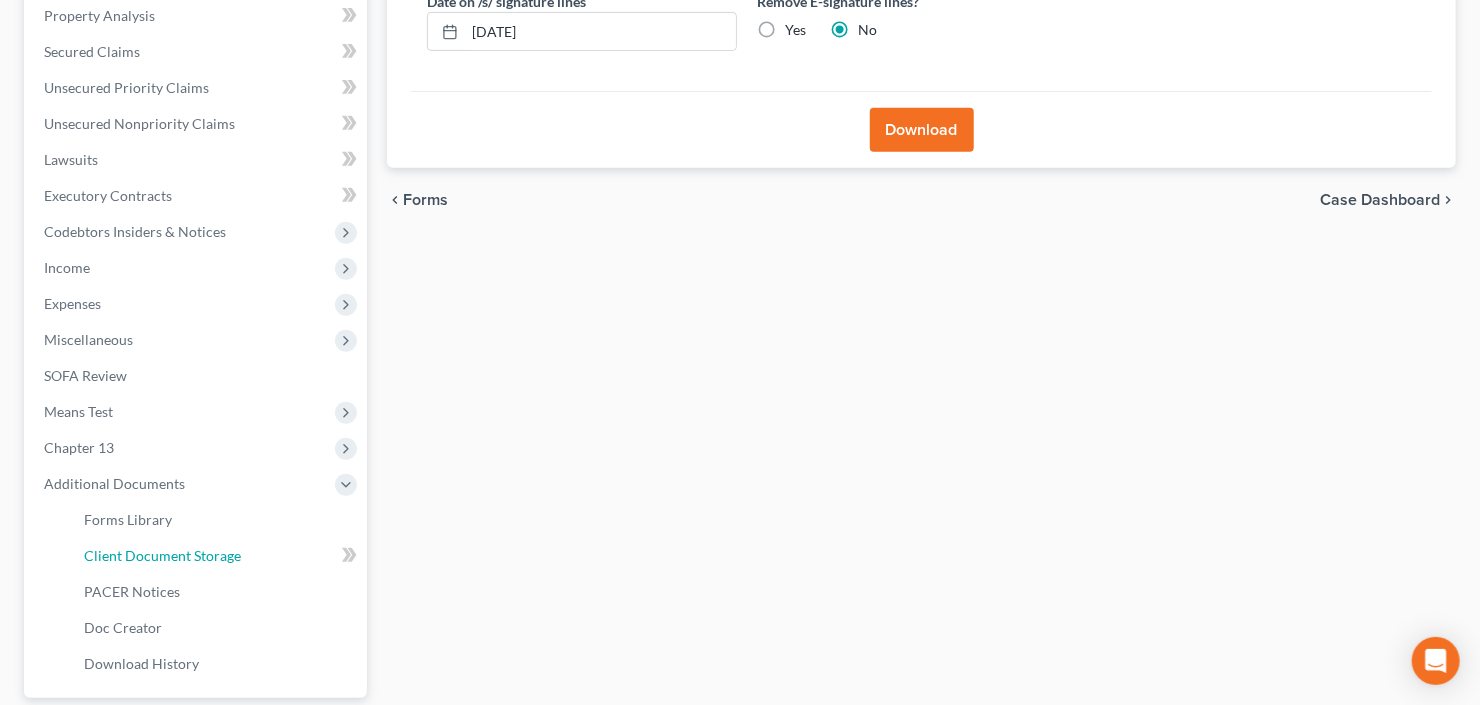 select on "0" 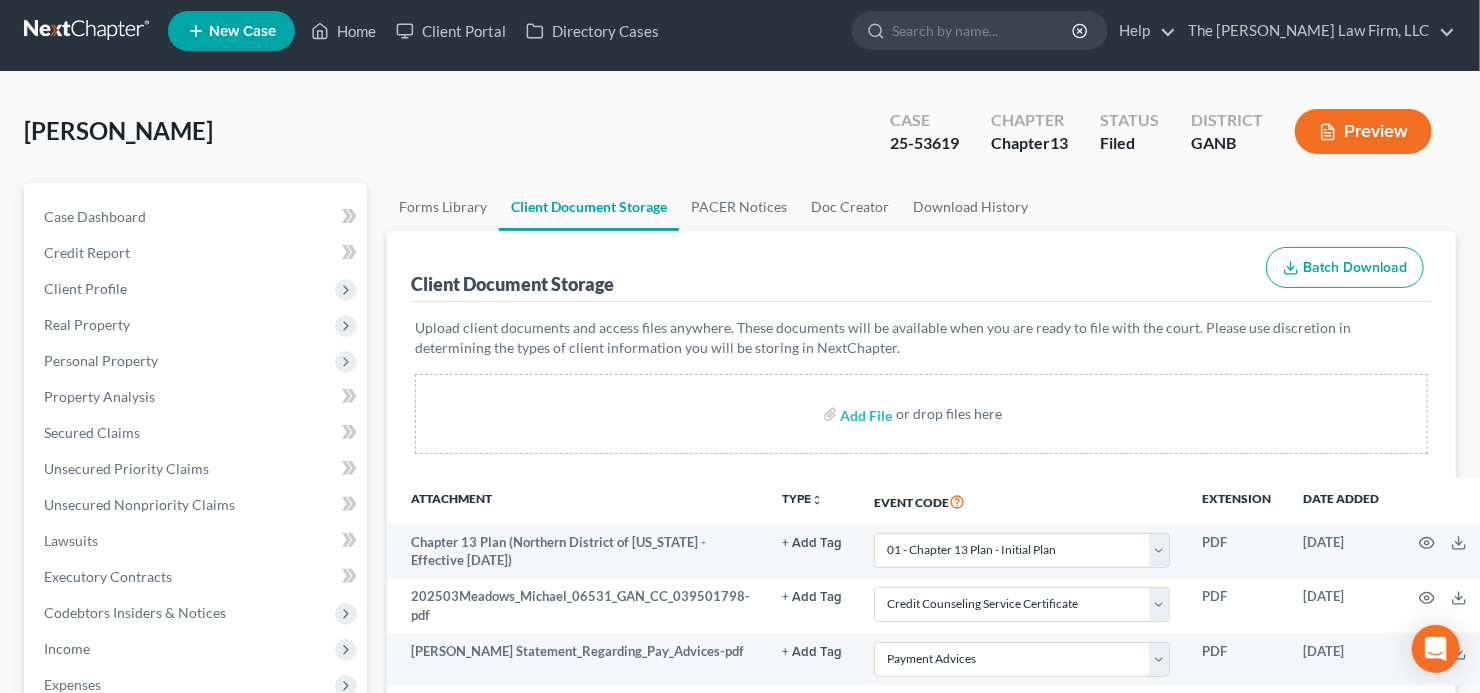 scroll, scrollTop: 0, scrollLeft: 0, axis: both 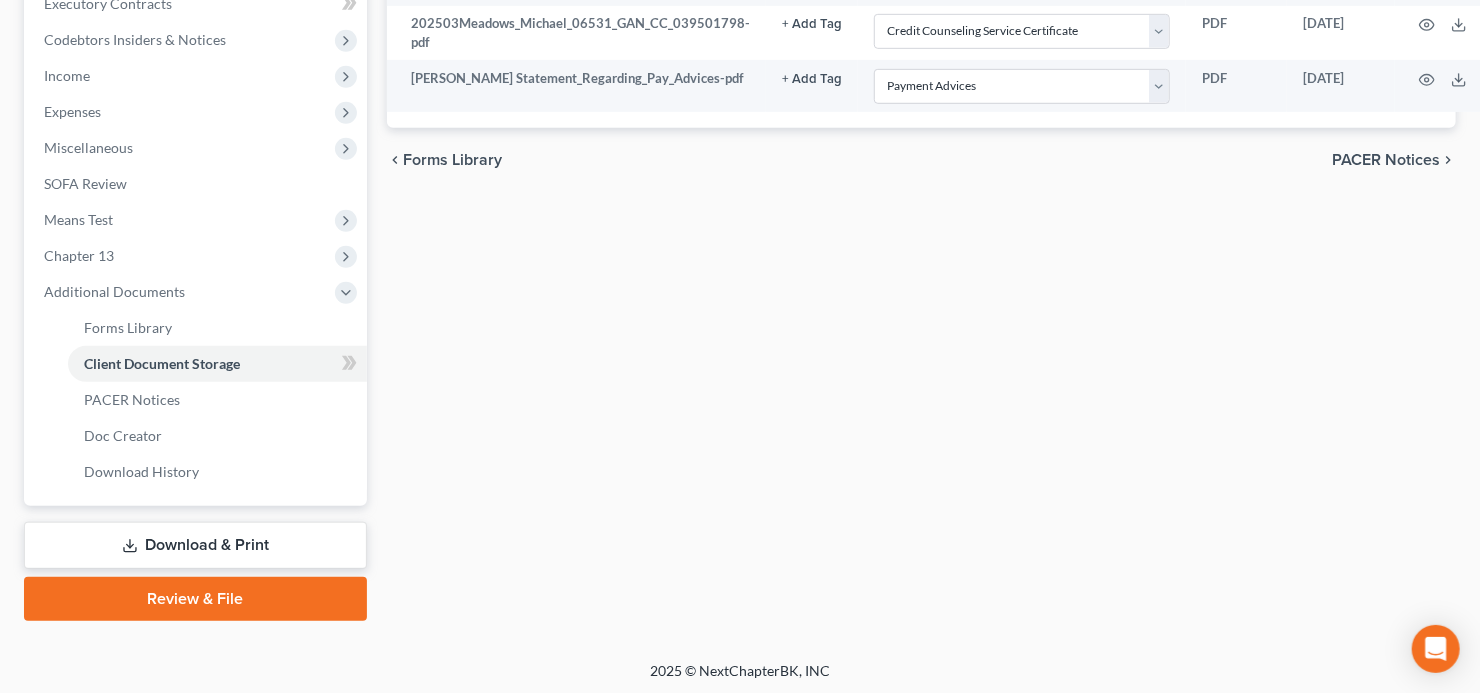 click on "Download & Print" at bounding box center (195, 545) 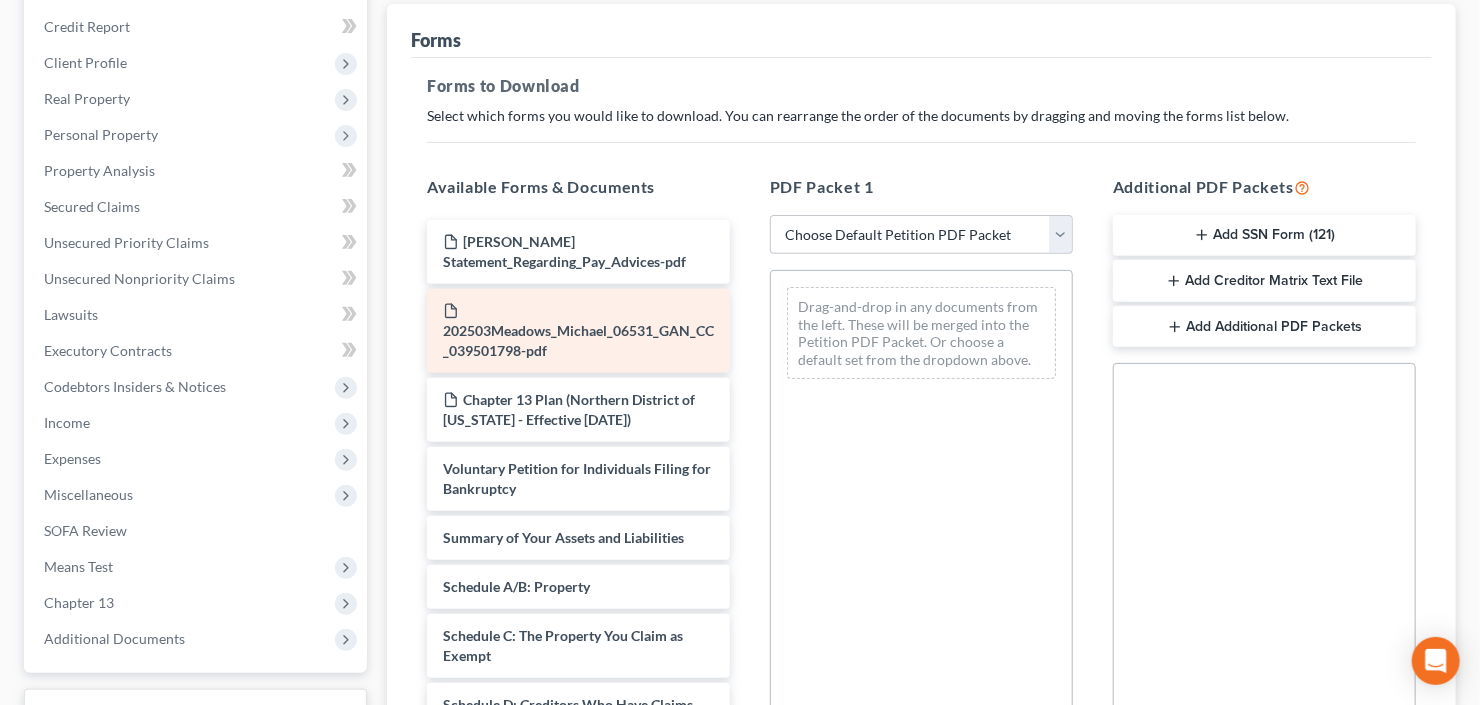 scroll, scrollTop: 240, scrollLeft: 0, axis: vertical 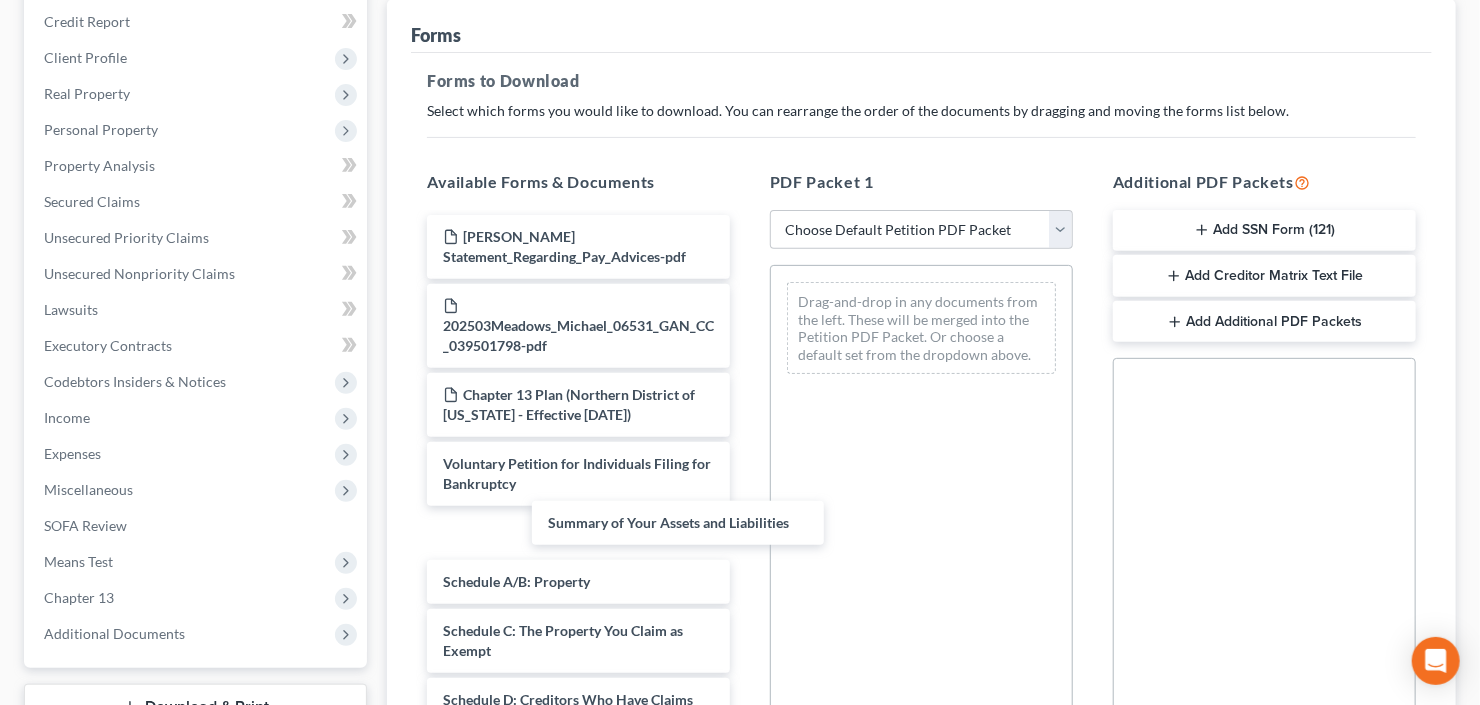 drag, startPoint x: 551, startPoint y: 529, endPoint x: 984, endPoint y: 309, distance: 485.68405 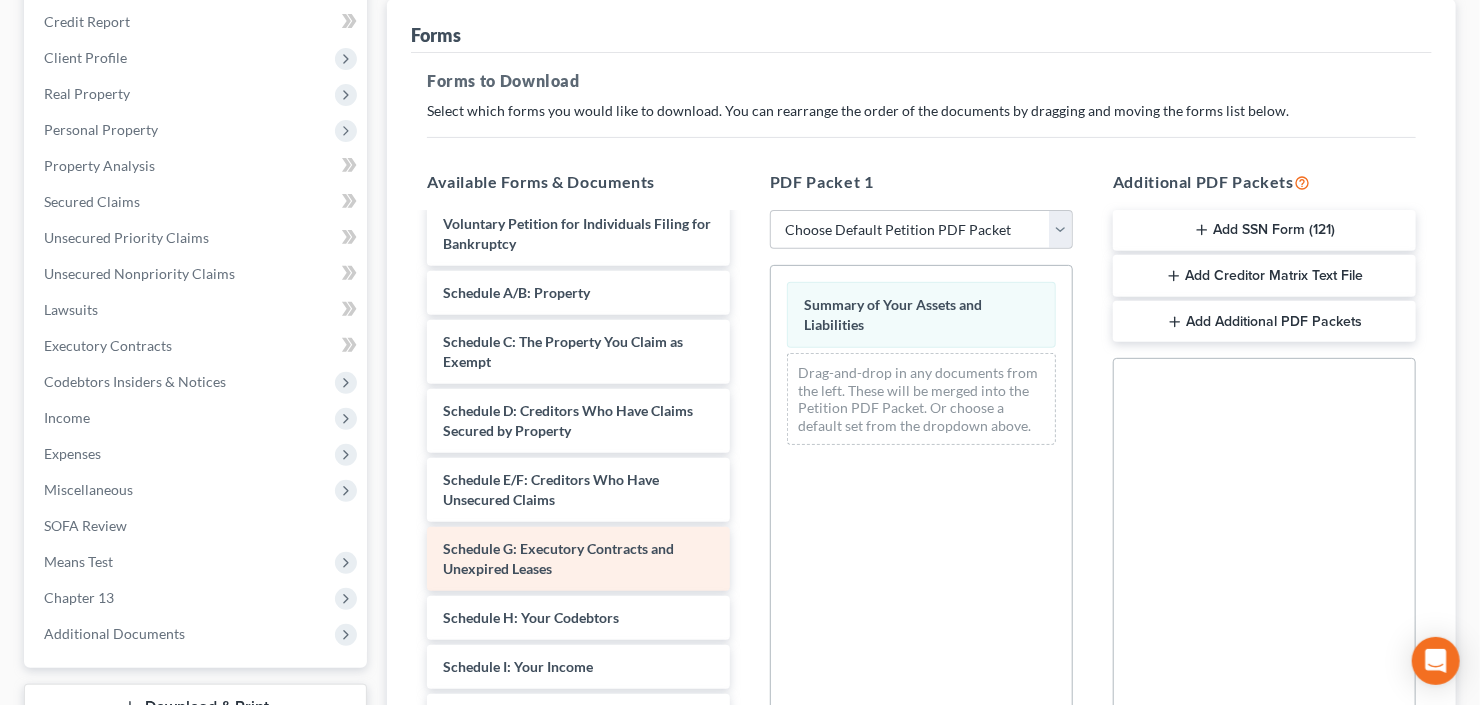 scroll, scrollTop: 320, scrollLeft: 0, axis: vertical 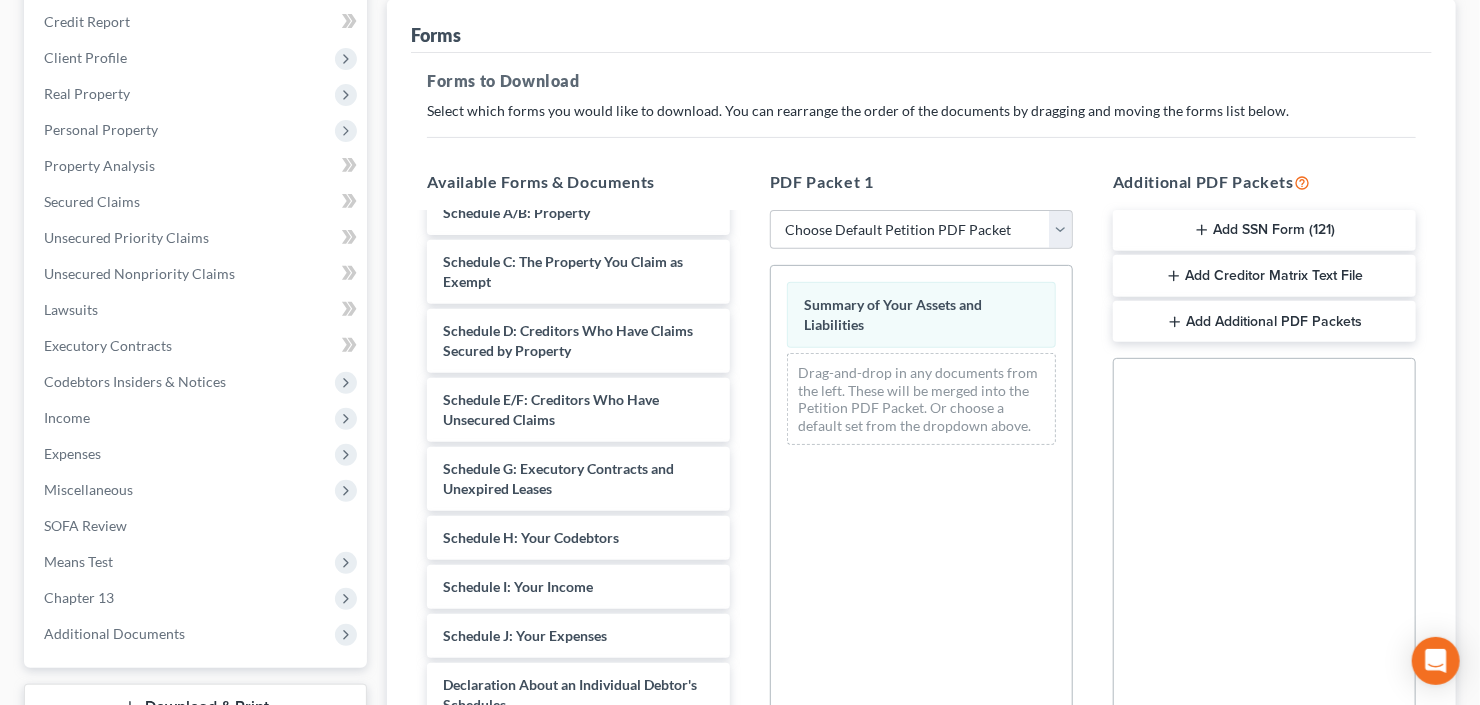 click on "Michael Meadows Statement_Regarding_Pay_Advices-pdf 202503Meadows_Michael_06531_GAN_CC_039501798-pdf Chapter 13 Plan (Northern District of Georgia - Effective 12/1/2020) Voluntary Petition for Individuals Filing for Bankruptcy Schedule A/B: Property Schedule C: The Property You Claim as Exempt Schedule D: Creditors Who Have Claims Secured by Property Schedule E/F: Creditors Who Have Unsecured Claims Schedule G: Executory Contracts and Unexpired Leases Schedule H: Your Codebtors Schedule I: Your Income Schedule J: Your Expenses Declaration About an Individual Debtor's Schedules Your Statement of Financial Affairs for Individuals Filing for Bankruptcy Chapter 13 Statement of Your Current Monthly Income Creditor Matrix Verification of Creditor Matrix Notice Required by 11 U.S.C. § 342(b) for Individuals Filing for Bankruptcy Attorney's Disclosure of Compensation" at bounding box center (578, 488) 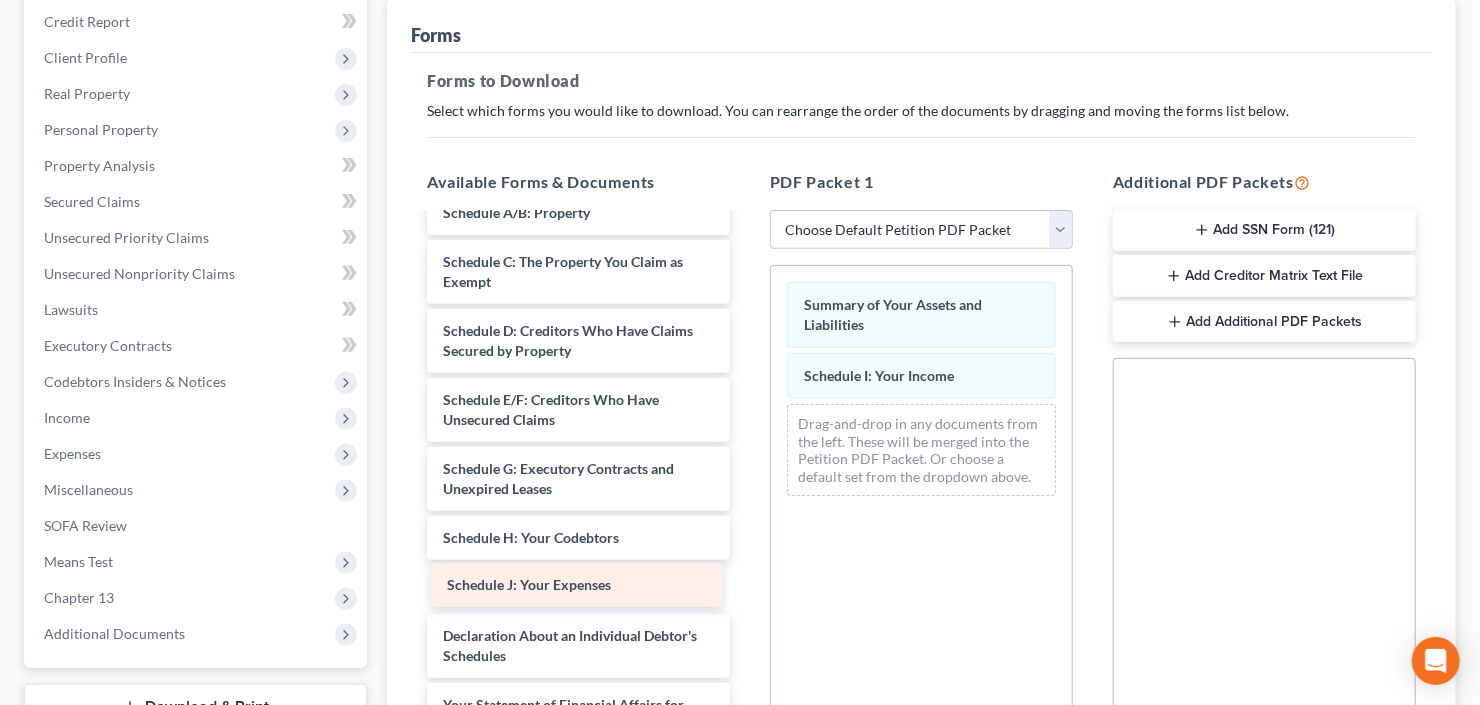 drag, startPoint x: 504, startPoint y: 586, endPoint x: 807, endPoint y: 446, distance: 333.77988 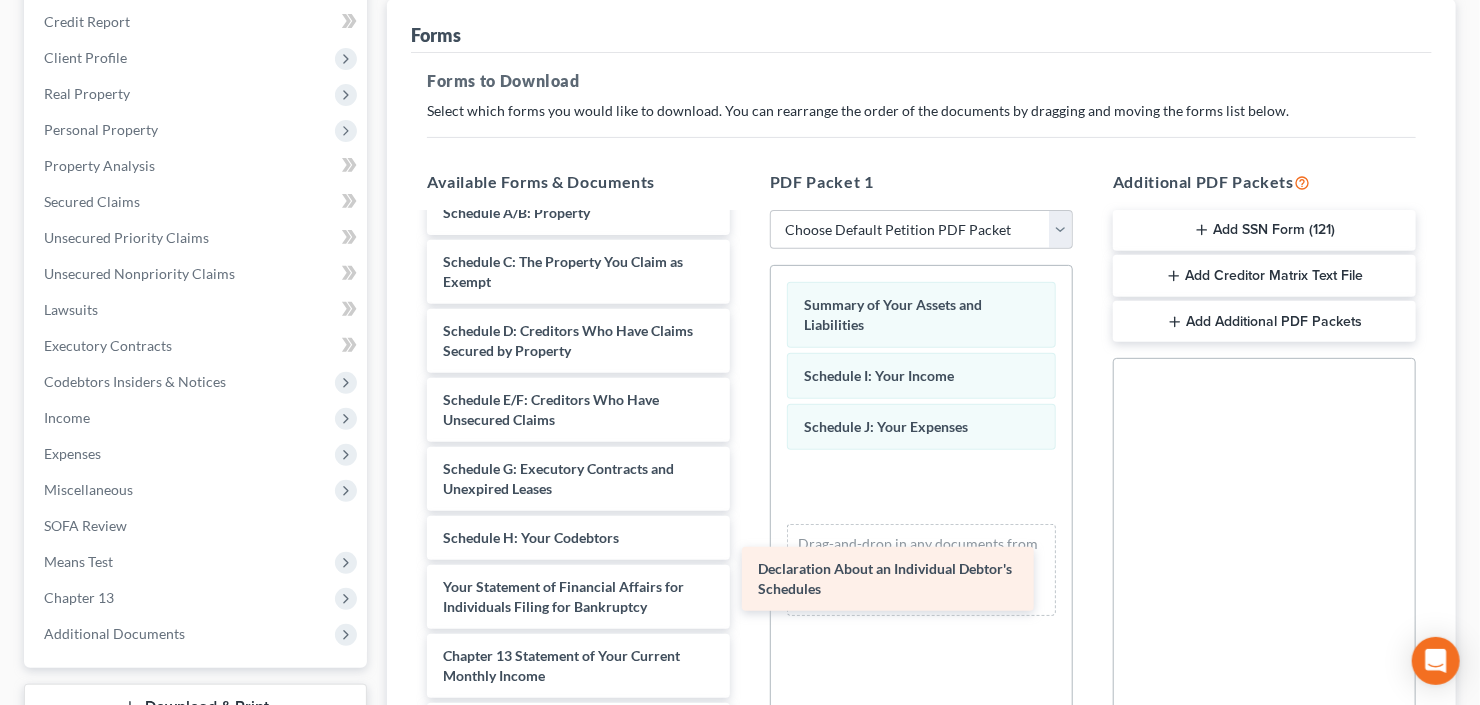 drag, startPoint x: 514, startPoint y: 605, endPoint x: 932, endPoint y: 484, distance: 435.1609 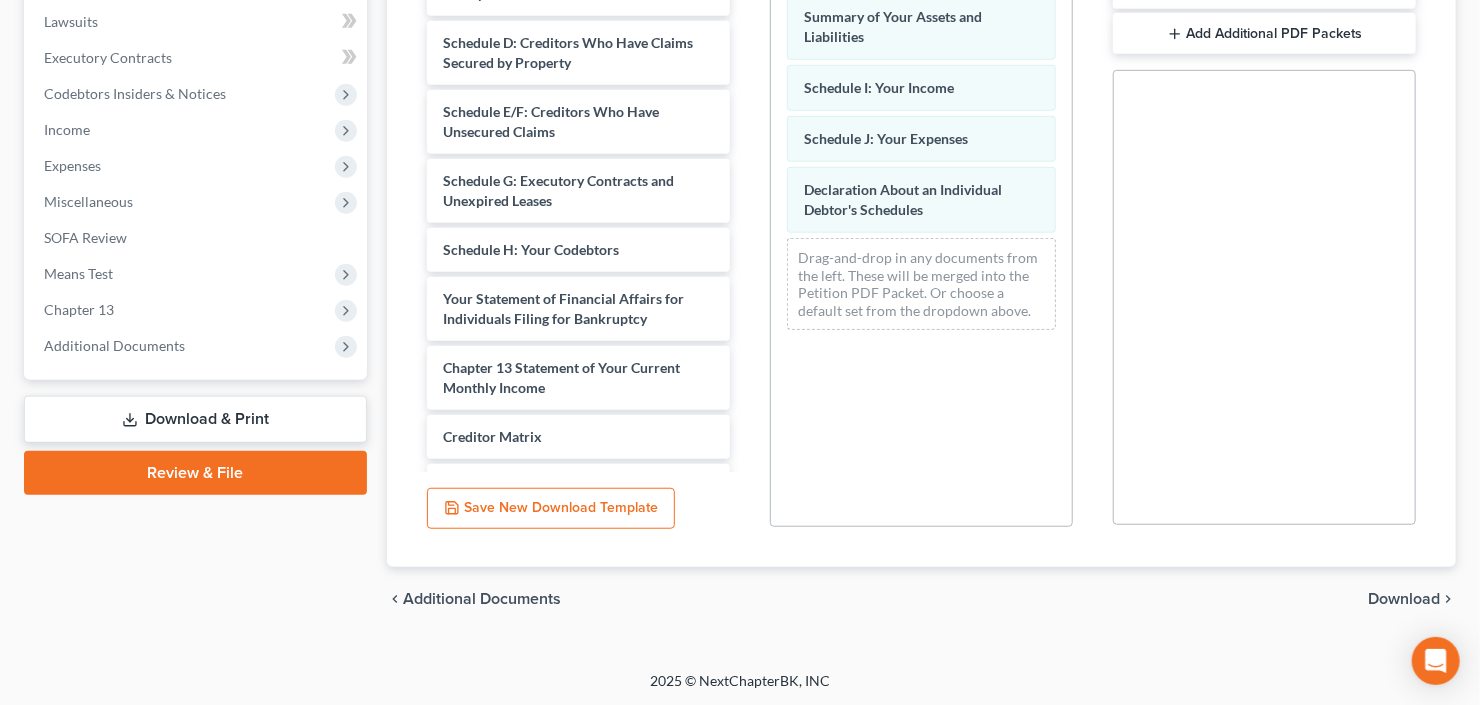 click on "Download" at bounding box center (1404, 599) 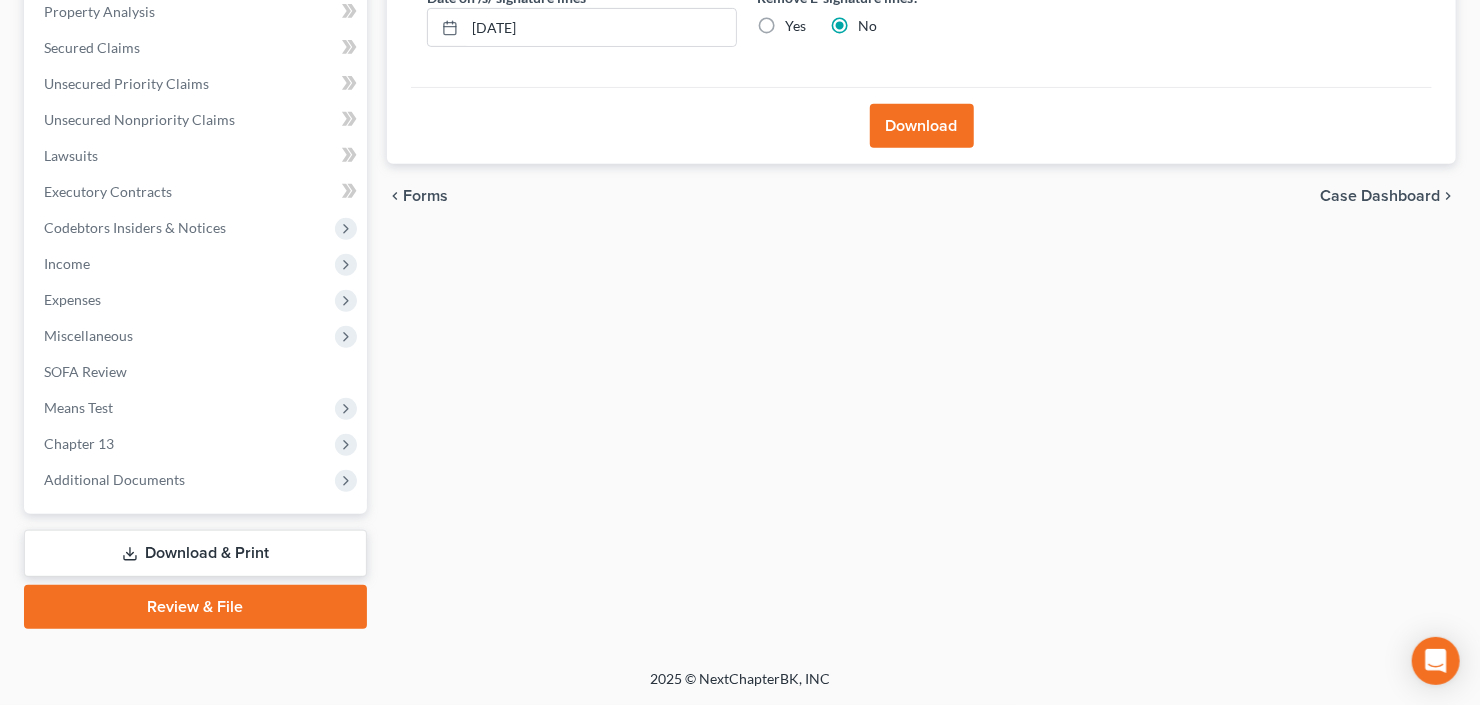 scroll, scrollTop: 390, scrollLeft: 0, axis: vertical 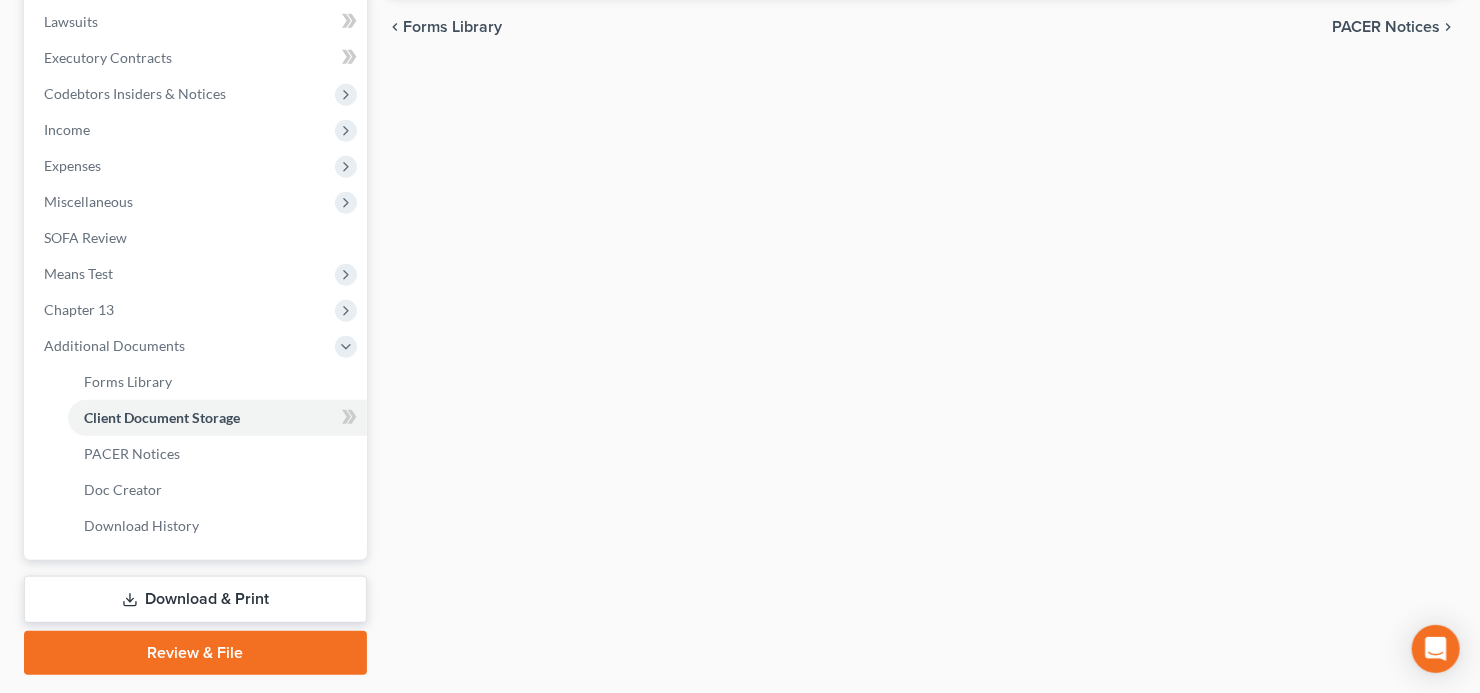 select on "0" 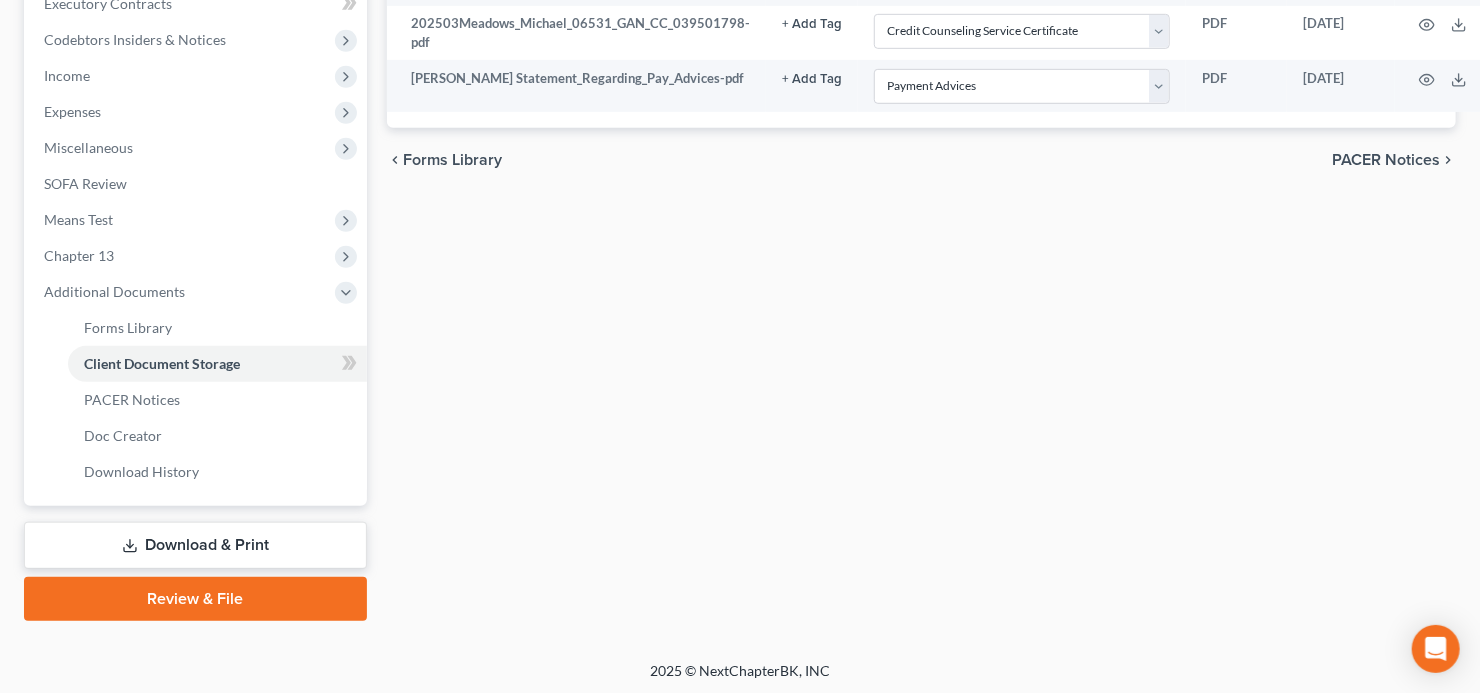 click 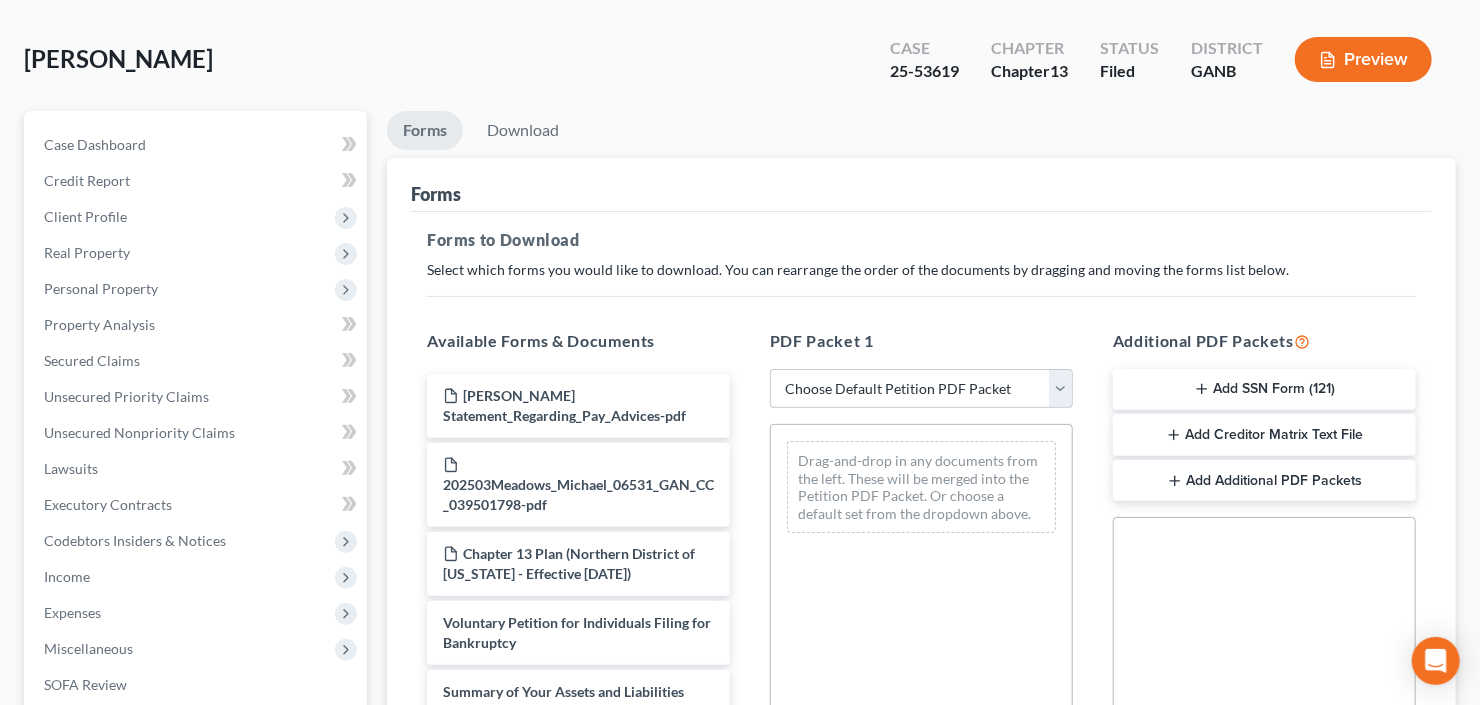 scroll, scrollTop: 0, scrollLeft: 0, axis: both 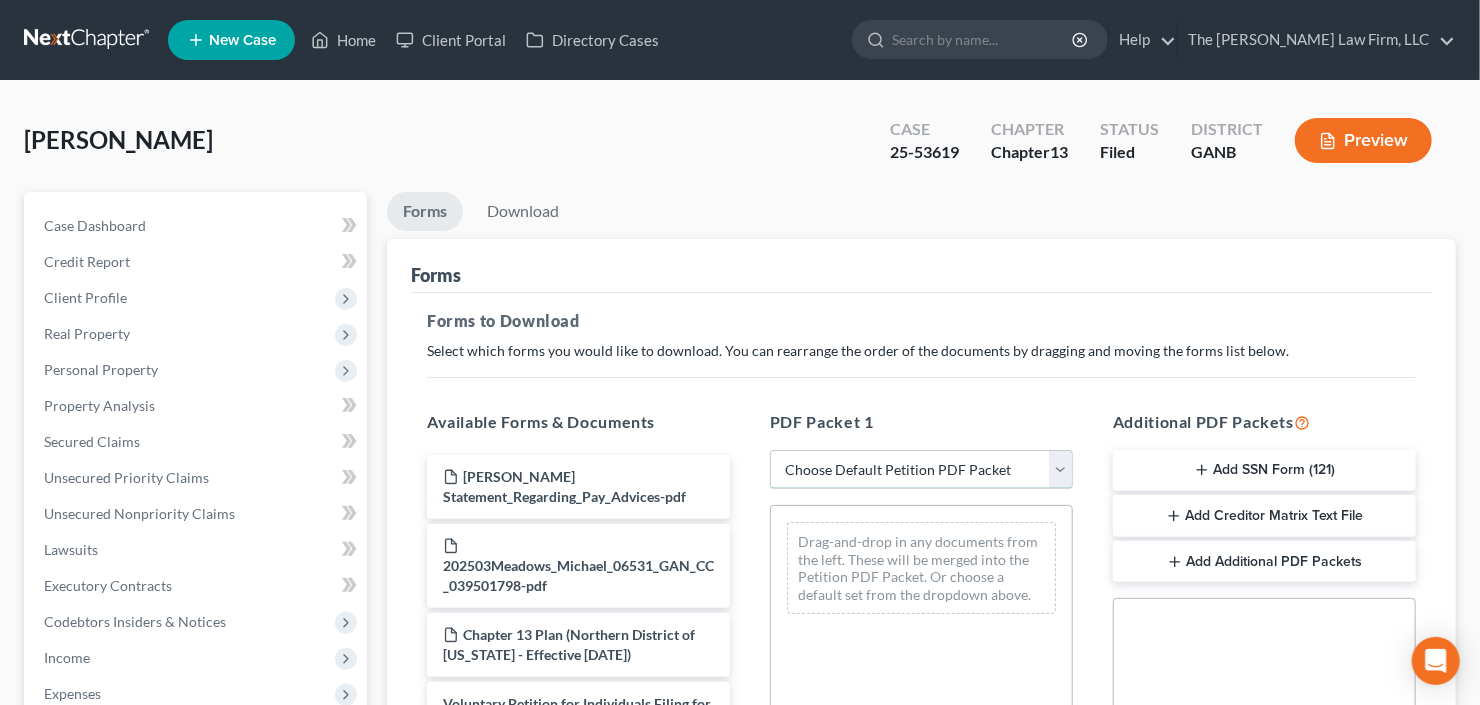 click on "Choose Default Petition PDF Packet Complete Bankruptcy Petition (all forms and schedules) Emergency Filing Forms (Petition and Creditor List Only) Amended Forms Signature Pages Only Supplemental Post Petition (Sch. I & J) Supplemental Post Petition (Sch. I) Supplemental Post Petition (Sch. J)" at bounding box center (921, 470) 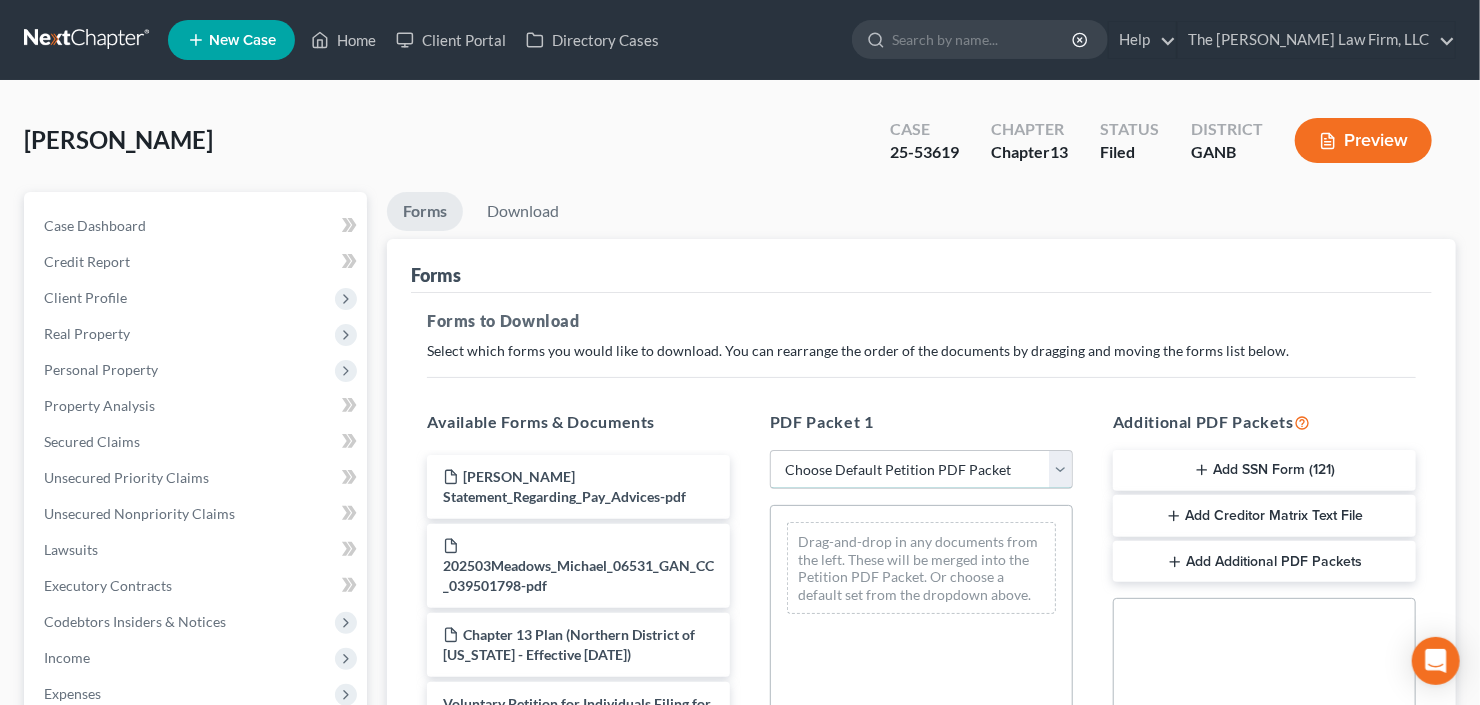 select on "2" 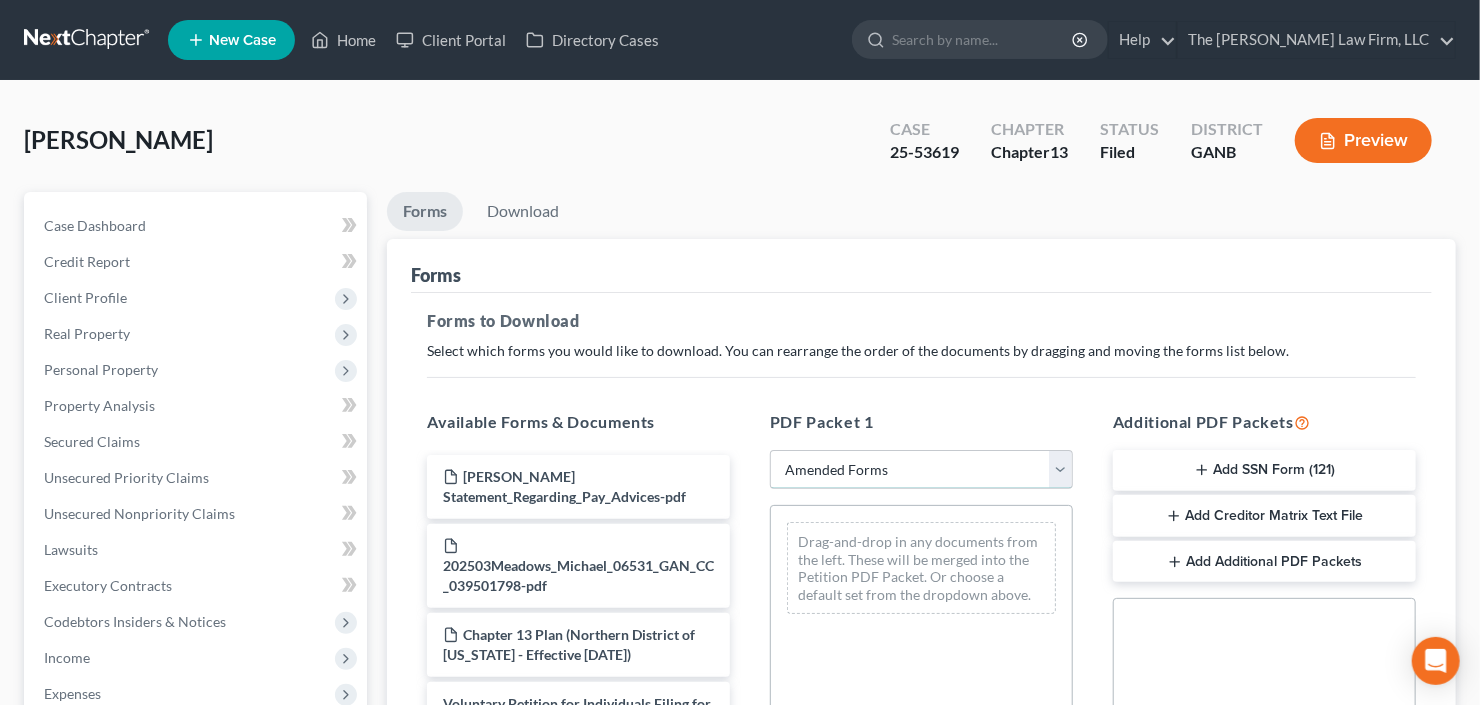 click on "Choose Default Petition PDF Packet Complete Bankruptcy Petition (all forms and schedules) Emergency Filing Forms (Petition and Creditor List Only) Amended Forms Signature Pages Only Supplemental Post Petition (Sch. I & J) Supplemental Post Petition (Sch. I) Supplemental Post Petition (Sch. J)" at bounding box center [921, 470] 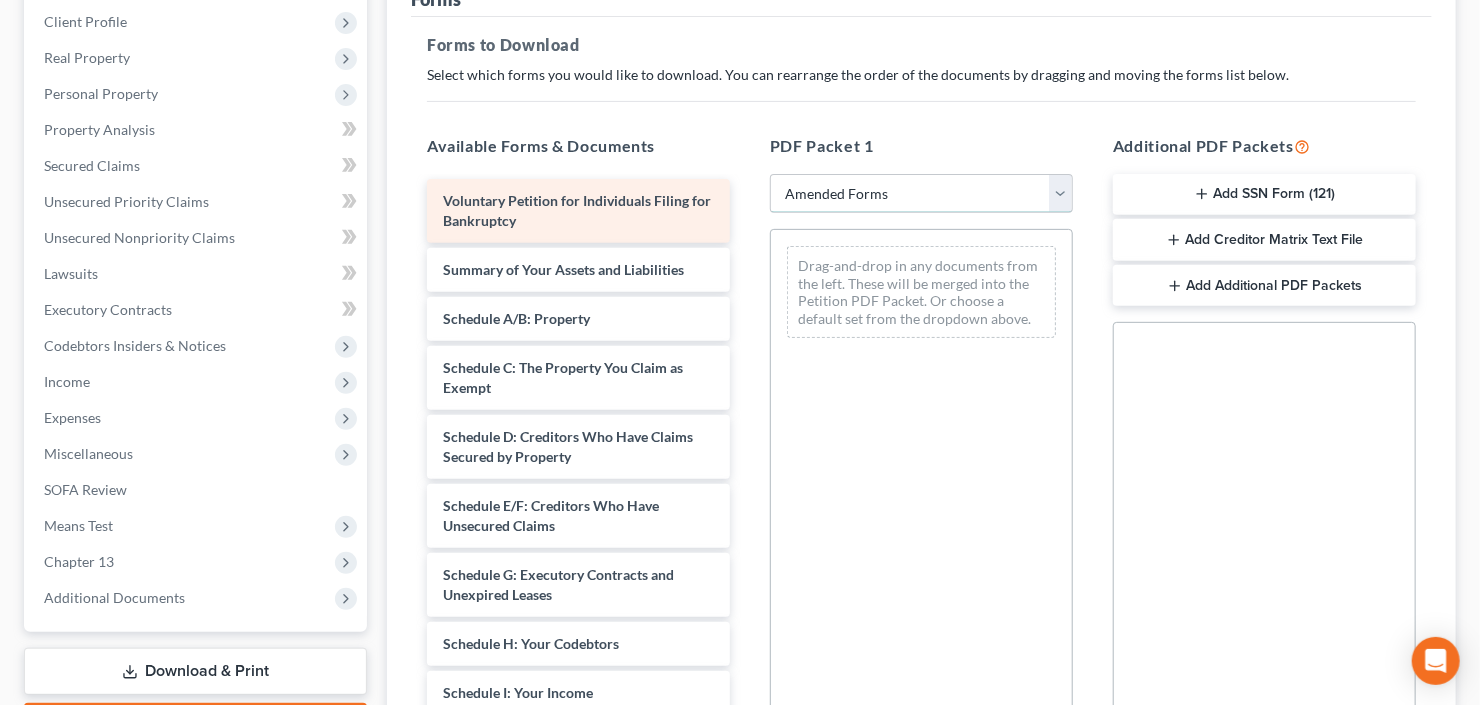 scroll, scrollTop: 240, scrollLeft: 0, axis: vertical 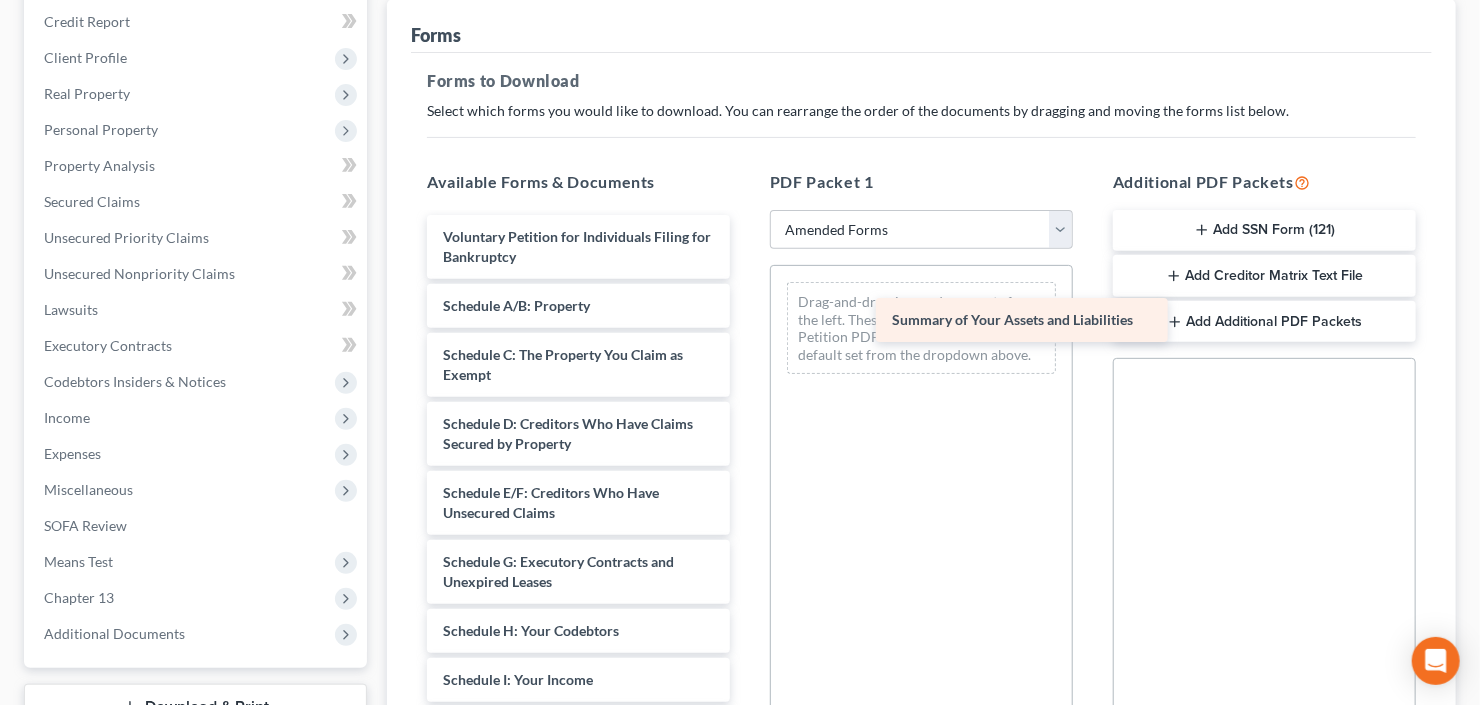 drag, startPoint x: 559, startPoint y: 300, endPoint x: 1035, endPoint y: 300, distance: 476 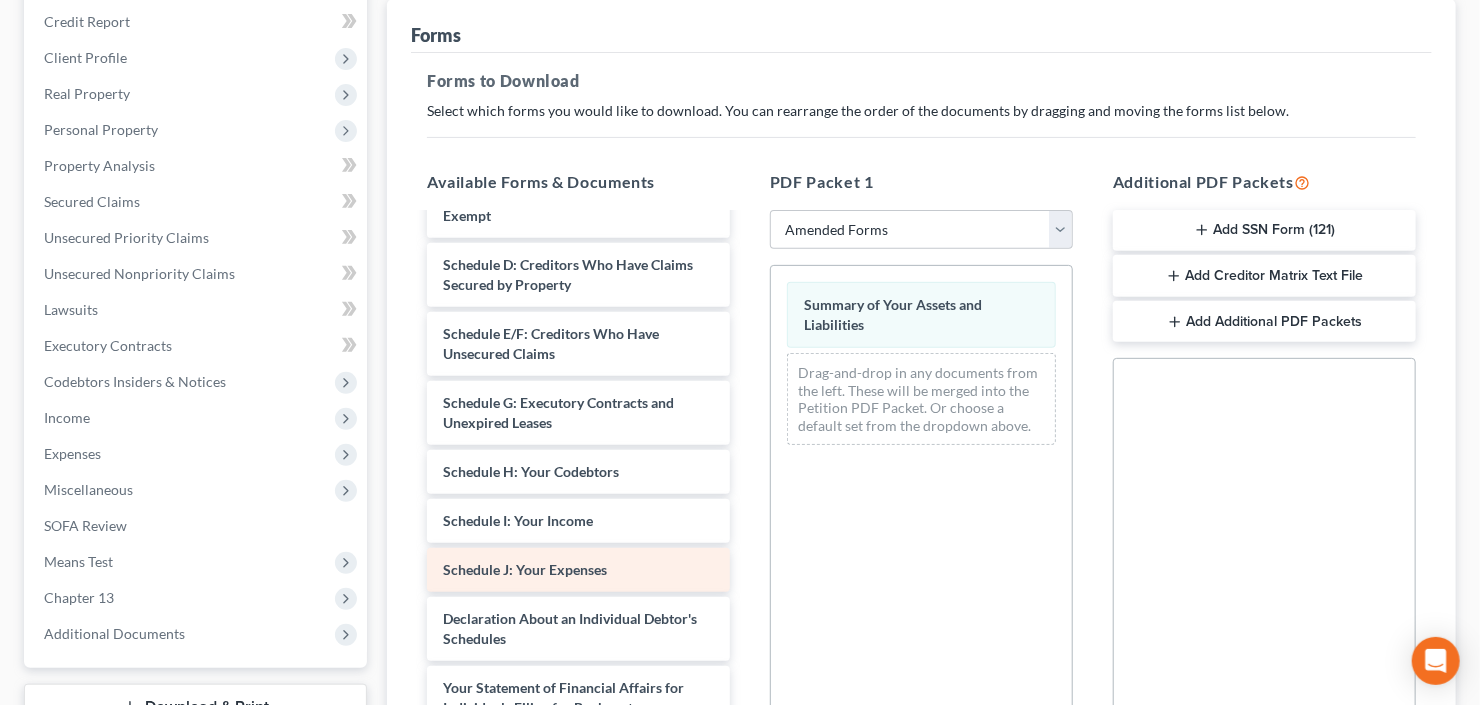 scroll, scrollTop: 160, scrollLeft: 0, axis: vertical 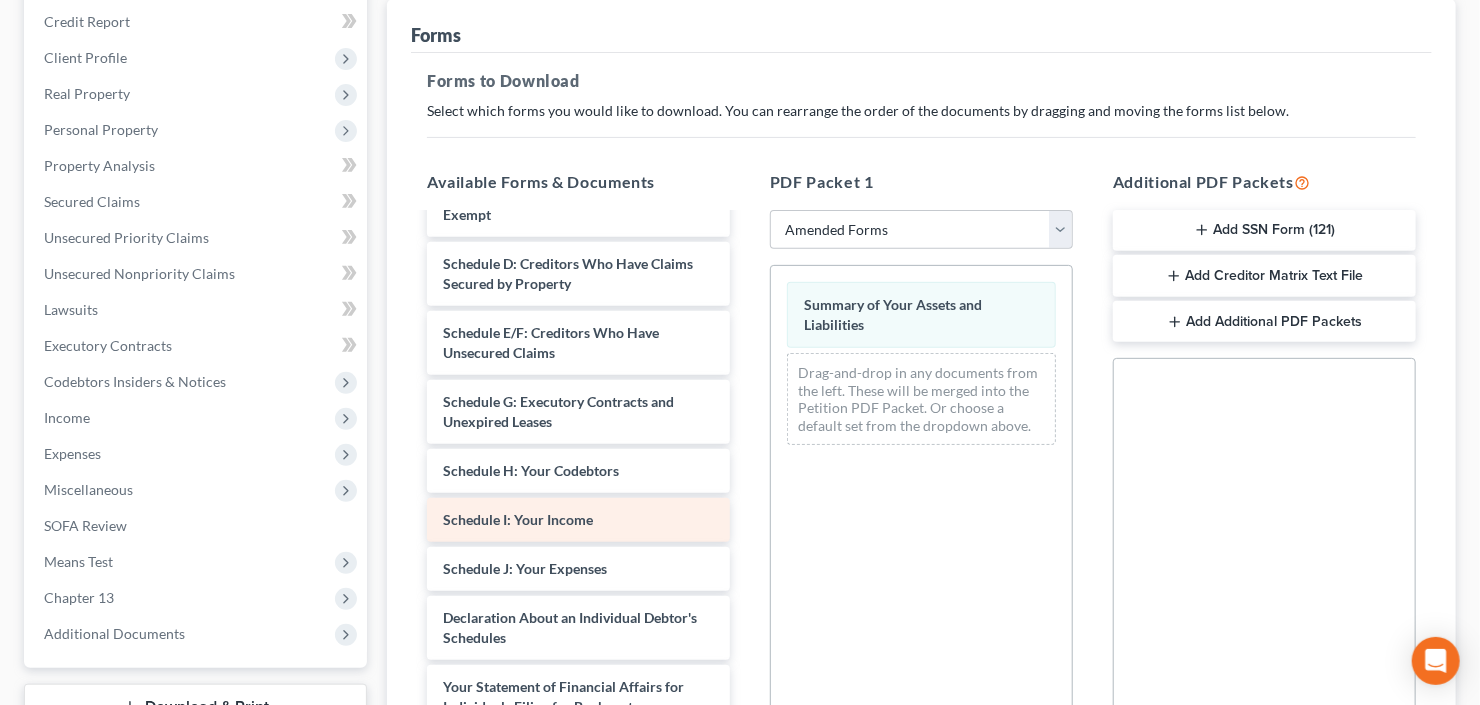 click on "Voluntary Petition for Individuals Filing for Bankruptcy Schedule A/B: Property Schedule C: The Property You Claim as Exempt Schedule D: Creditors Who Have Claims Secured by Property Schedule E/F: Creditors Who Have Unsecured Claims Schedule G: Executory Contracts and Unexpired Leases Schedule H: Your Codebtors Schedule I: Your Income Schedule J: Your Expenses Declaration About an Individual Debtor's Schedules Your Statement of Financial Affairs for Individuals Filing for Bankruptcy Chapter 13 Statement of Your Current Monthly Income Creditor Matrix Verification of Creditor Matrix Notice Required by 11 U.S.C. § 342(b) for Individuals Filing for Bankruptcy Attorney's Disclosure of Compensation" at bounding box center [578, 534] 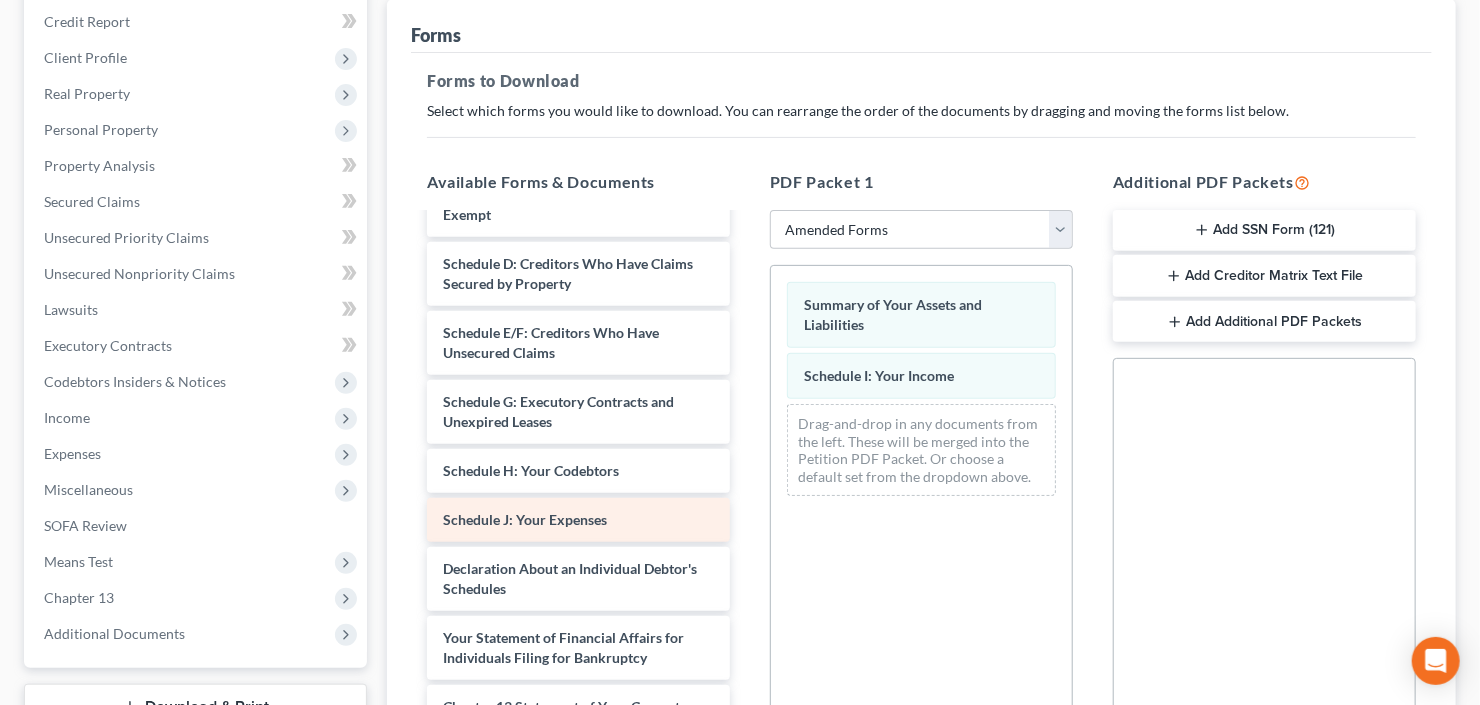 click on "Voluntary Petition for Individuals Filing for Bankruptcy Schedule A/B: Property Schedule C: The Property You Claim as Exempt Schedule D: Creditors Who Have Claims Secured by Property Schedule E/F: Creditors Who Have Unsecured Claims Schedule G: Executory Contracts and Unexpired Leases Schedule H: Your Codebtors Schedule J: Your Expenses Declaration About an Individual Debtor's Schedules Your Statement of Financial Affairs for Individuals Filing for Bankruptcy Chapter 13 Statement of Your Current Monthly Income Creditor Matrix Verification of Creditor Matrix Notice Required by 11 U.S.C. § 342(b) for Individuals Filing for Bankruptcy Attorney's Disclosure of Compensation" at bounding box center [578, 510] 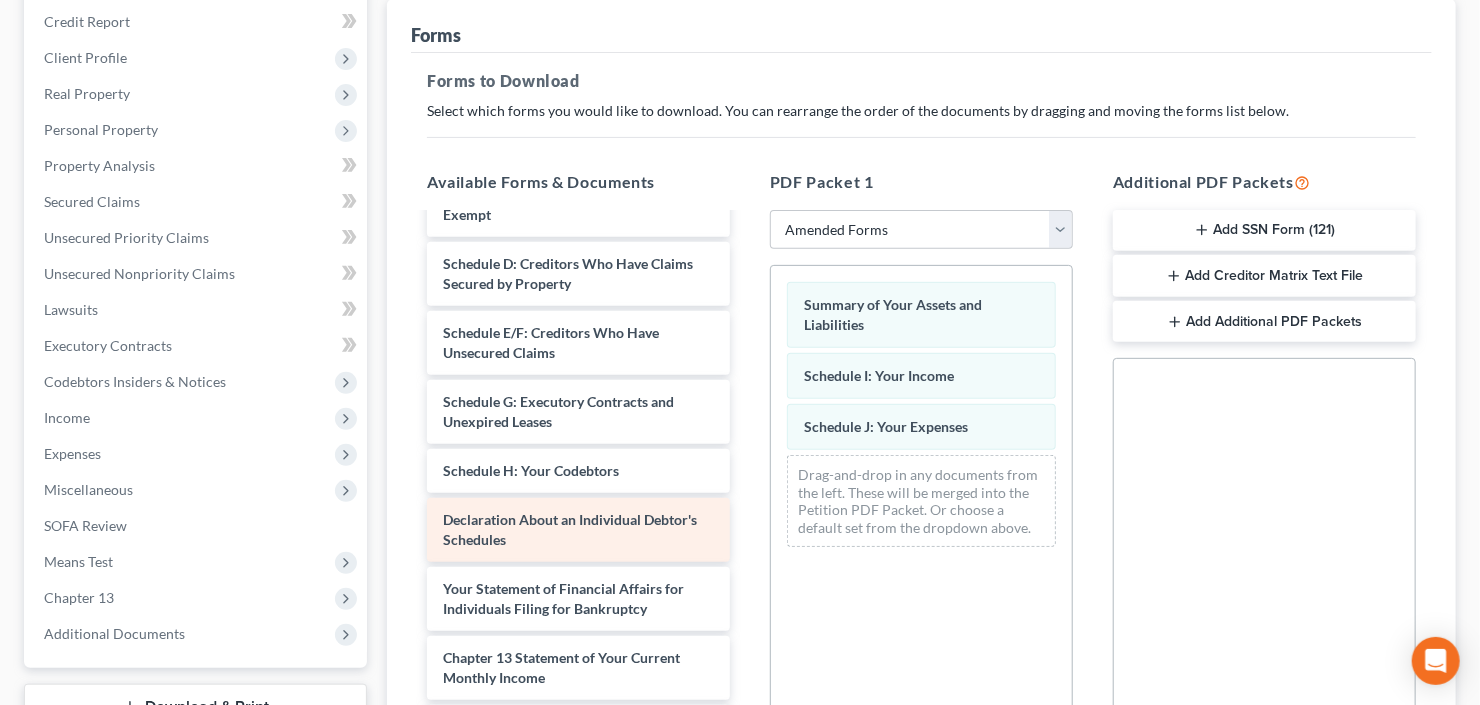 click on "Voluntary Petition for Individuals Filing for Bankruptcy Schedule A/B: Property Schedule C: The Property You Claim as Exempt Schedule D: Creditors Who Have Claims Secured by Property Schedule E/F: Creditors Who Have Unsecured Claims Schedule G: Executory Contracts and Unexpired Leases Schedule H: Your Codebtors Declaration About an Individual Debtor's Schedules Your Statement of Financial Affairs for Individuals Filing for Bankruptcy Chapter 13 Statement of Your Current Monthly Income Creditor Matrix Verification of Creditor Matrix Notice Required by 11 U.S.C. § 342(b) for Individuals Filing for Bankruptcy Attorney's Disclosure of Compensation" at bounding box center (578, 485) 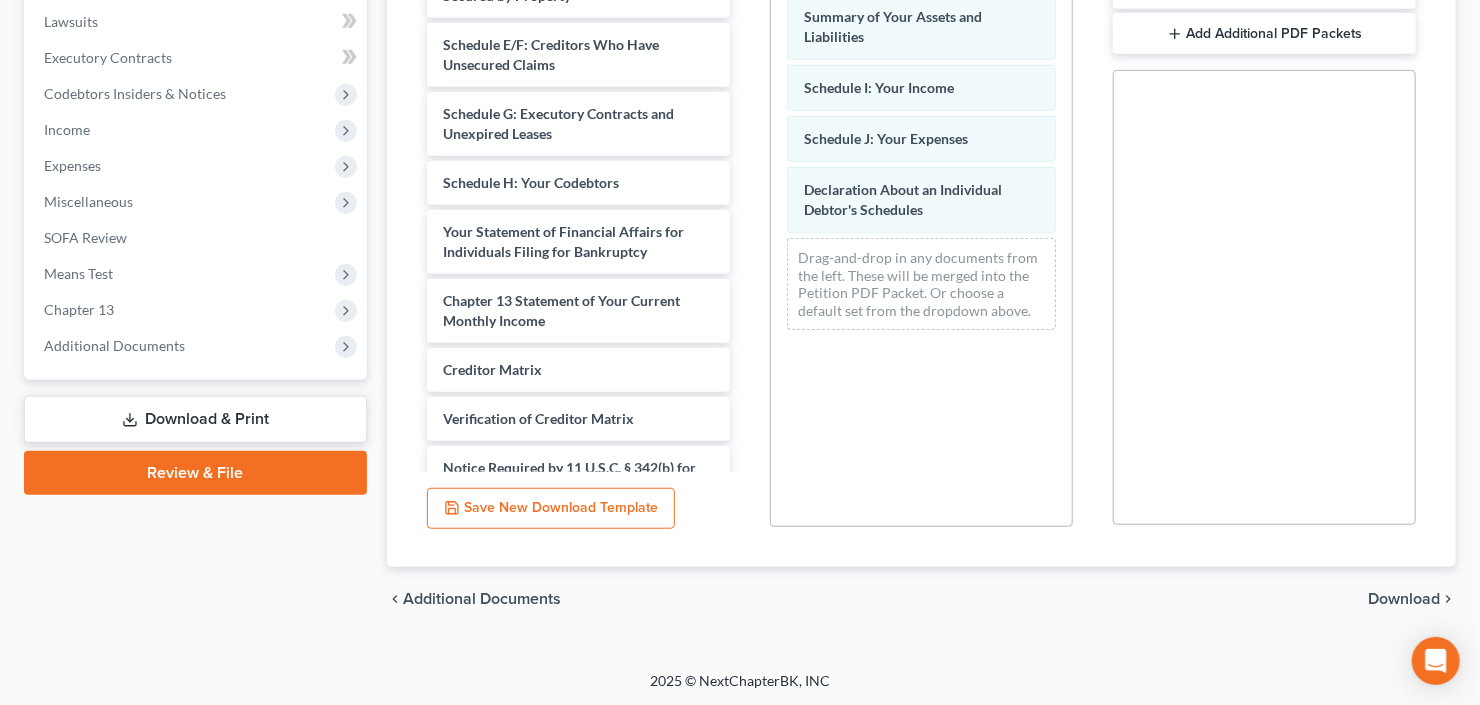 click on "Download" at bounding box center [1404, 599] 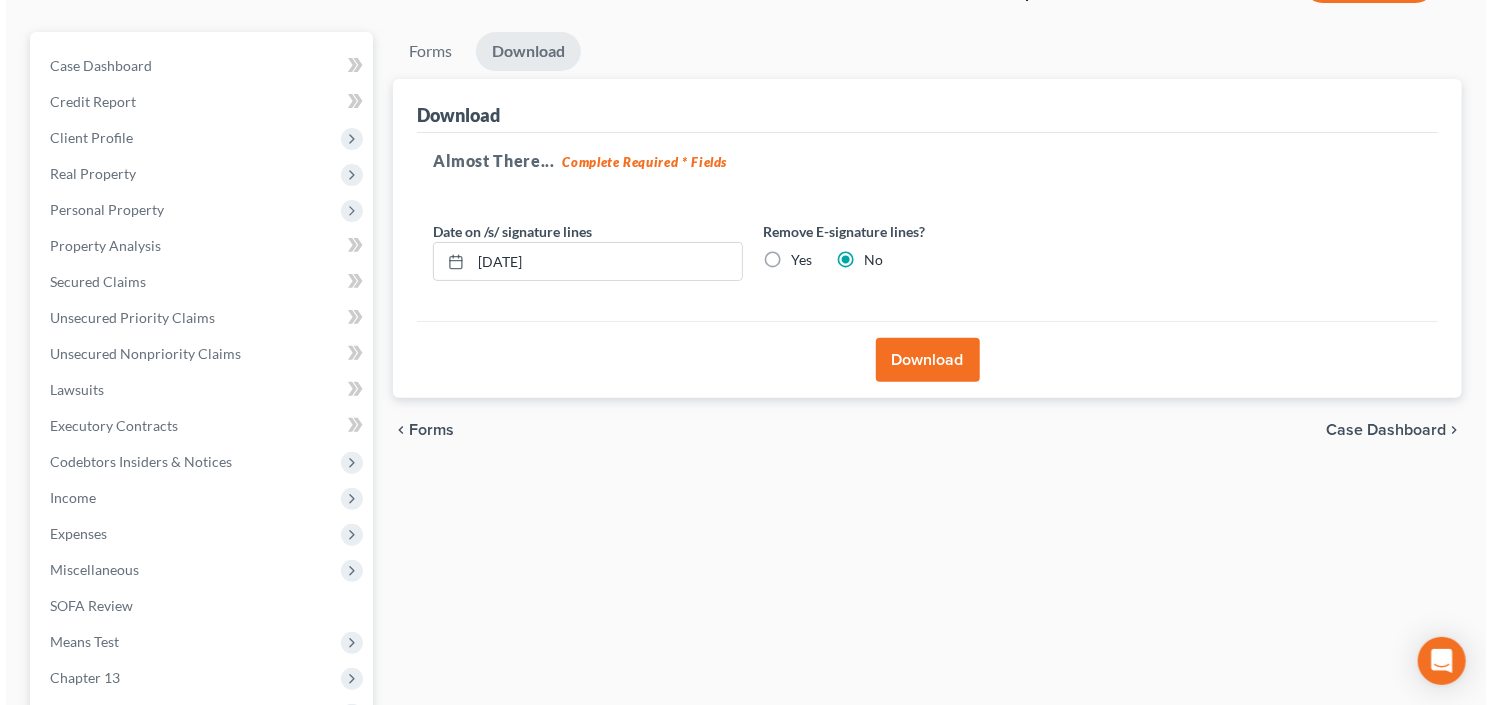 scroll, scrollTop: 70, scrollLeft: 0, axis: vertical 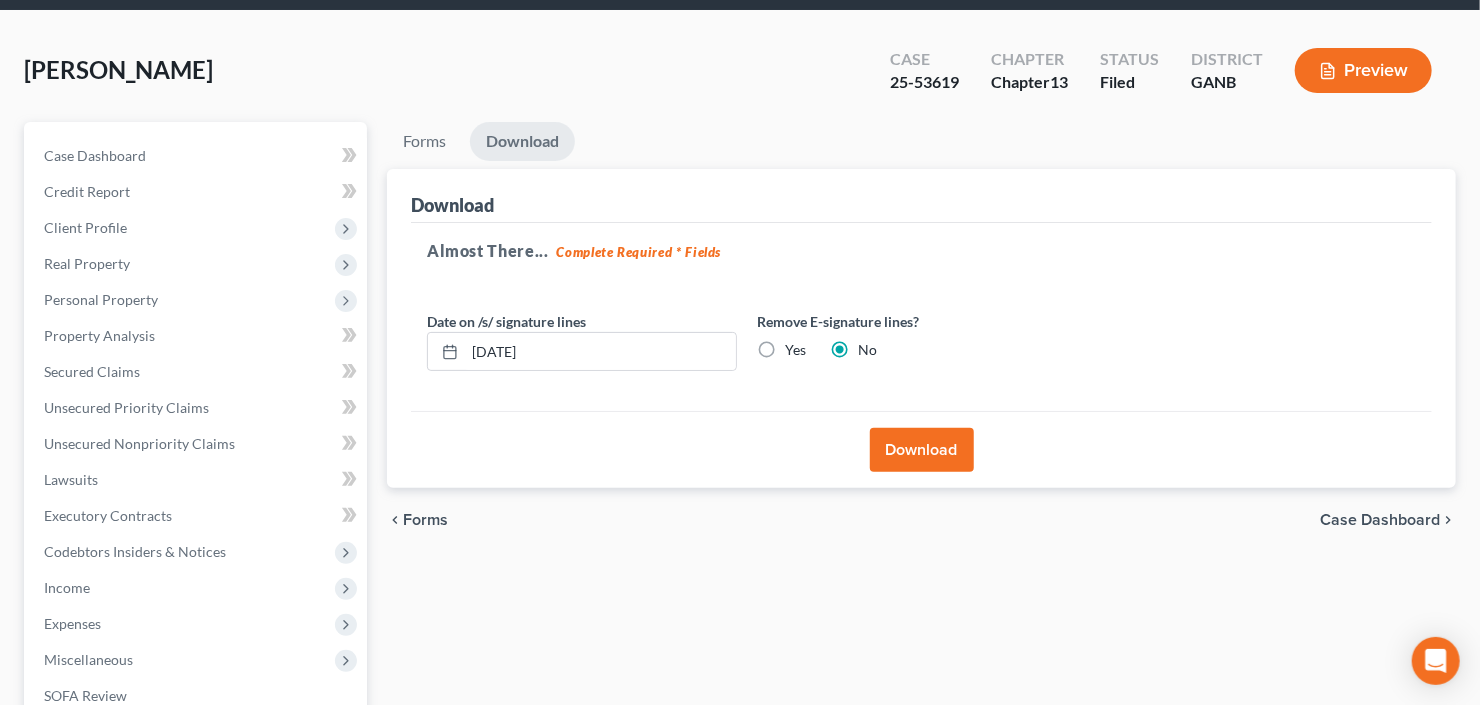 click on "Download" at bounding box center (921, 449) 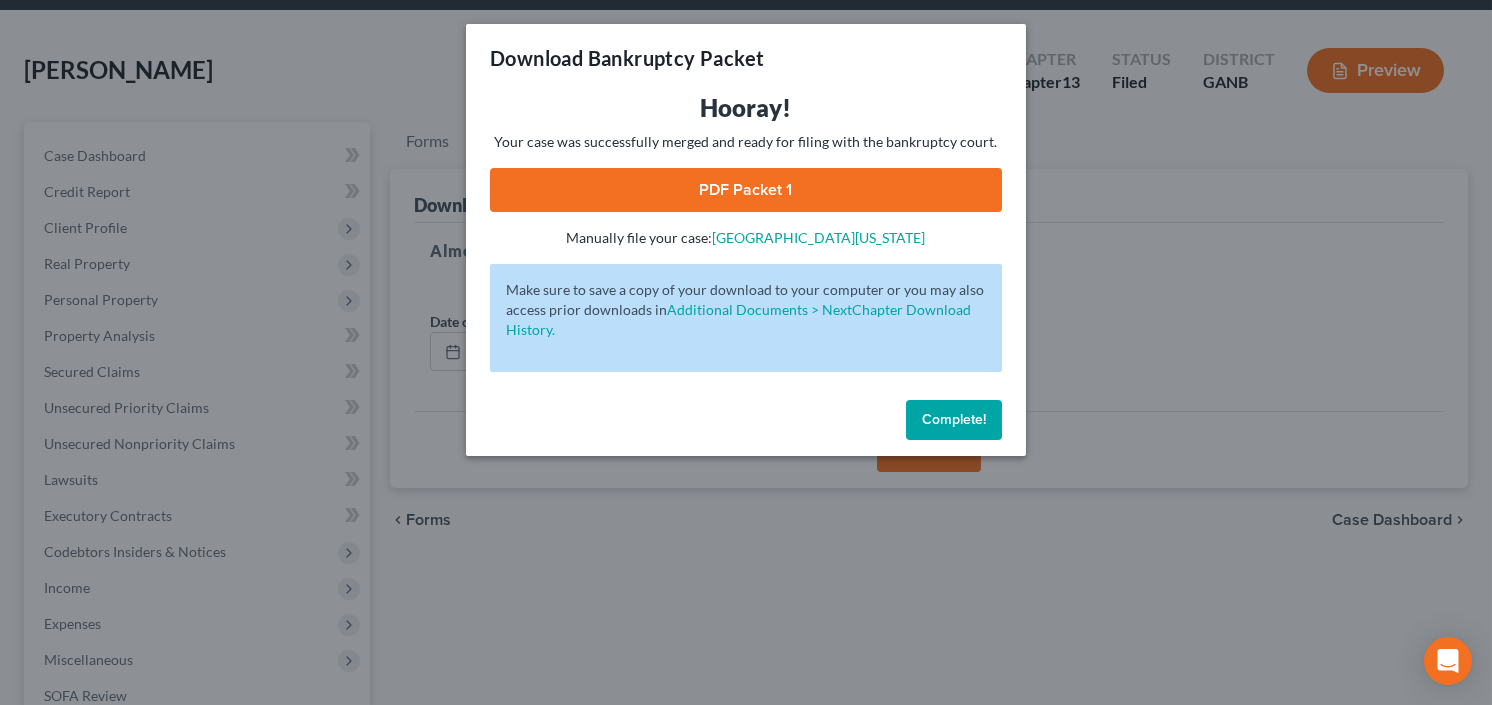 click on "PDF Packet 1" at bounding box center [746, 190] 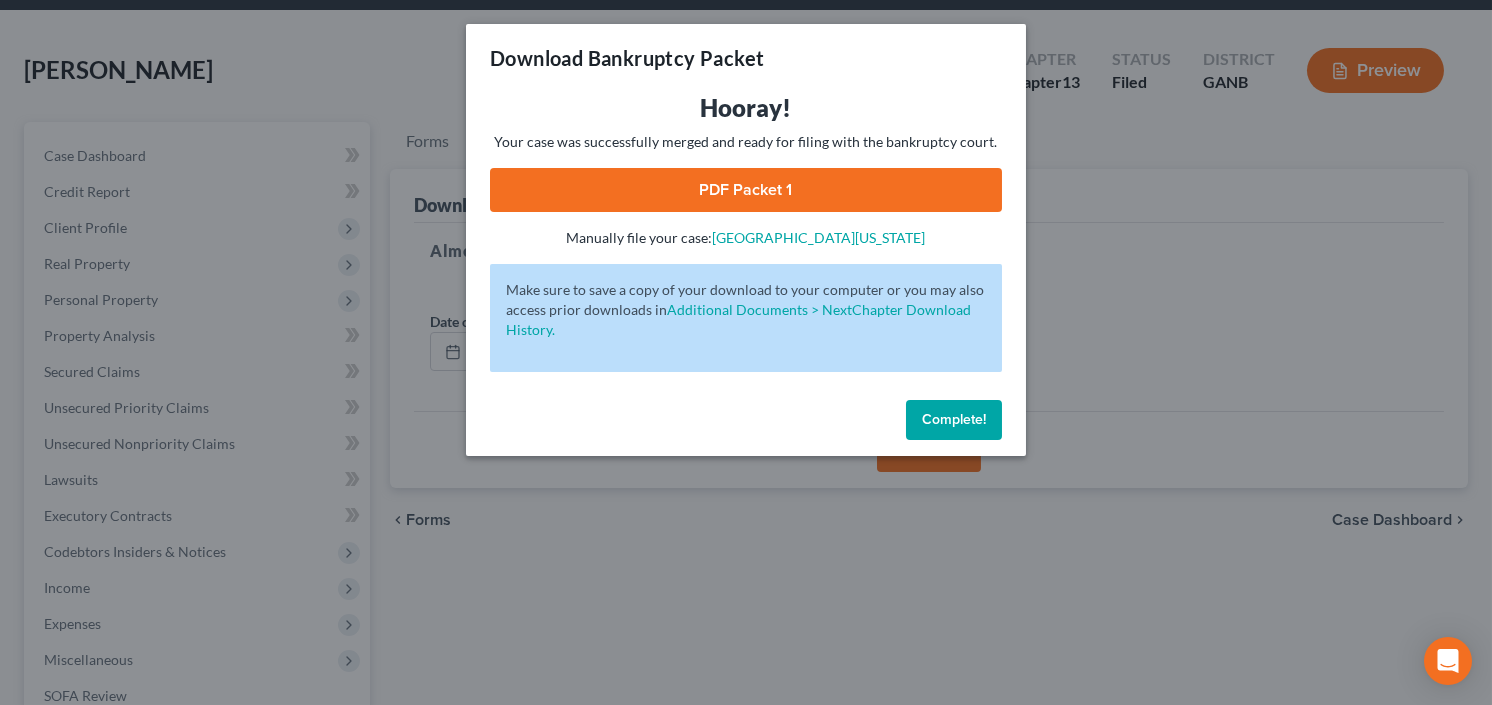 click on "Complete!" at bounding box center (954, 419) 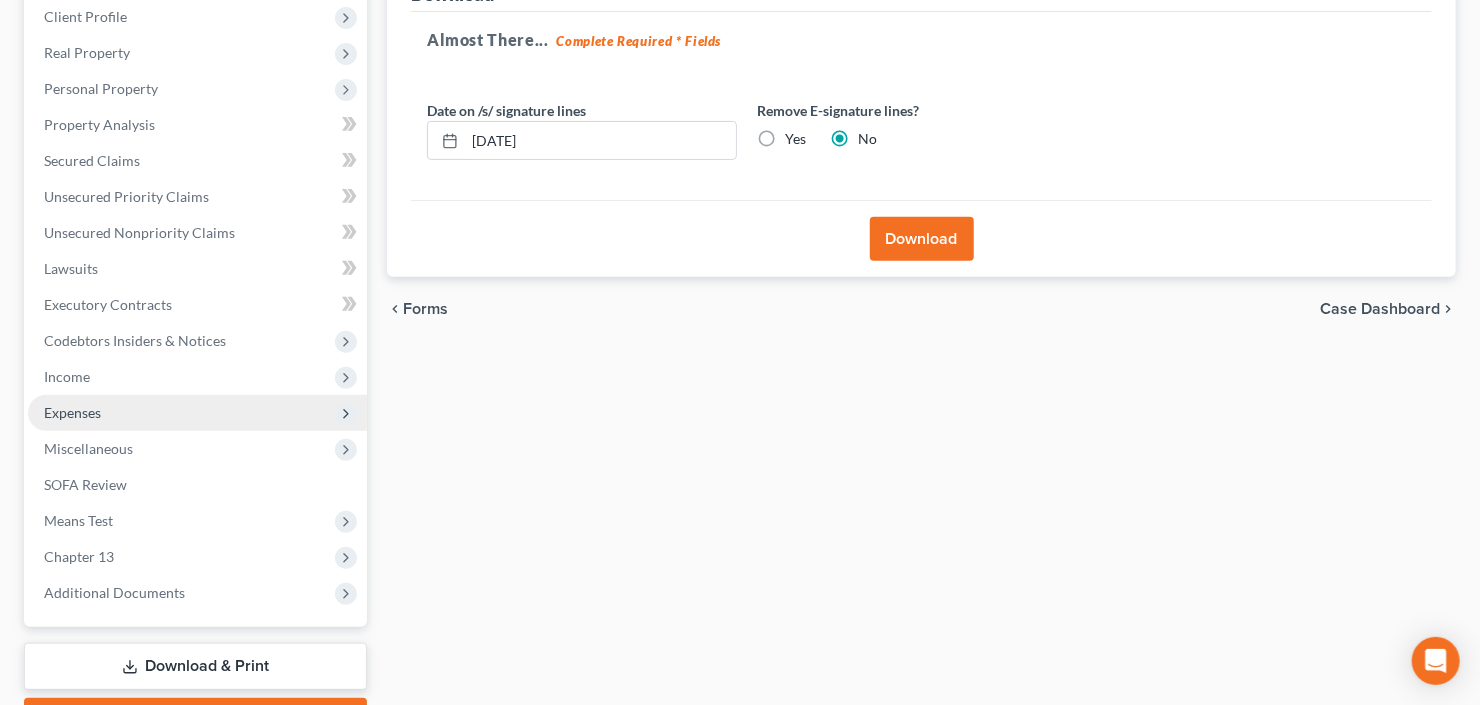 scroll, scrollTop: 390, scrollLeft: 0, axis: vertical 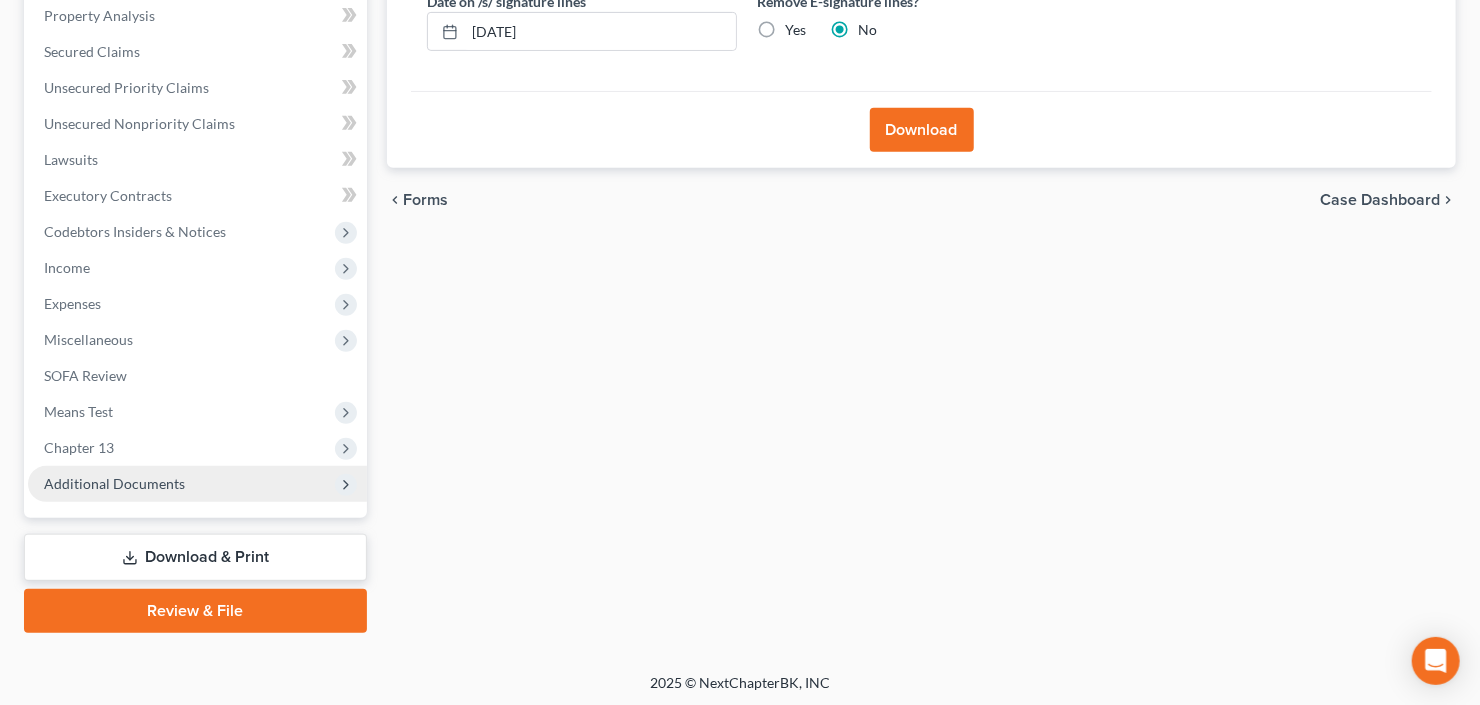 click on "Additional Documents" at bounding box center [197, 484] 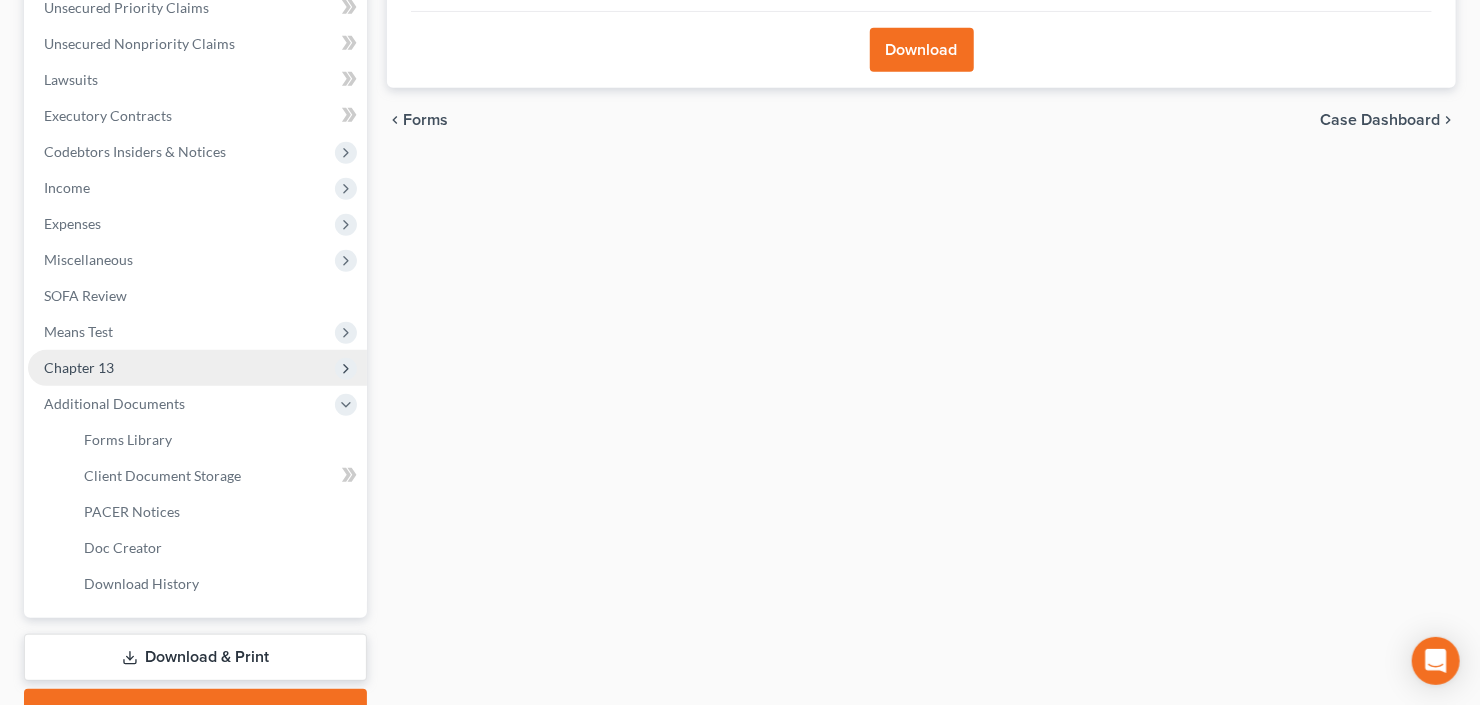 click on "Chapter 13" at bounding box center [79, 367] 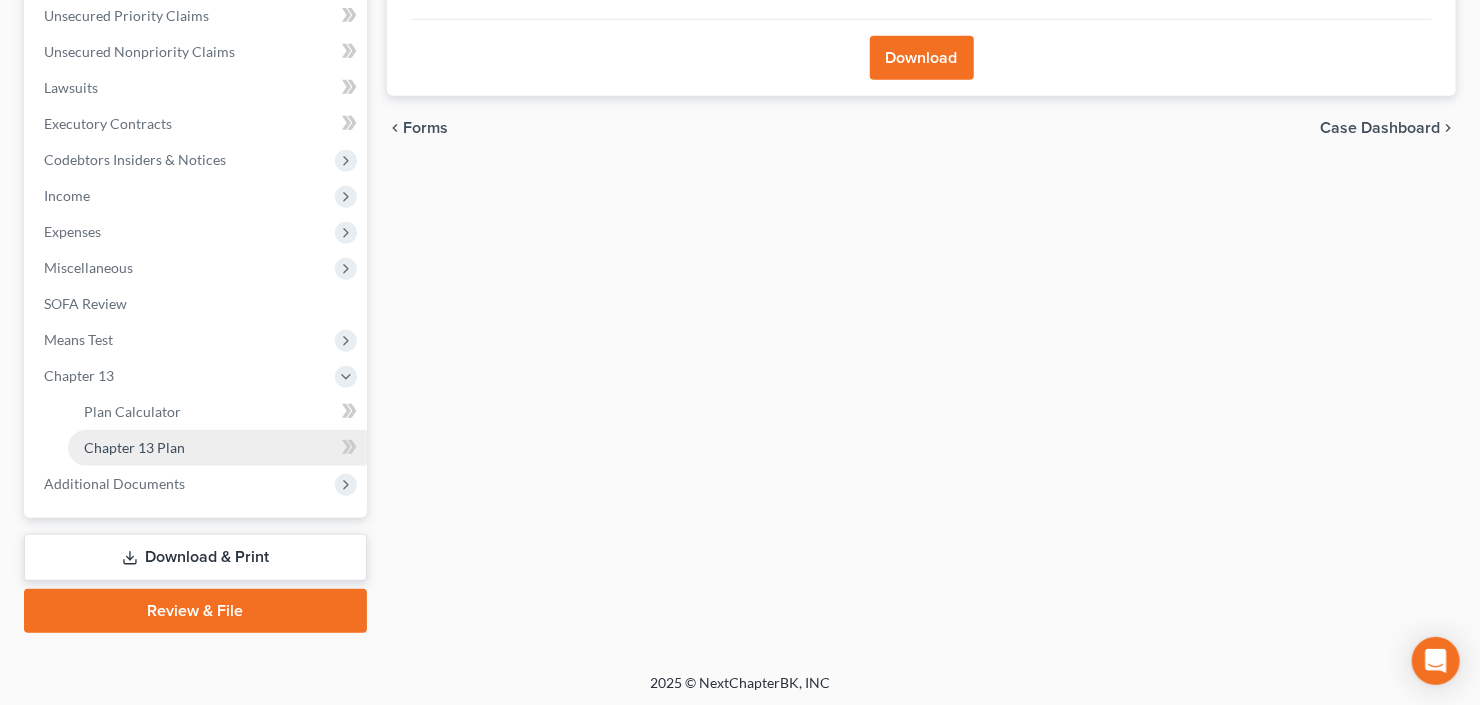click on "Chapter 13 Plan" at bounding box center [134, 447] 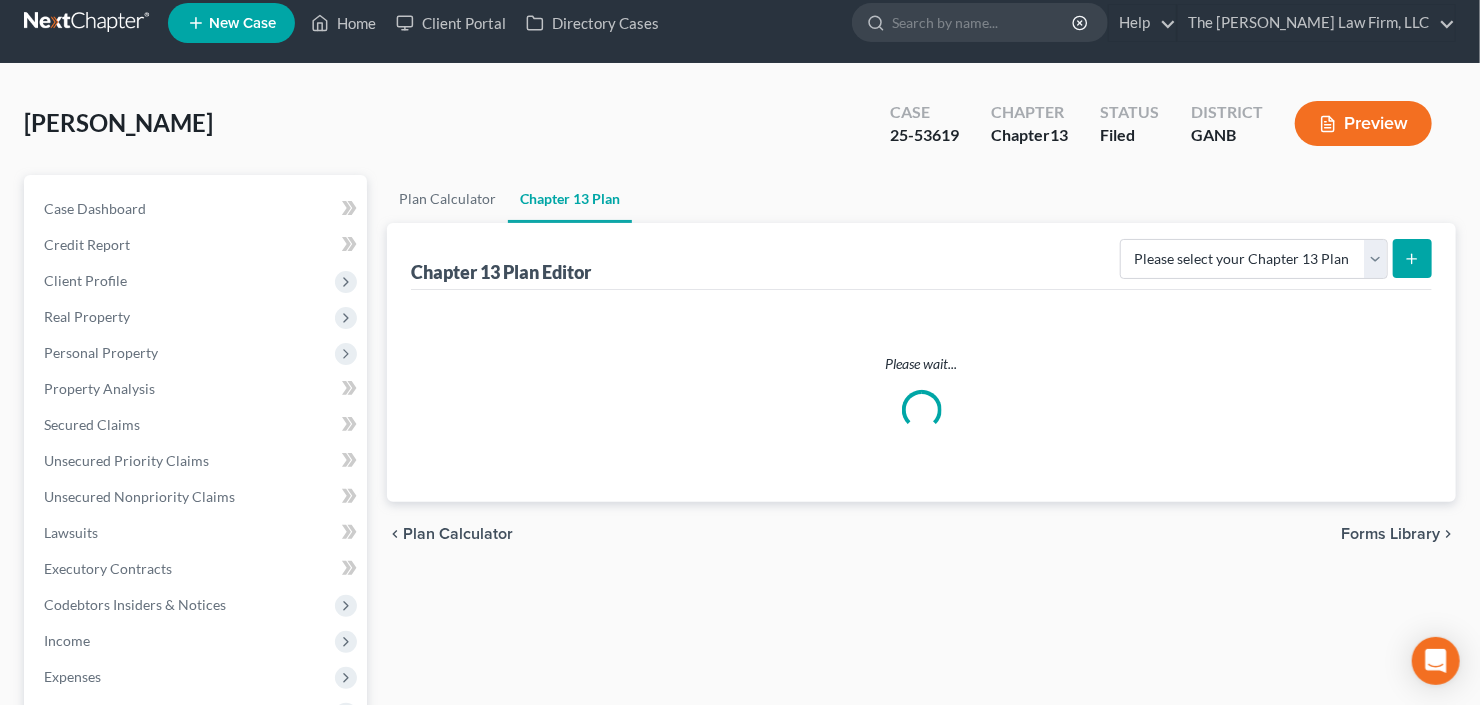 scroll, scrollTop: 0, scrollLeft: 0, axis: both 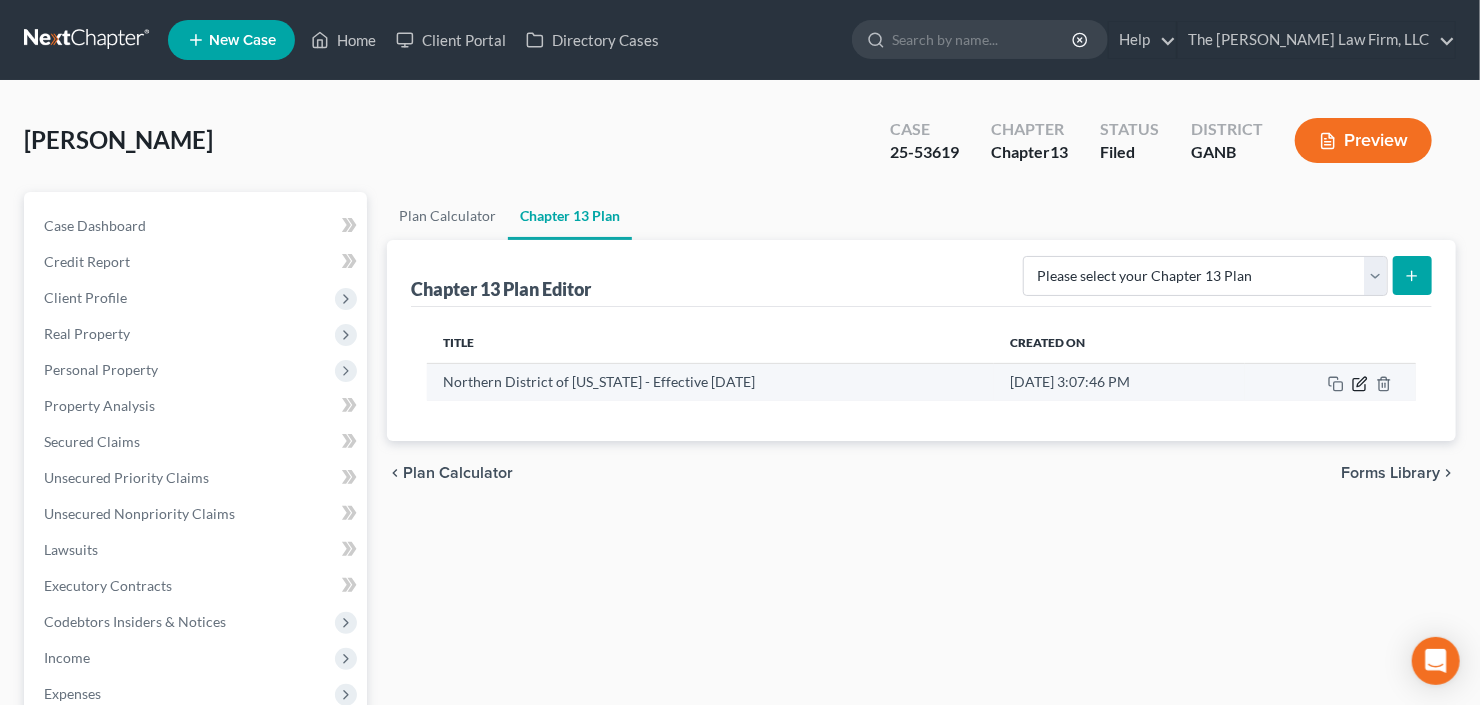 click 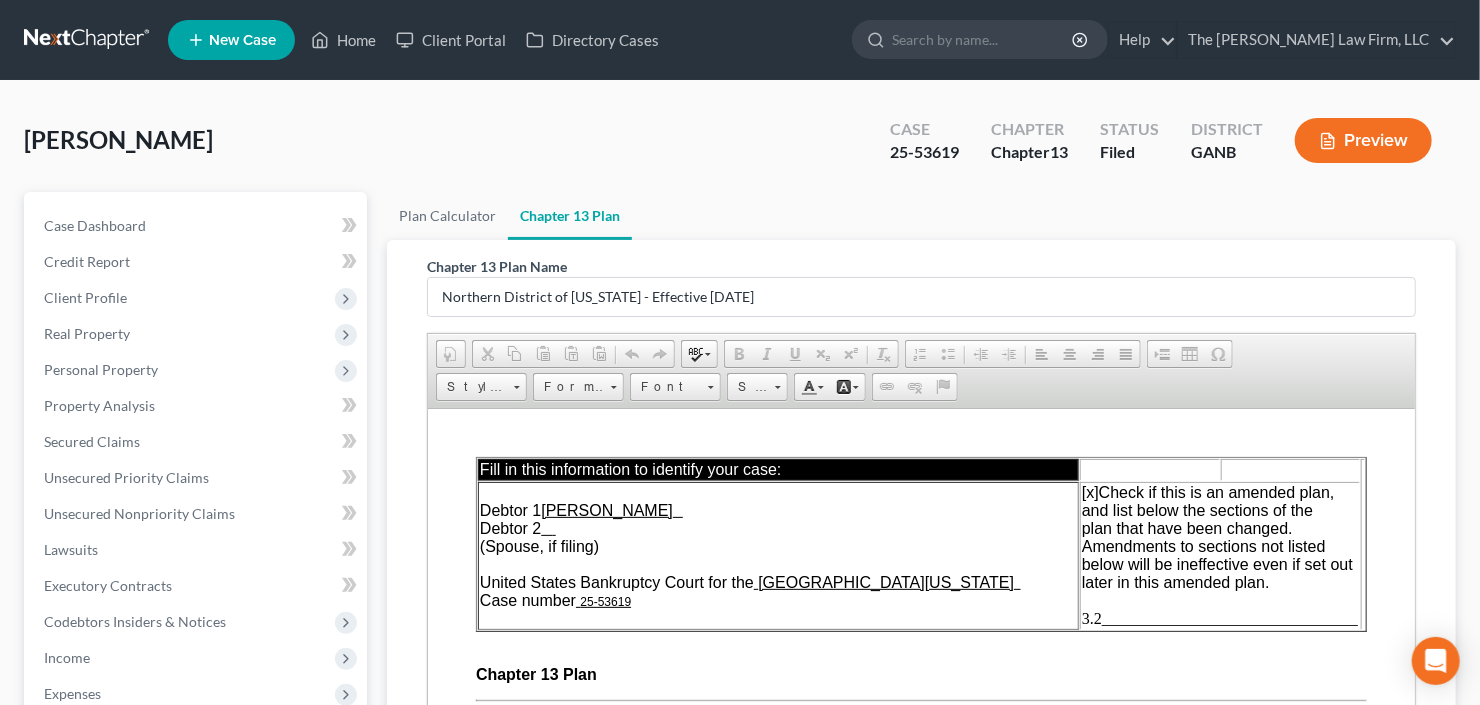 scroll, scrollTop: 0, scrollLeft: 0, axis: both 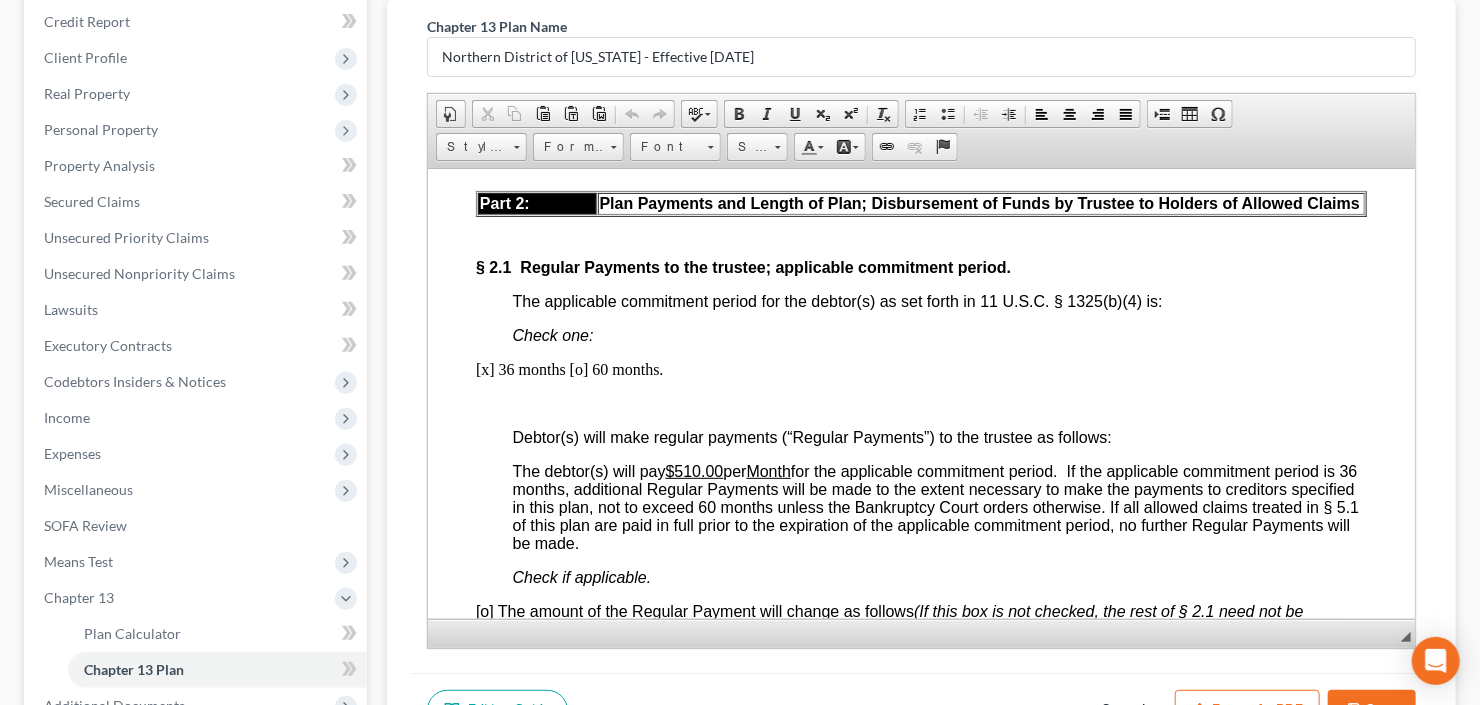 click on "$510.00" at bounding box center [694, 470] 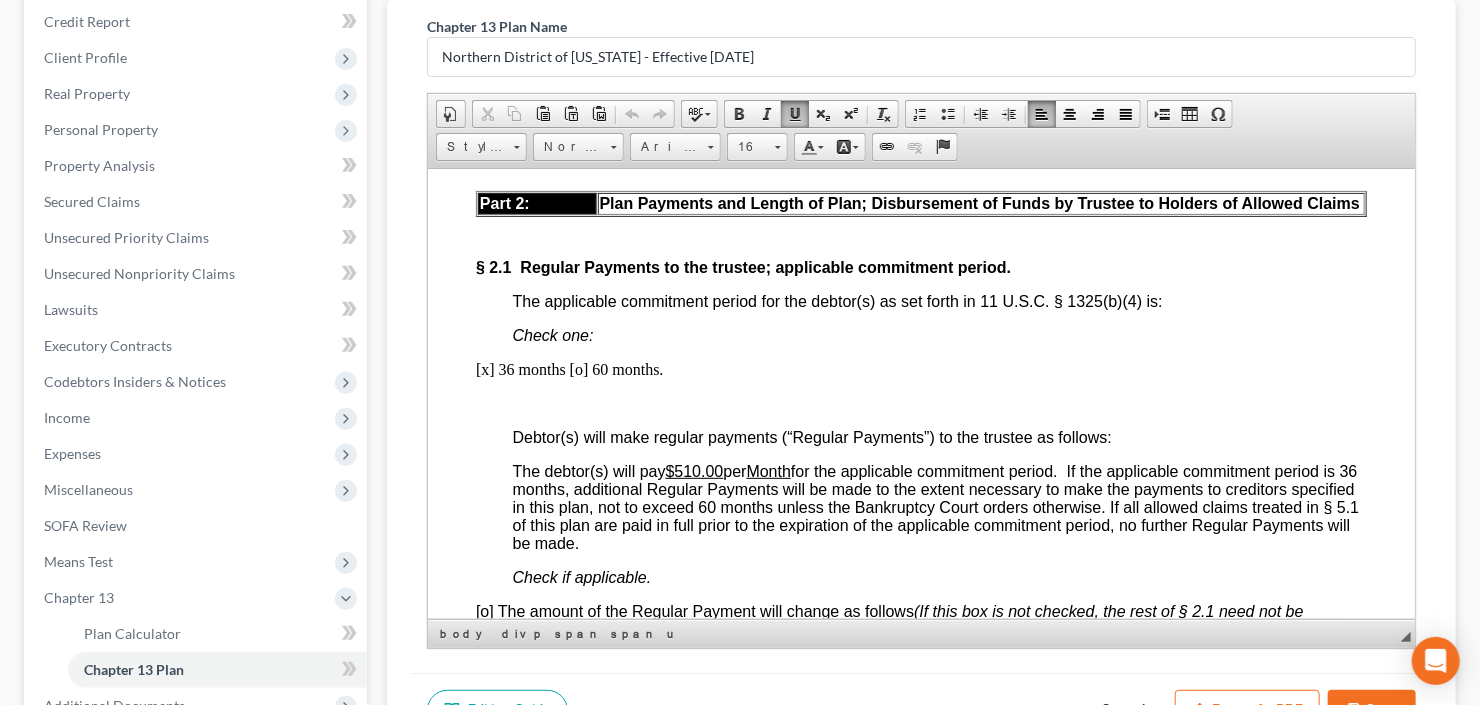 type 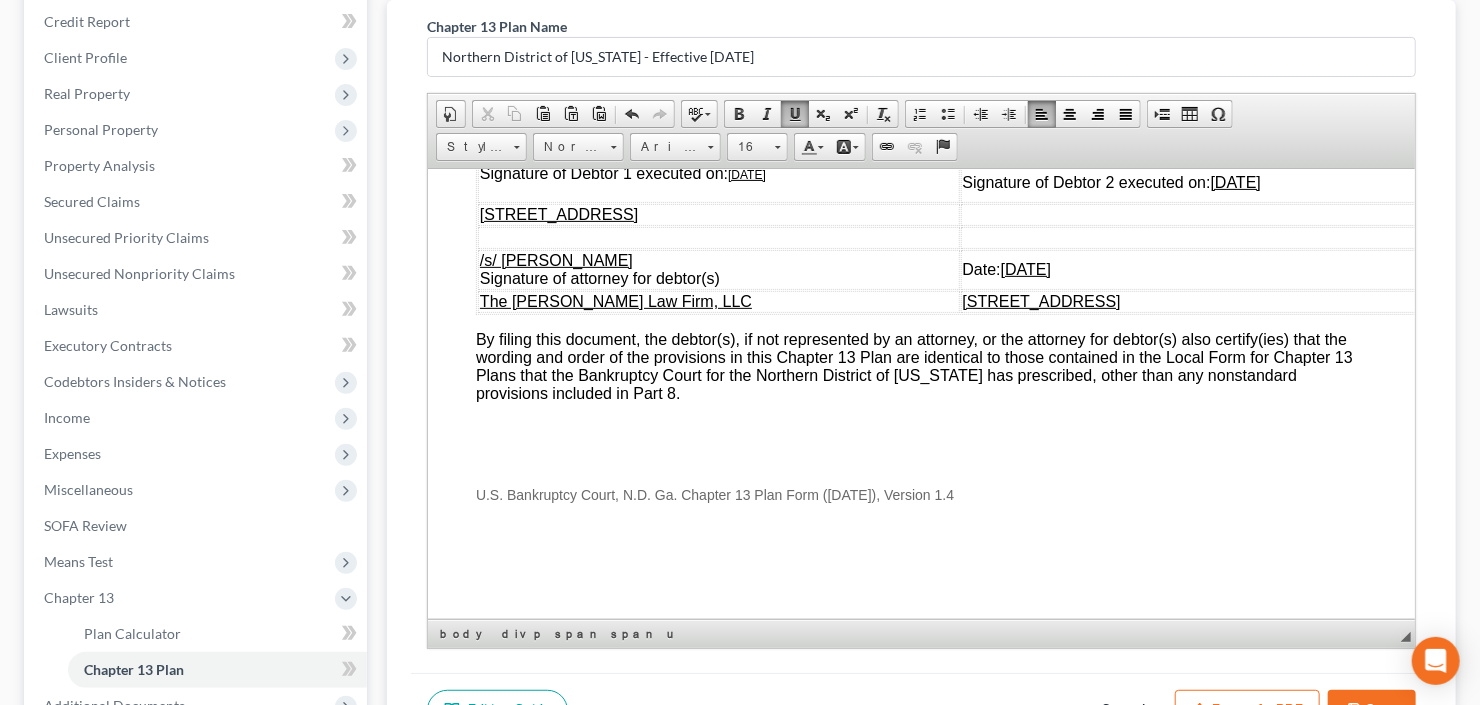 scroll, scrollTop: 7478, scrollLeft: 0, axis: vertical 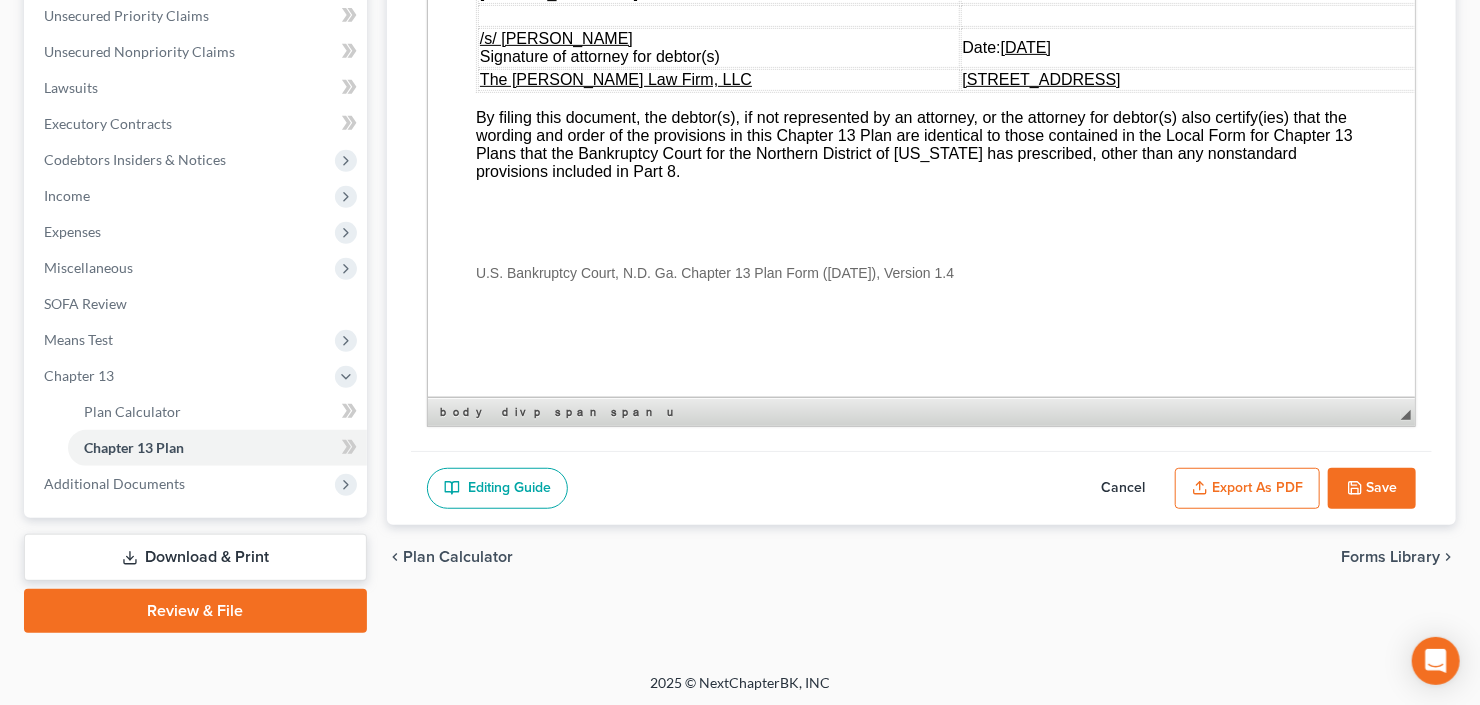 click on "Export as PDF" at bounding box center (1247, 489) 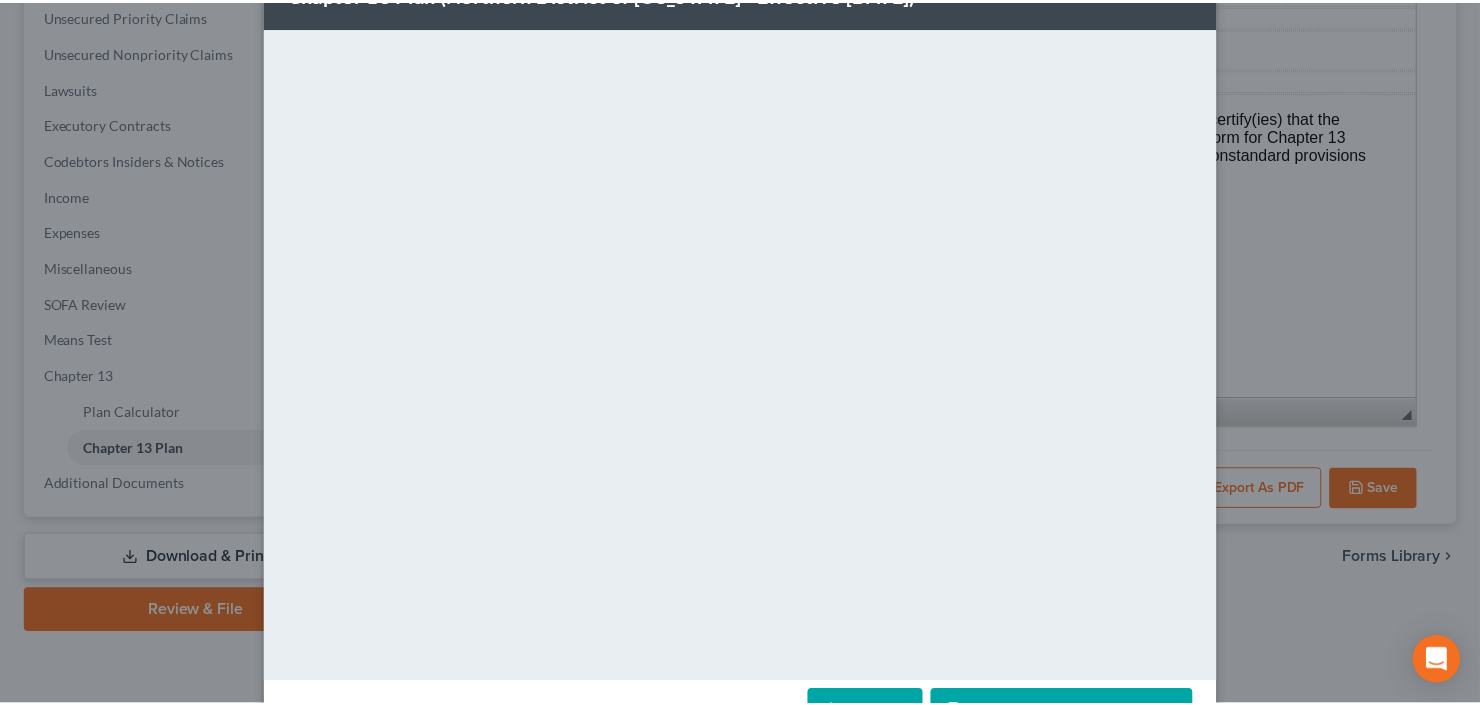 scroll, scrollTop: 131, scrollLeft: 0, axis: vertical 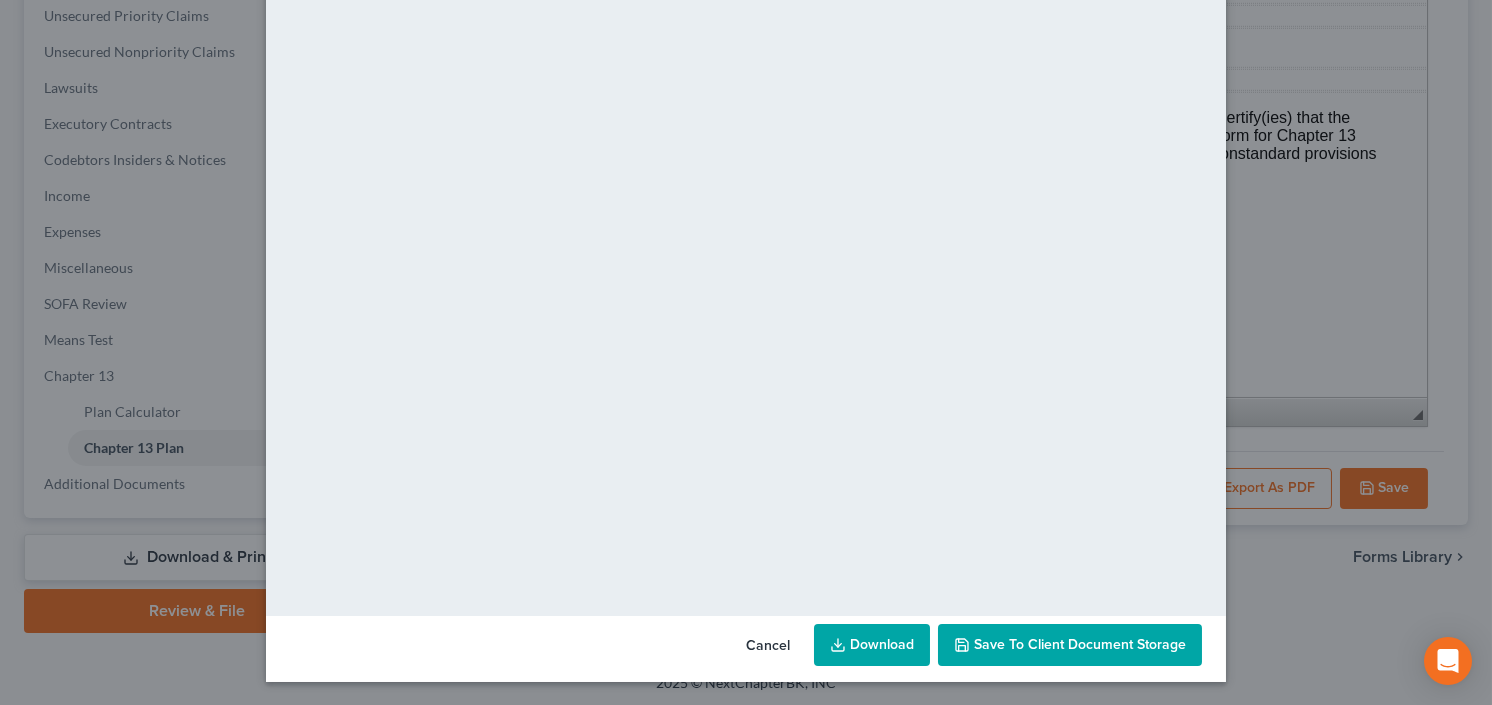 click 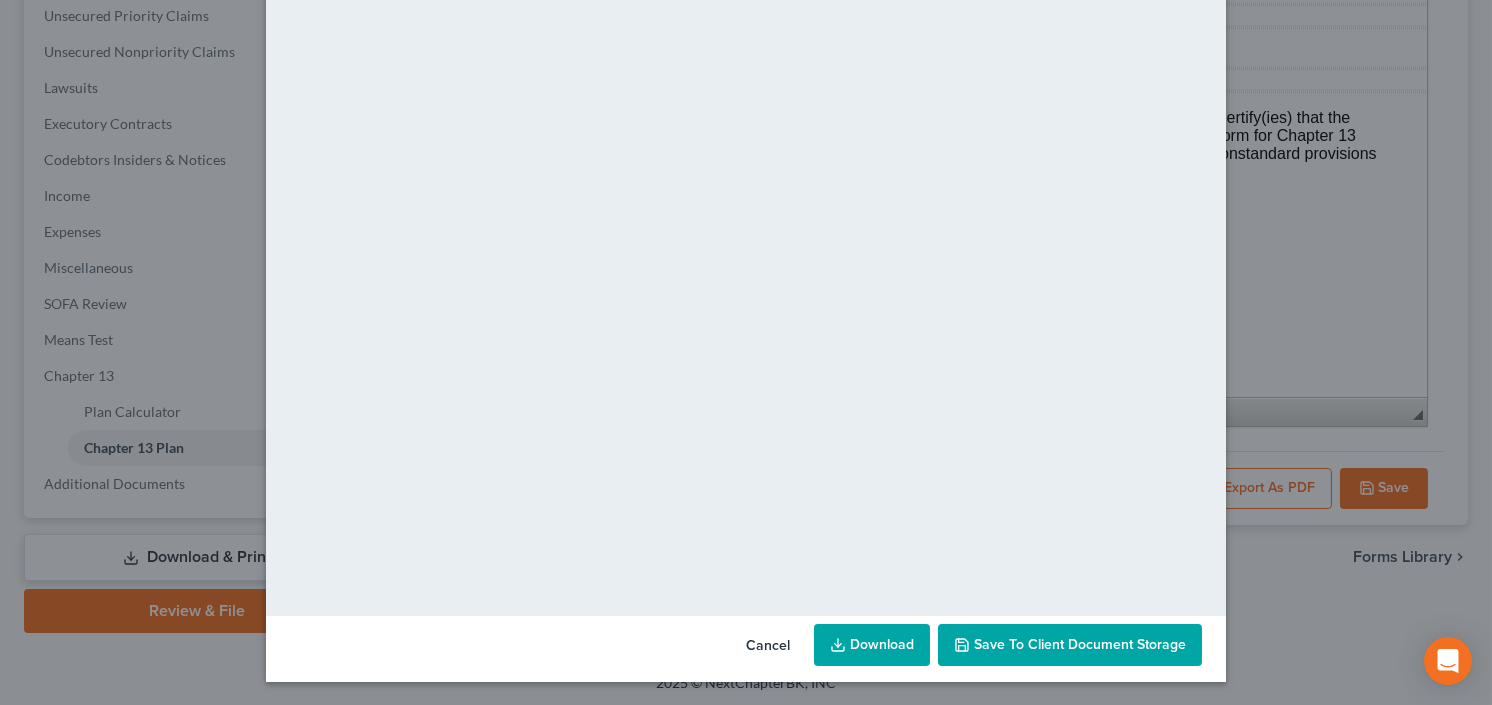 click on "Save to Client Document Storage" at bounding box center [1080, 644] 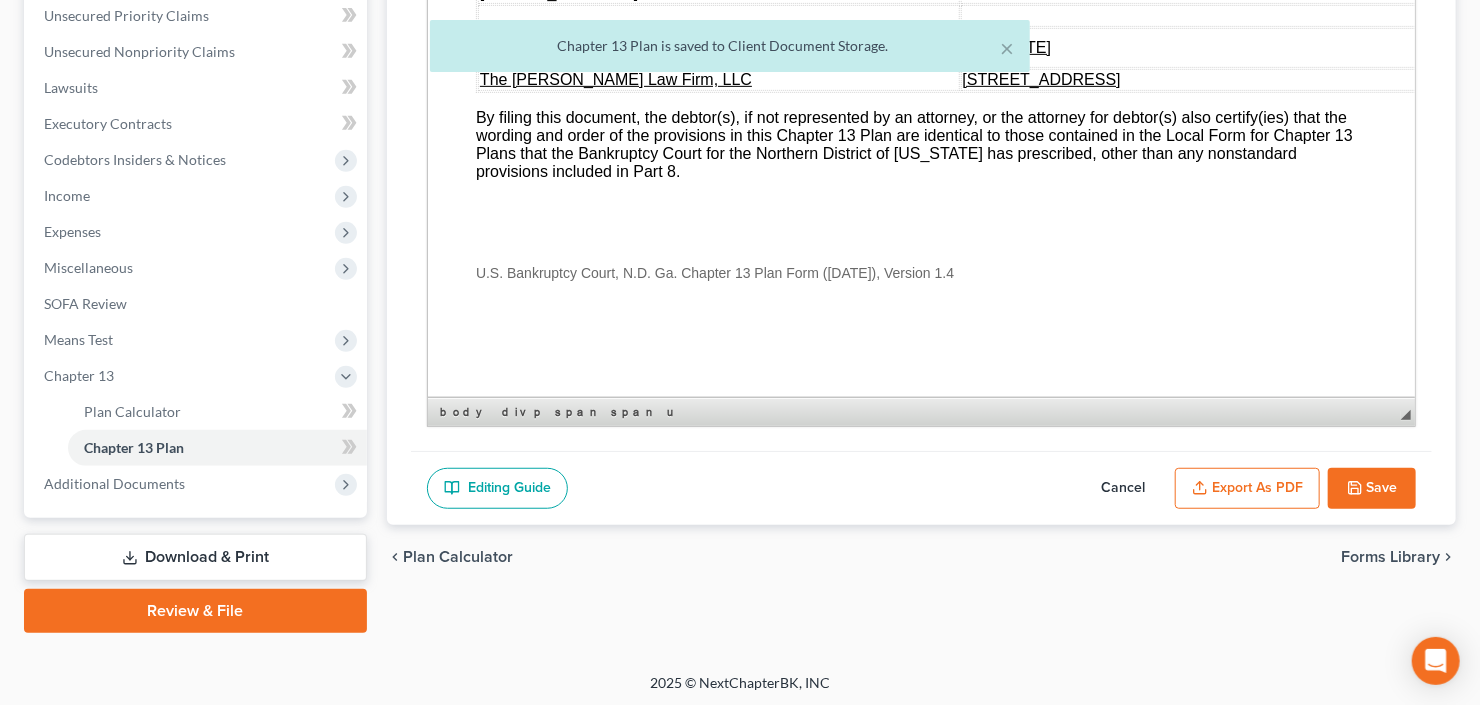 click on "Save" at bounding box center [1372, 489] 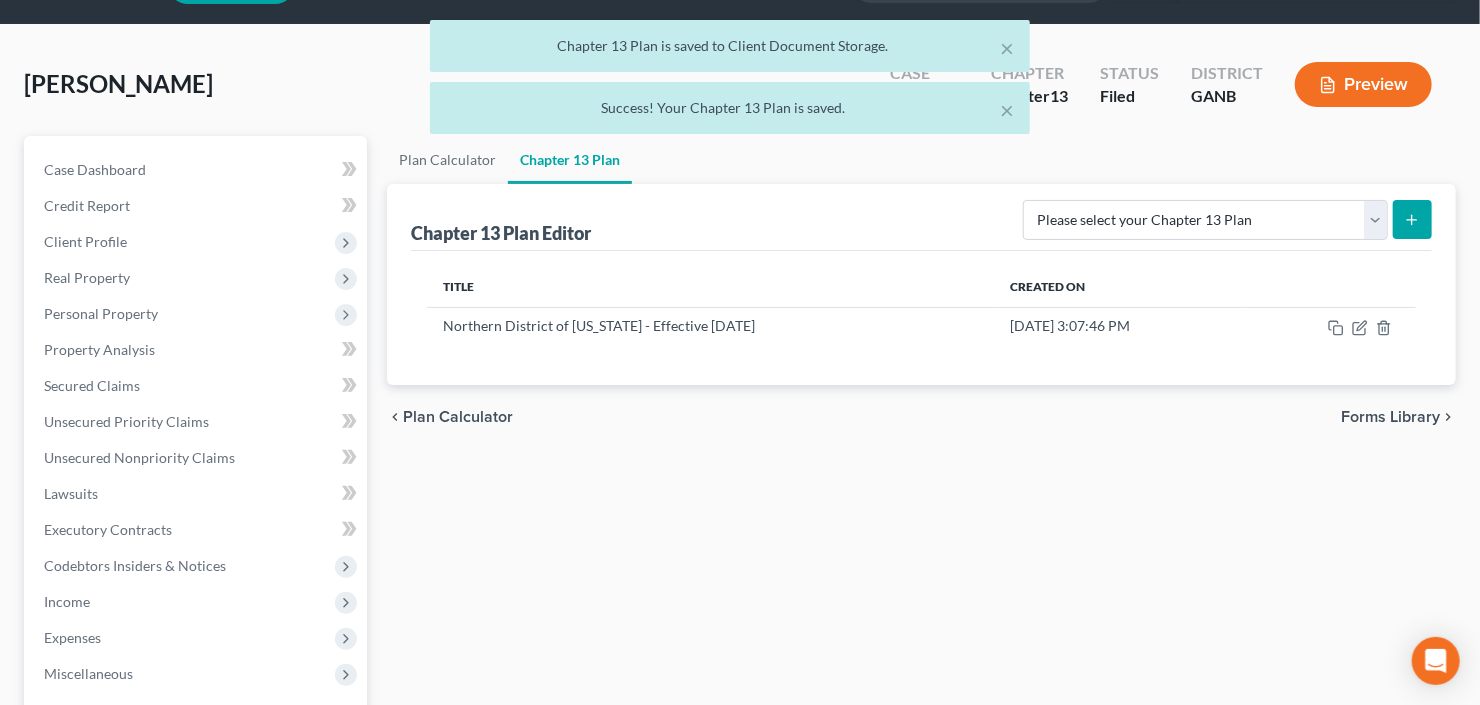scroll, scrollTop: 0, scrollLeft: 0, axis: both 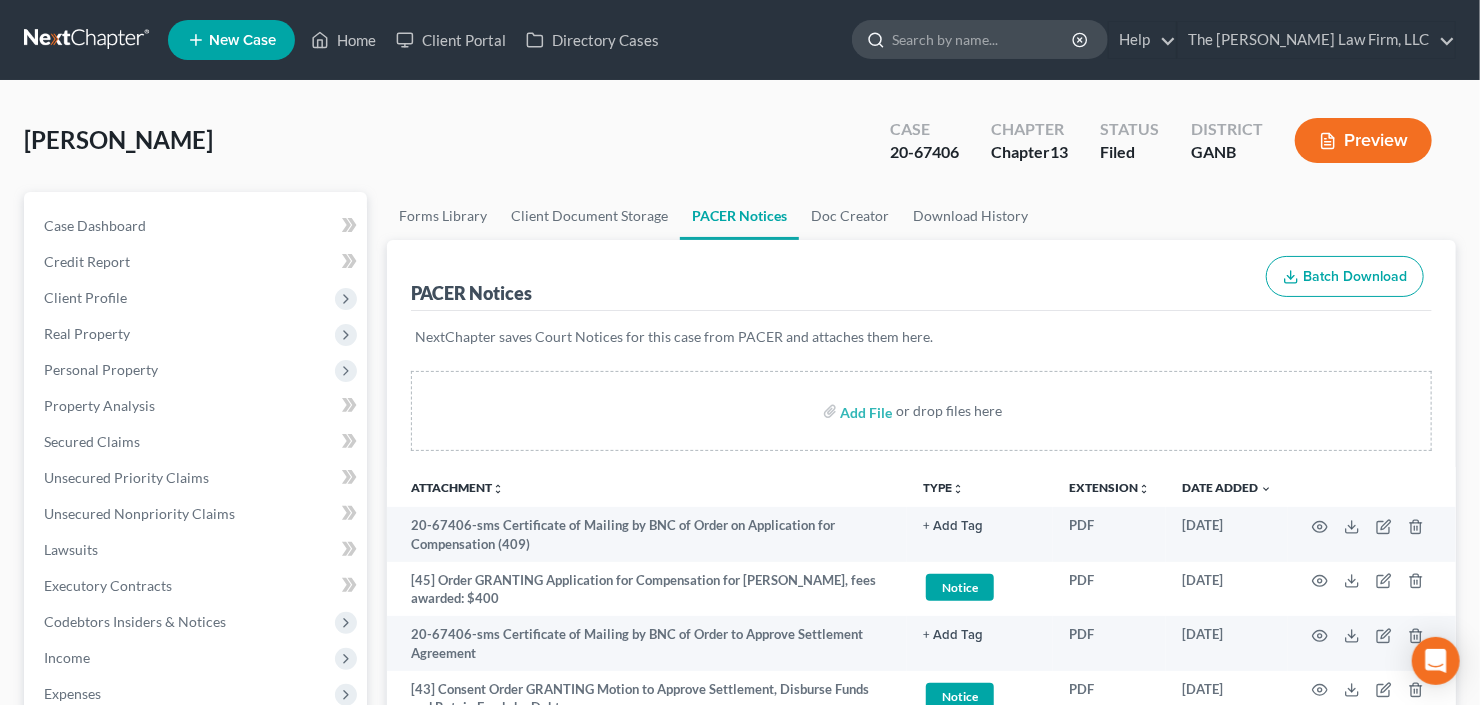 click at bounding box center [983, 39] 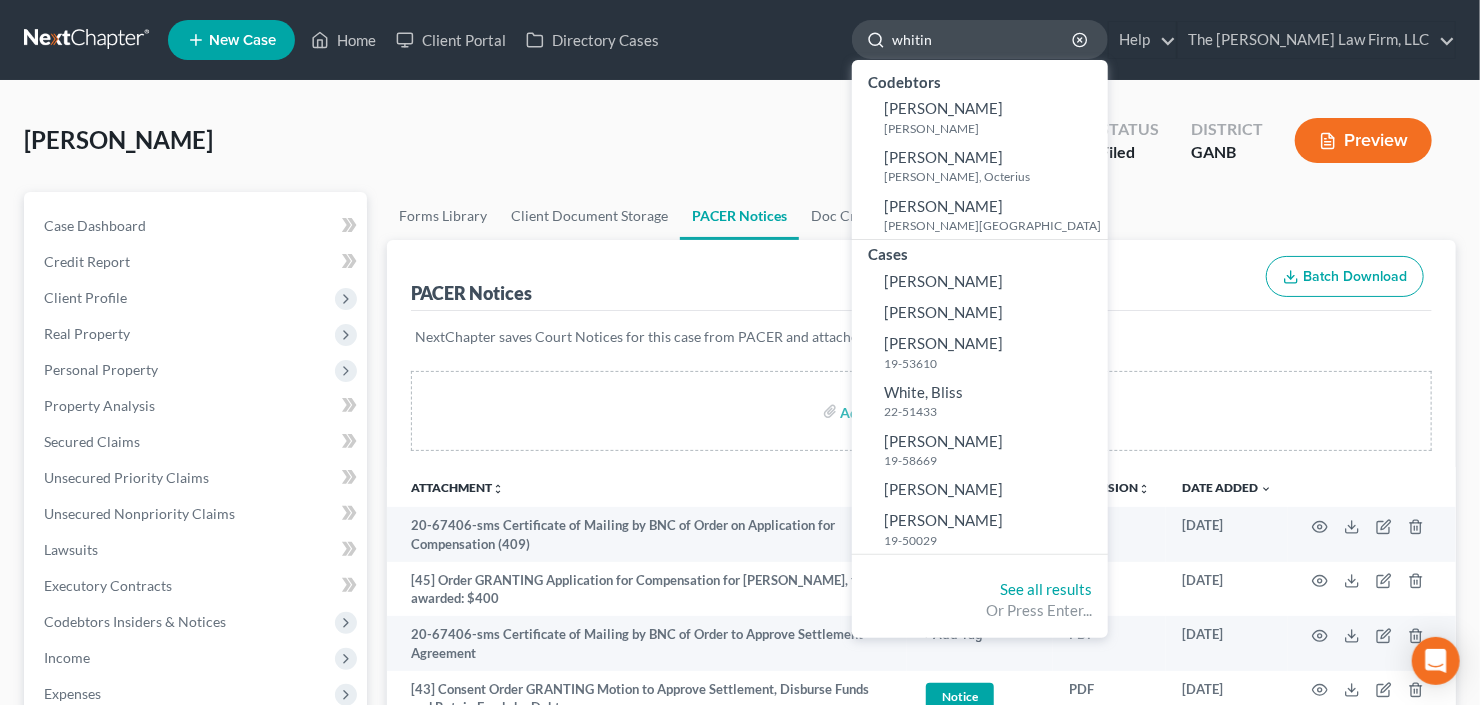 type on "whiting" 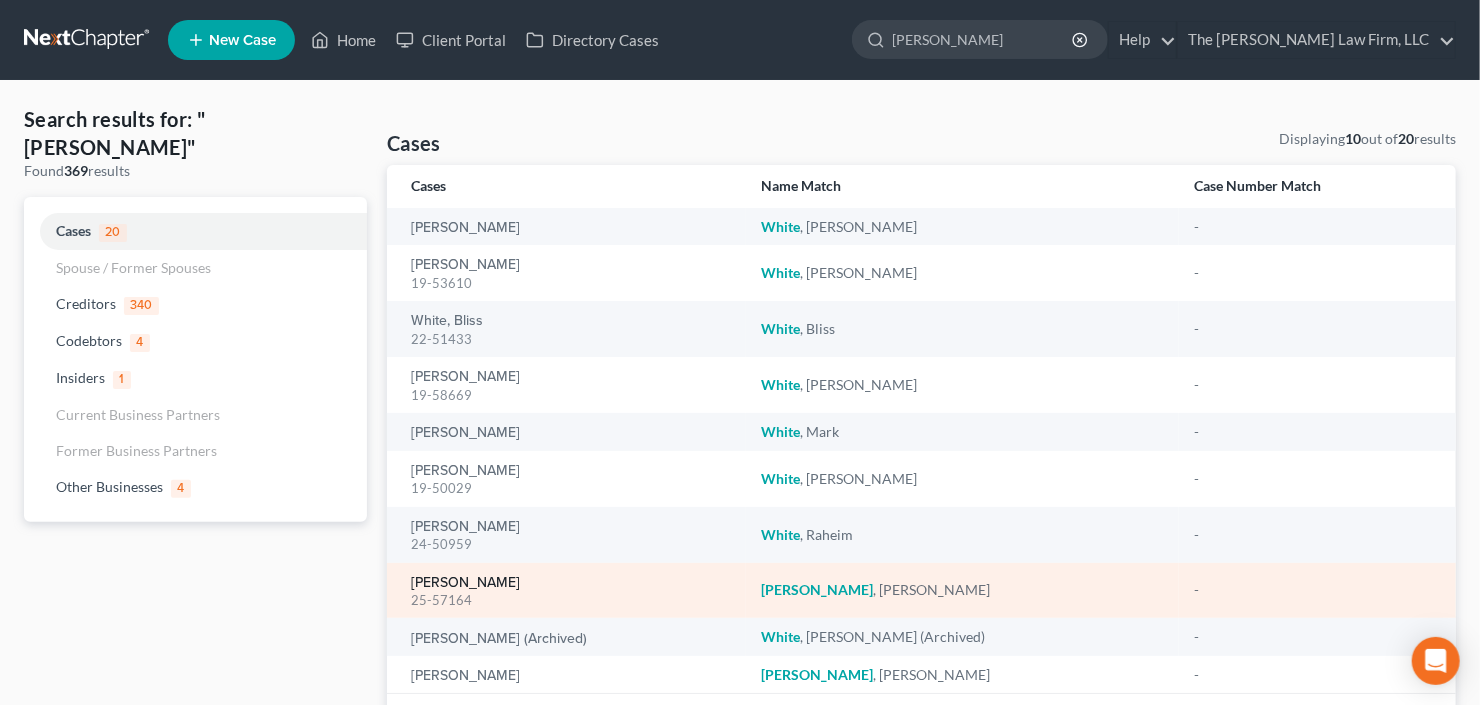 click on "[PERSON_NAME]" at bounding box center (465, 583) 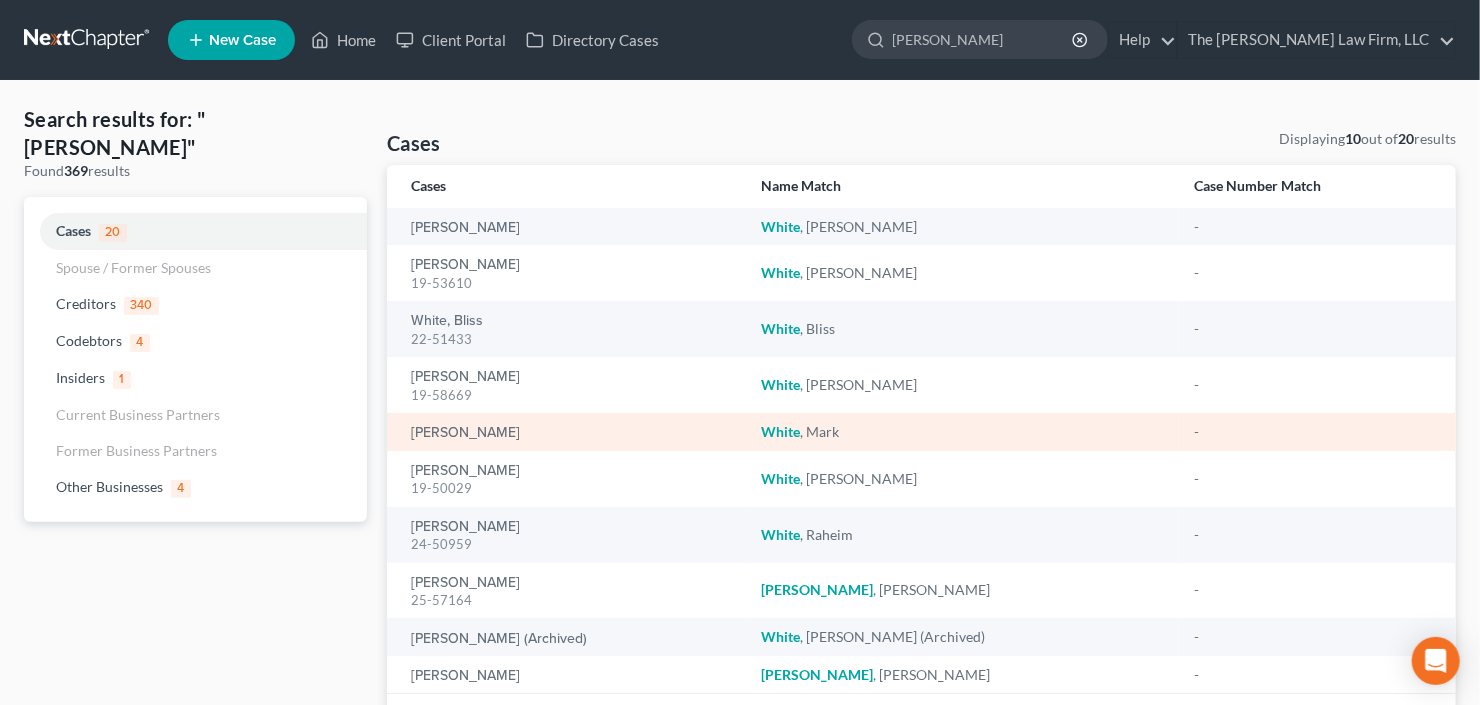 type 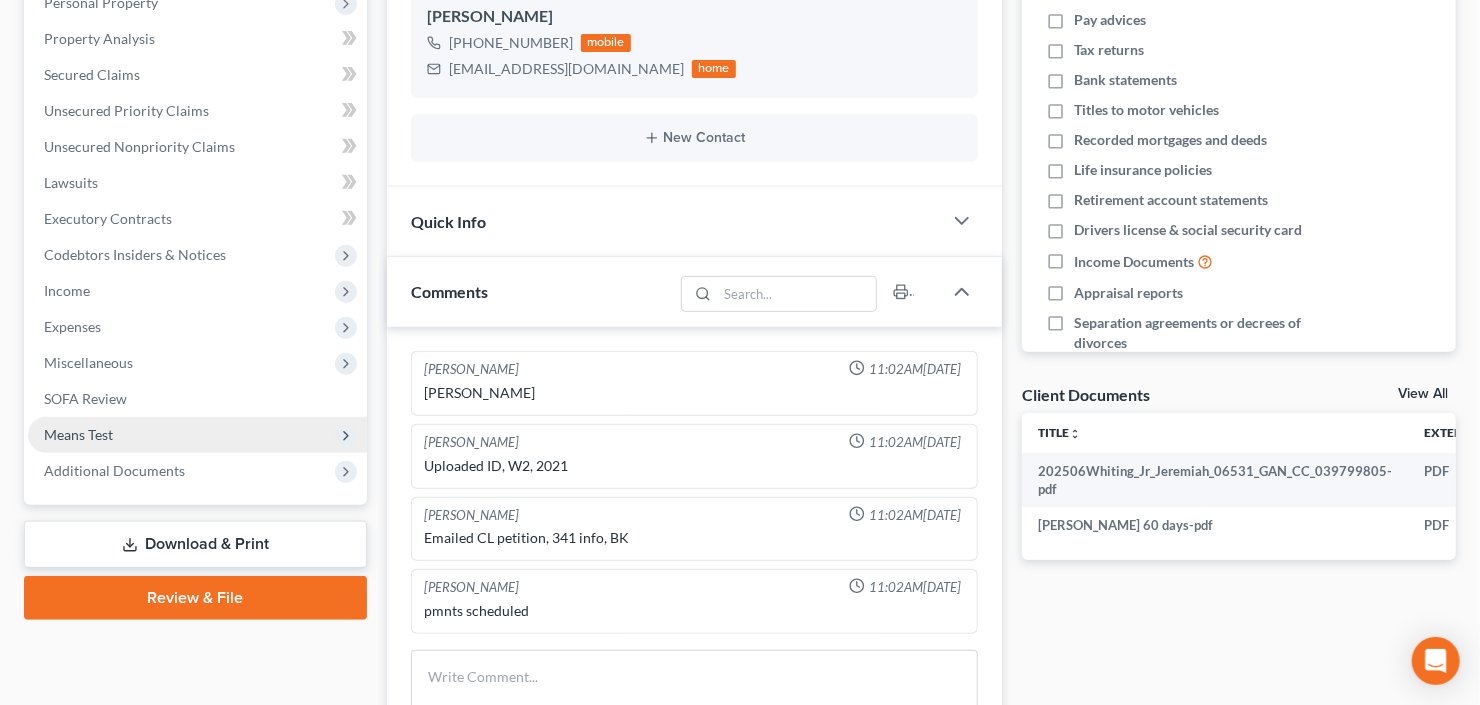 scroll, scrollTop: 400, scrollLeft: 0, axis: vertical 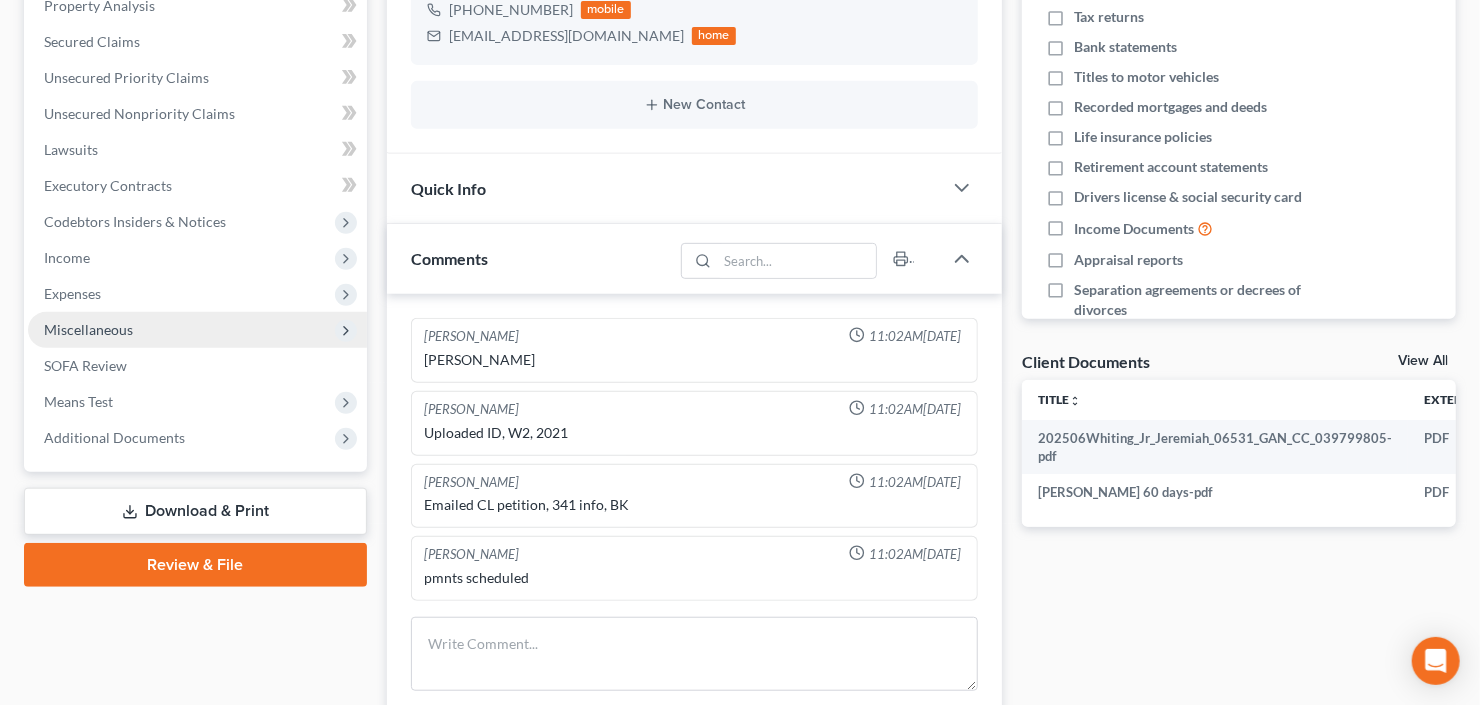 click on "Miscellaneous" at bounding box center (197, 330) 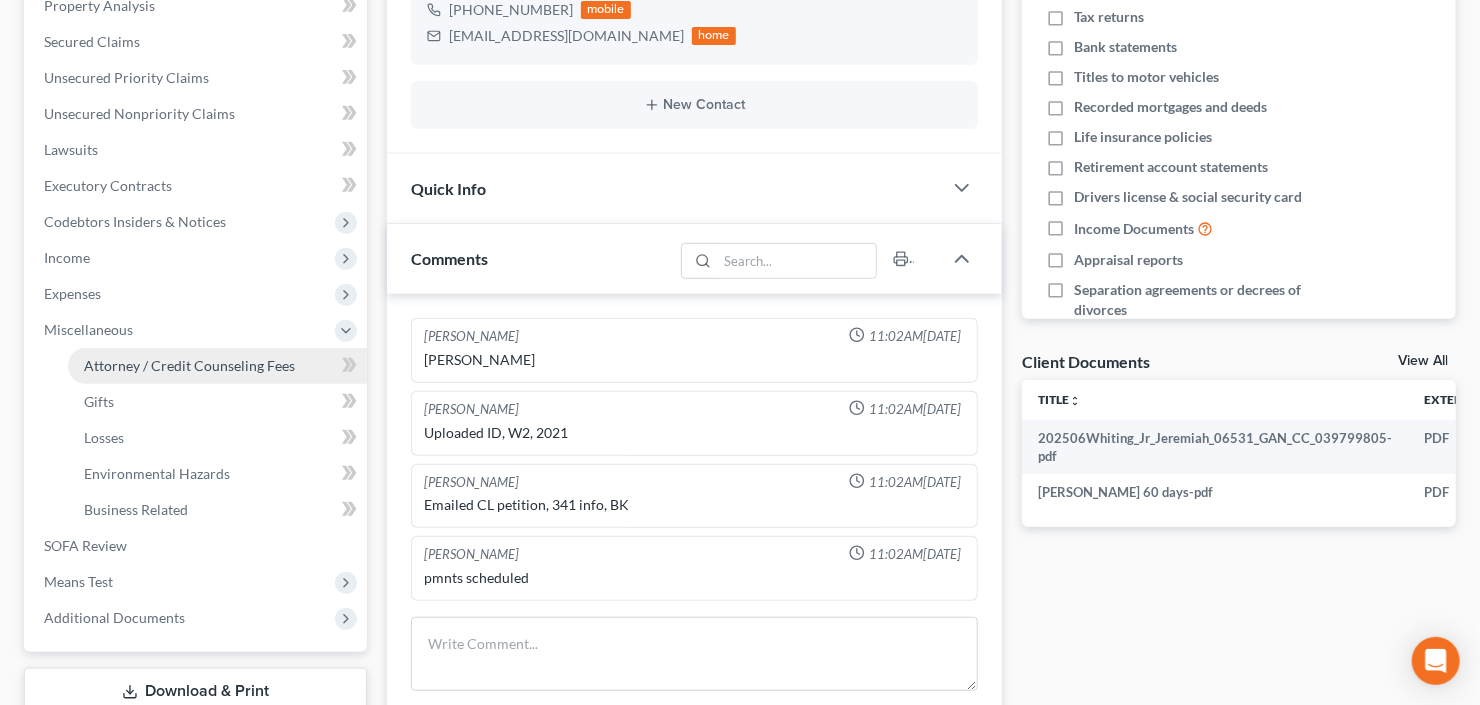 click on "Attorney / Credit Counseling Fees" at bounding box center (189, 365) 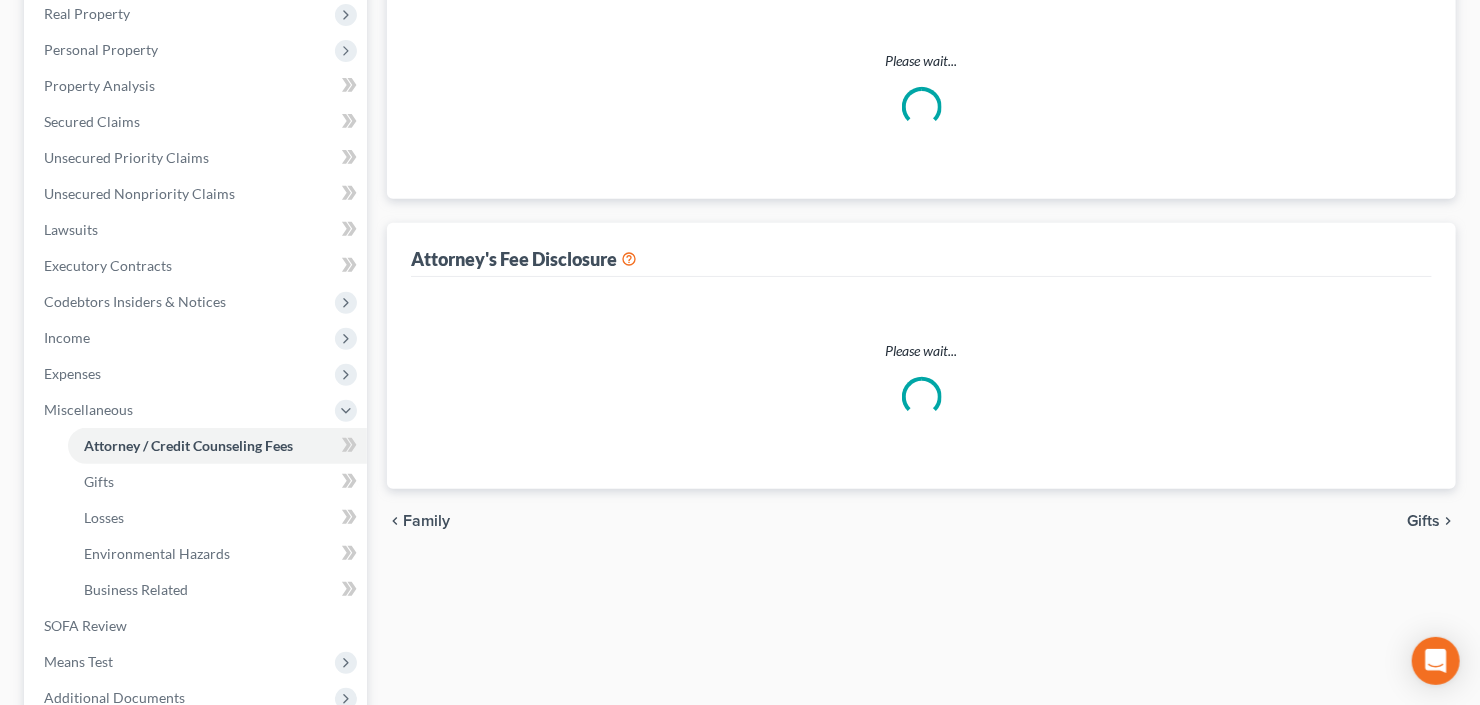 select on "3" 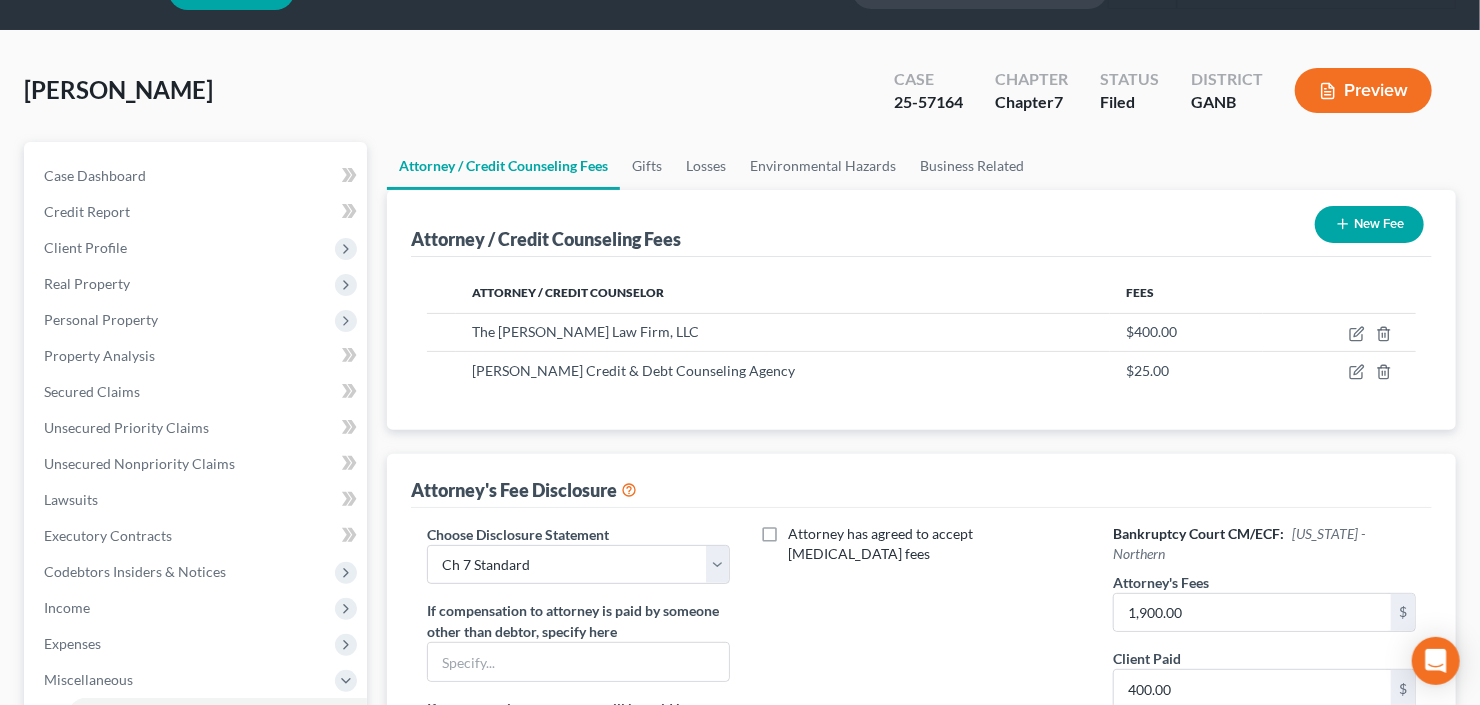 scroll, scrollTop: 0, scrollLeft: 0, axis: both 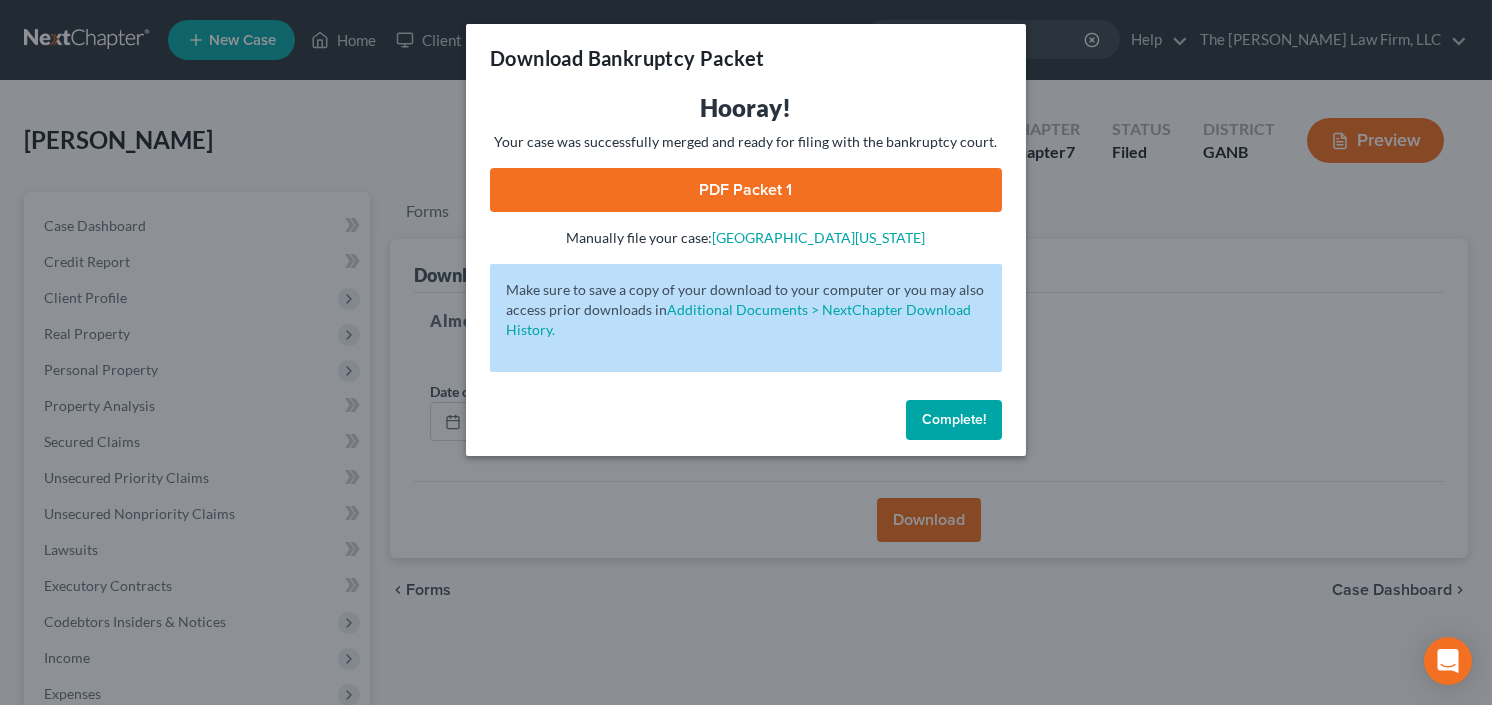 drag, startPoint x: 943, startPoint y: 418, endPoint x: 896, endPoint y: 161, distance: 261.26233 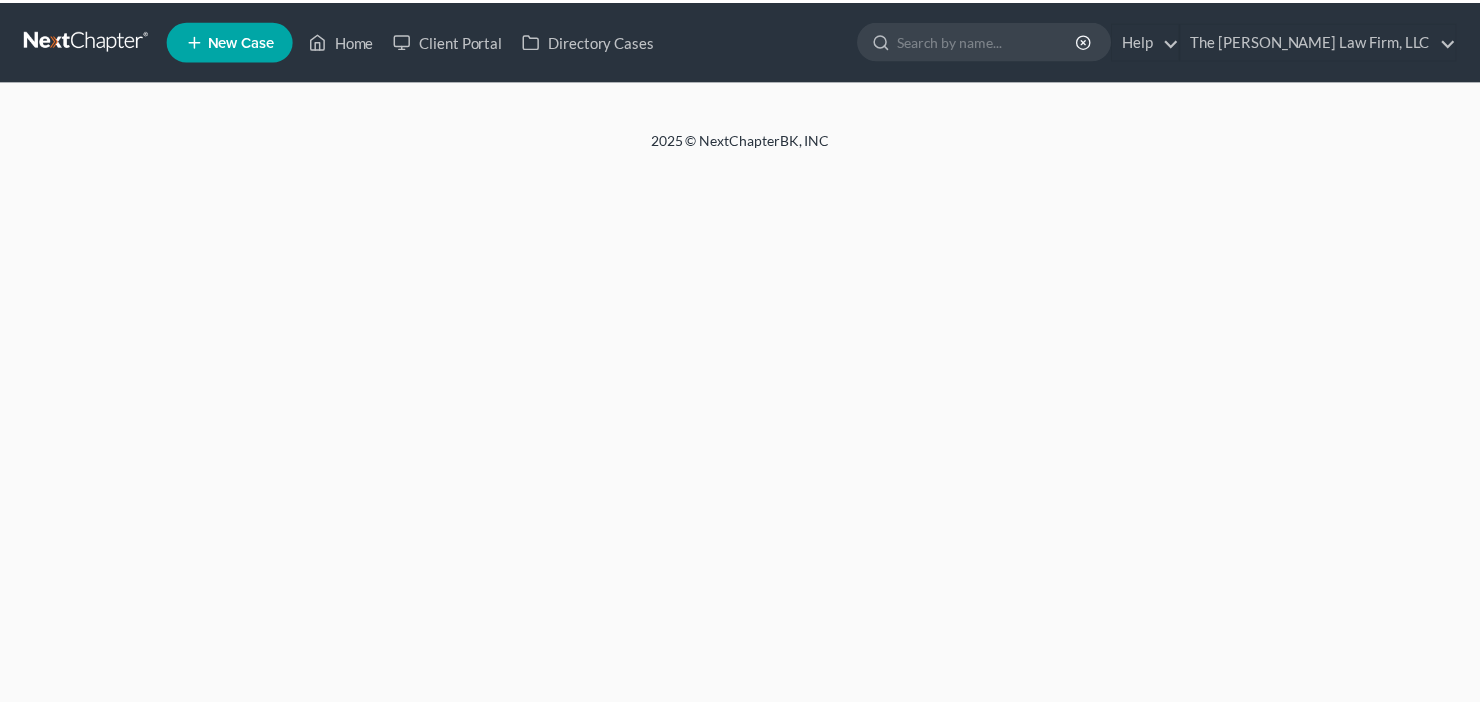 scroll, scrollTop: 0, scrollLeft: 0, axis: both 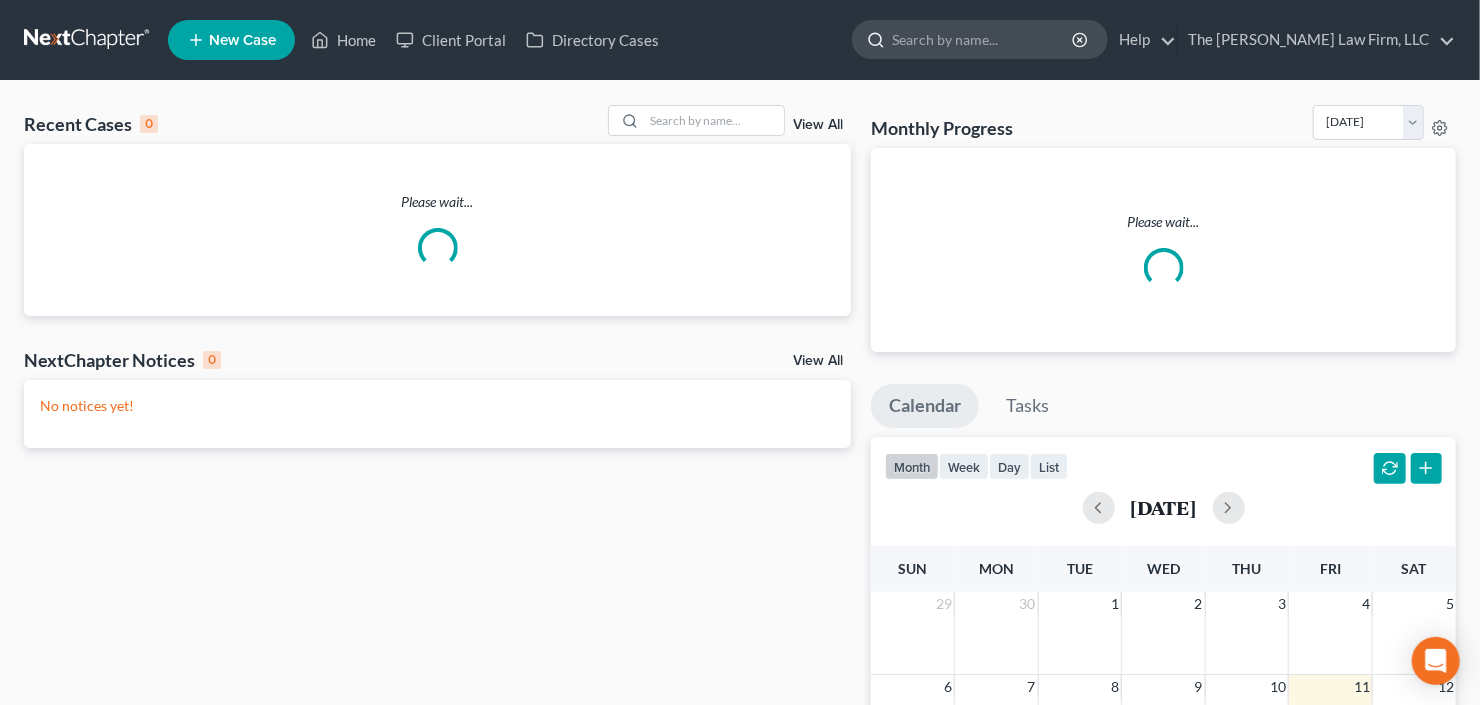 click at bounding box center [983, 39] 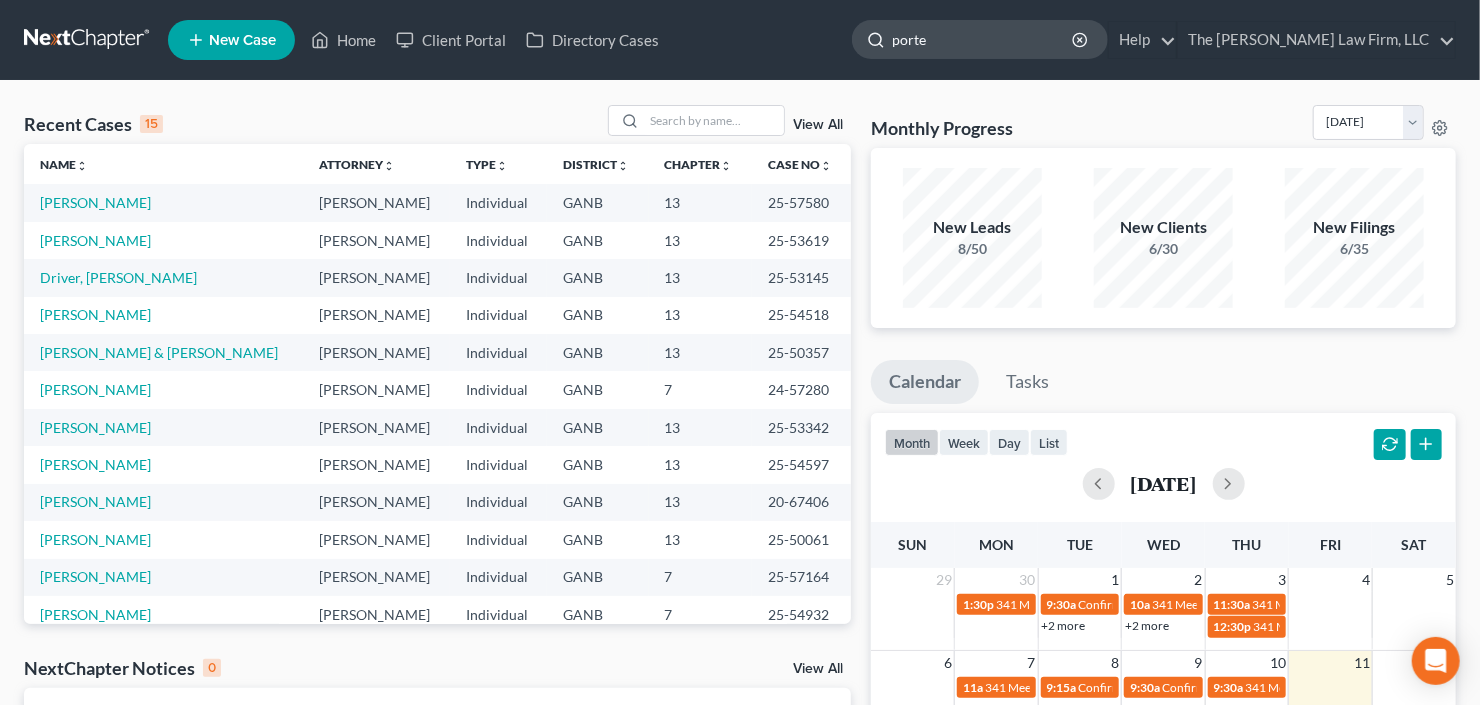 type on "porter" 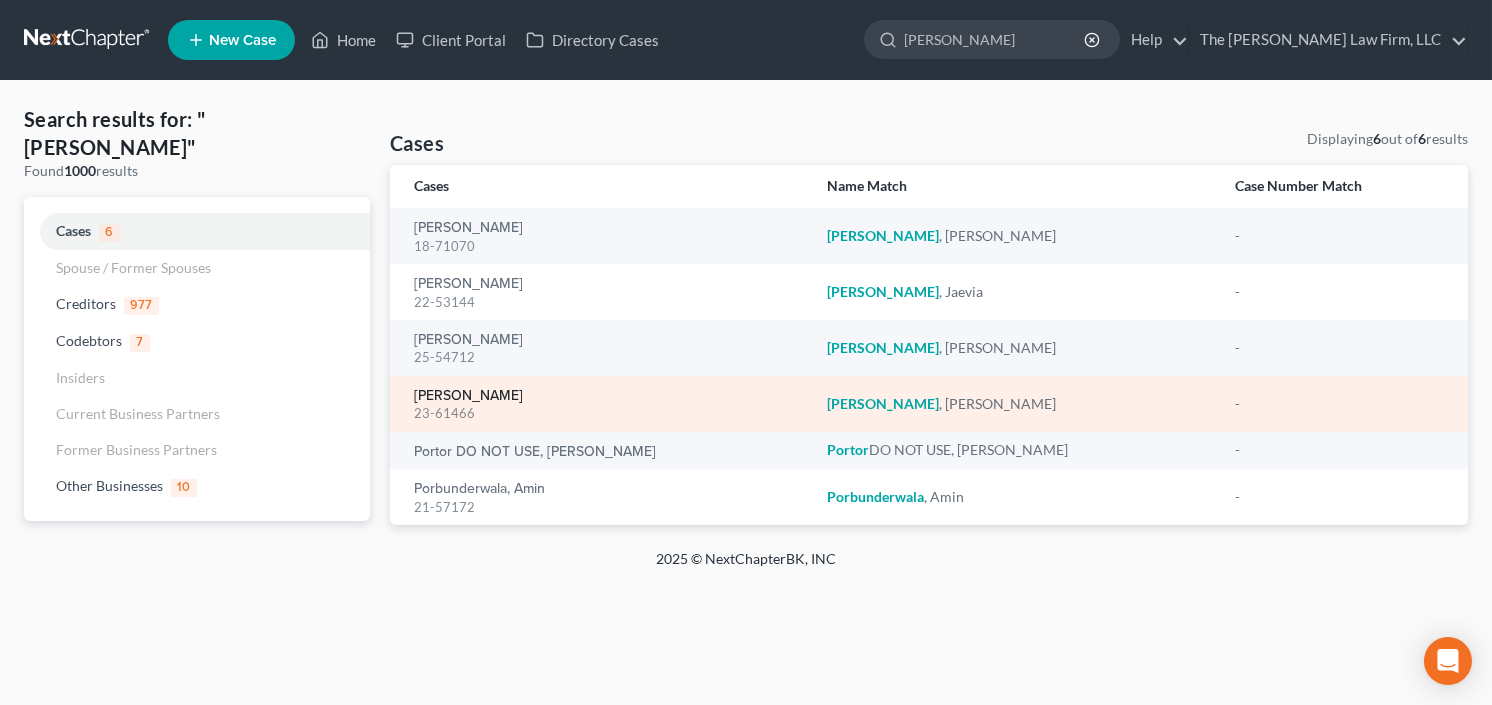 click on "[PERSON_NAME]" at bounding box center [468, 396] 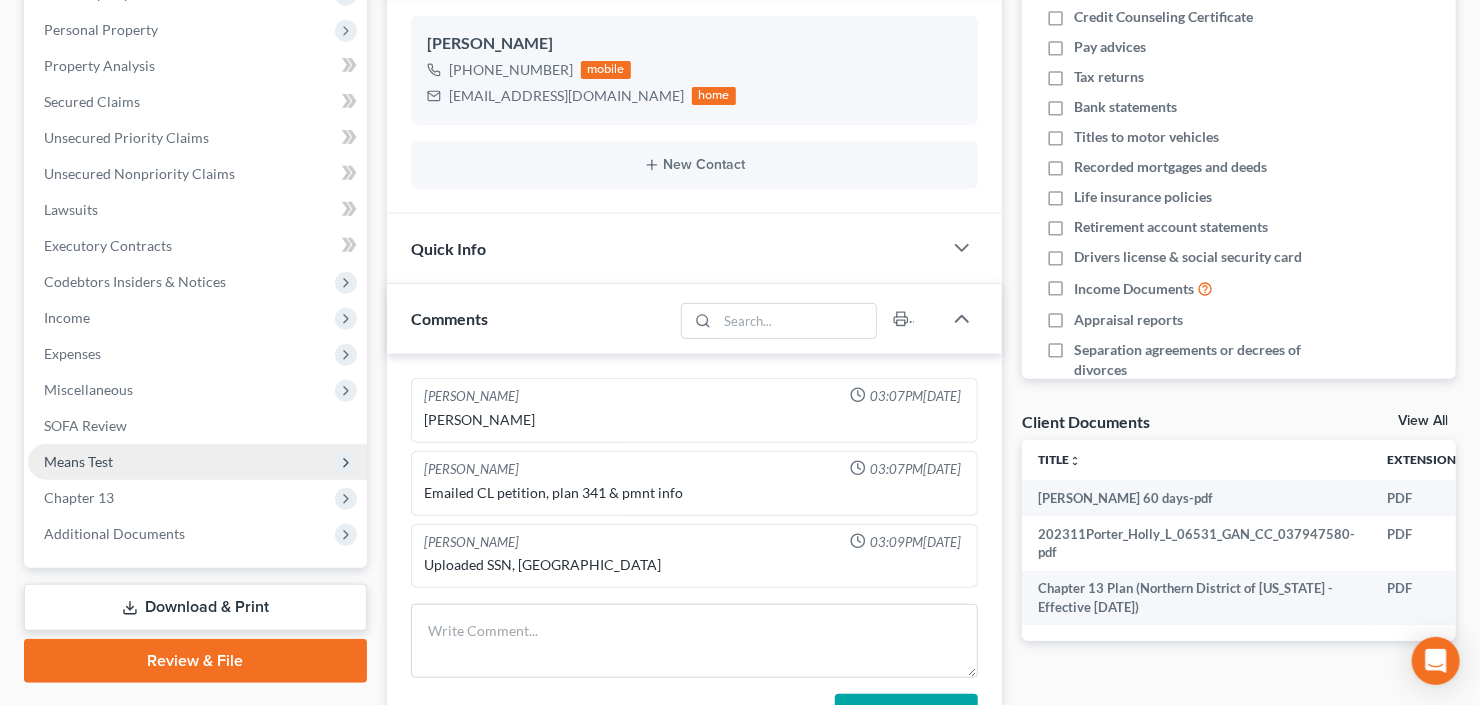scroll, scrollTop: 480, scrollLeft: 0, axis: vertical 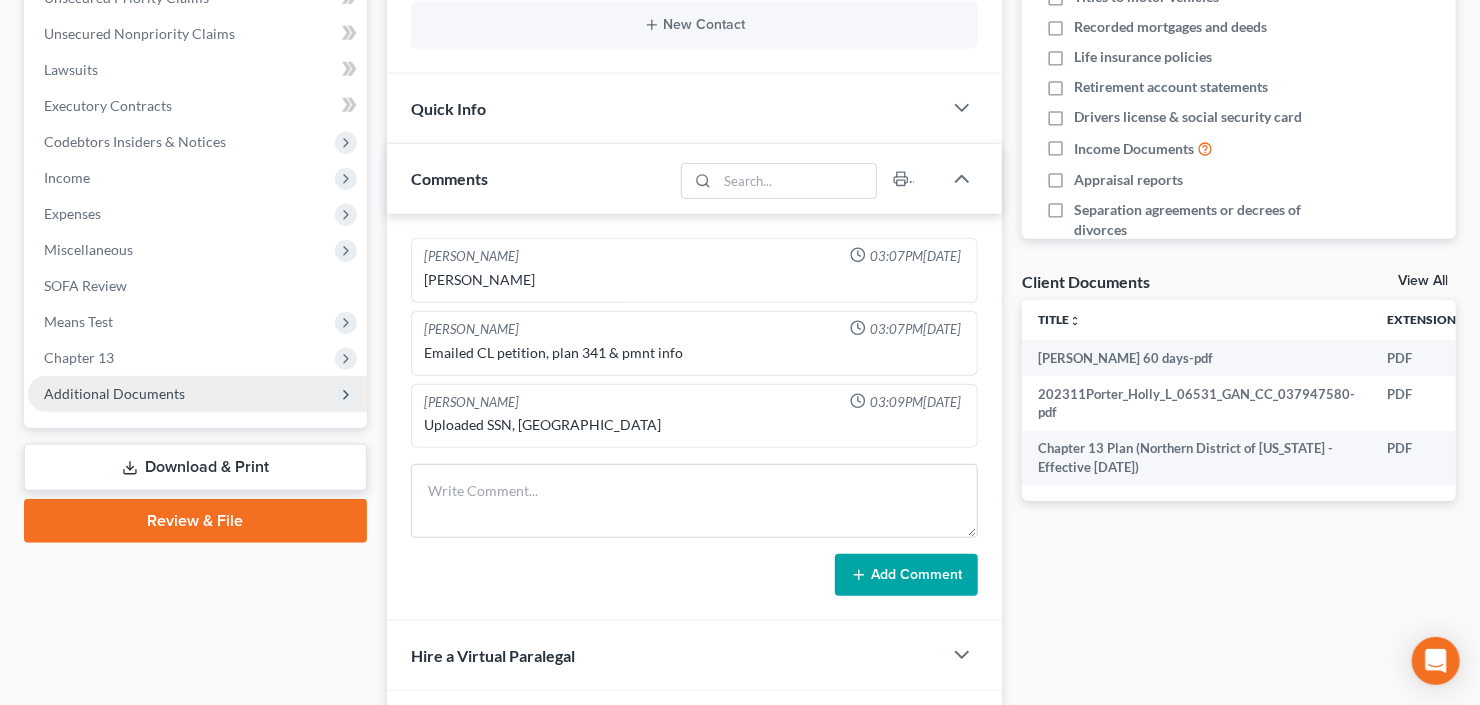 click on "Additional Documents" at bounding box center [114, 393] 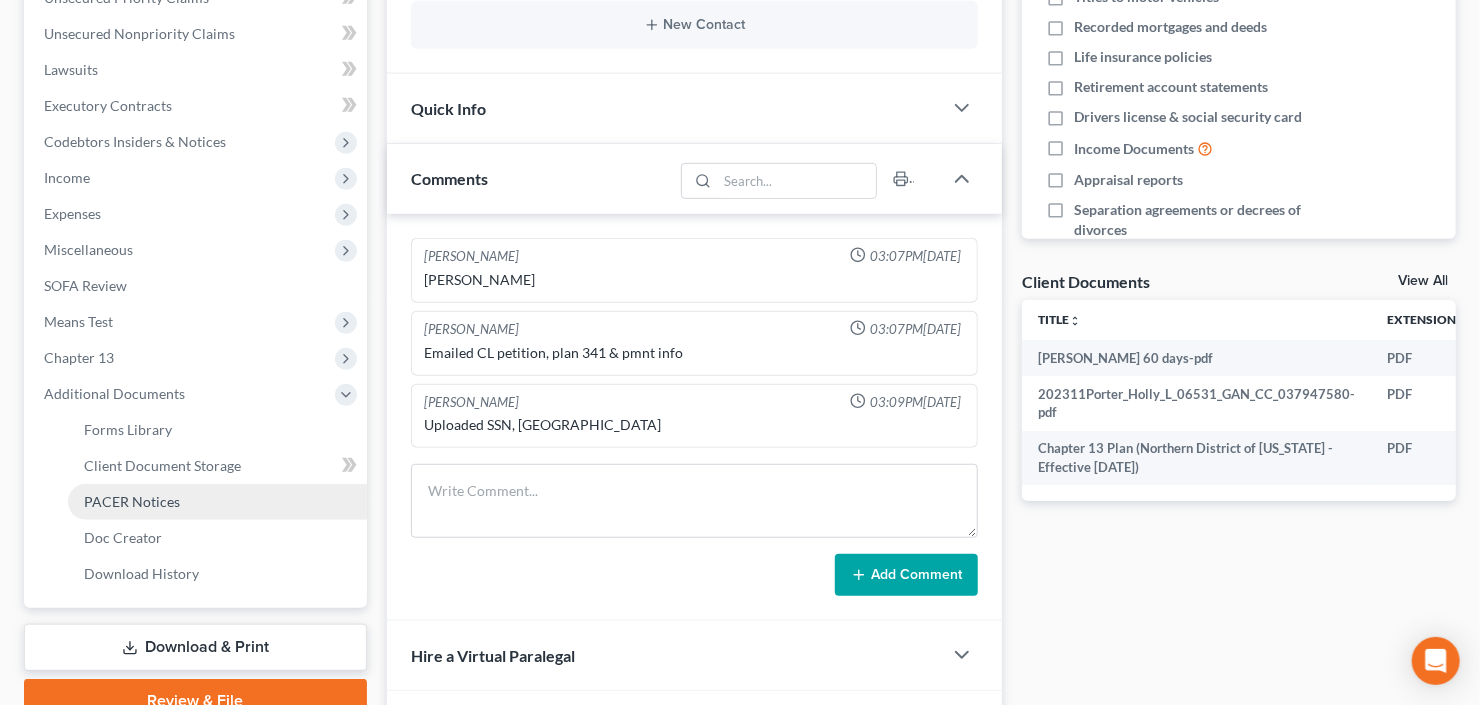 click on "PACER Notices" at bounding box center (217, 502) 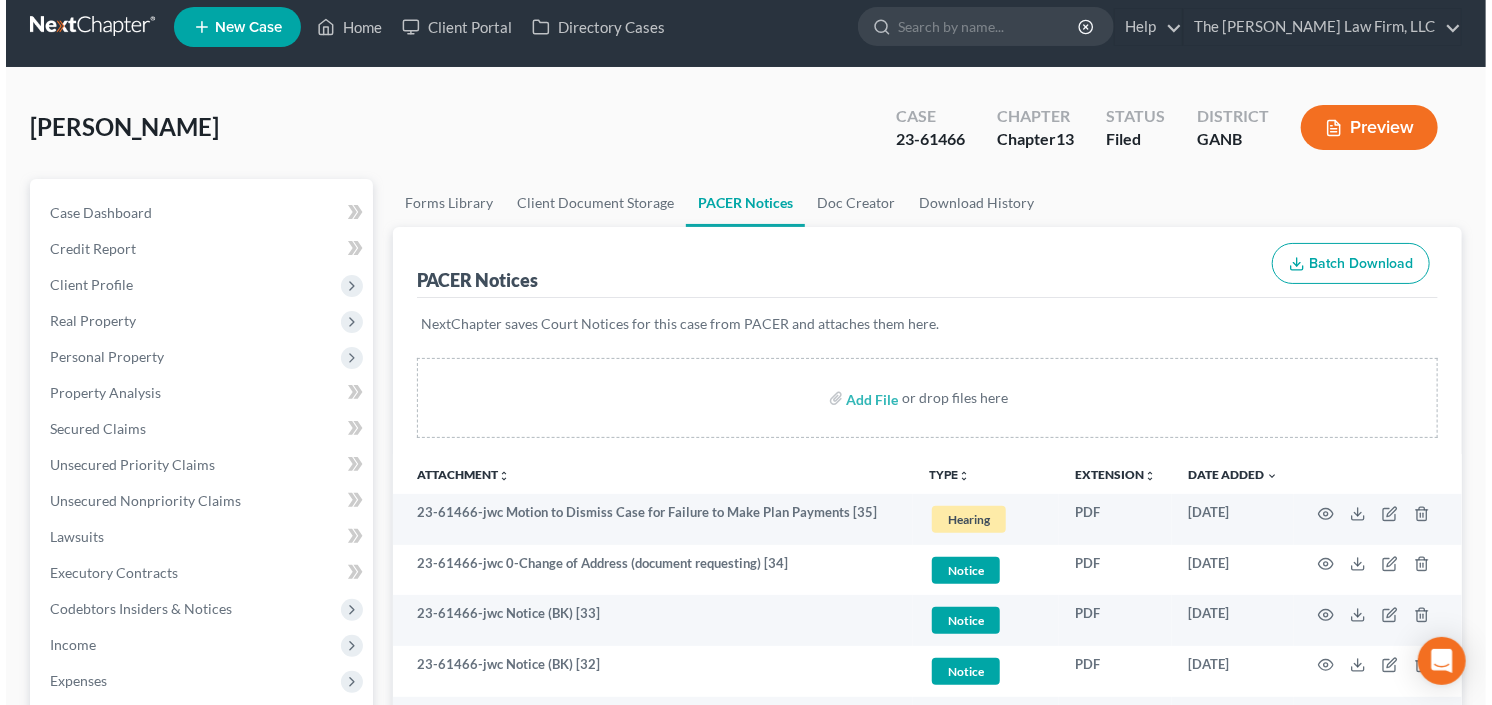 scroll, scrollTop: 160, scrollLeft: 0, axis: vertical 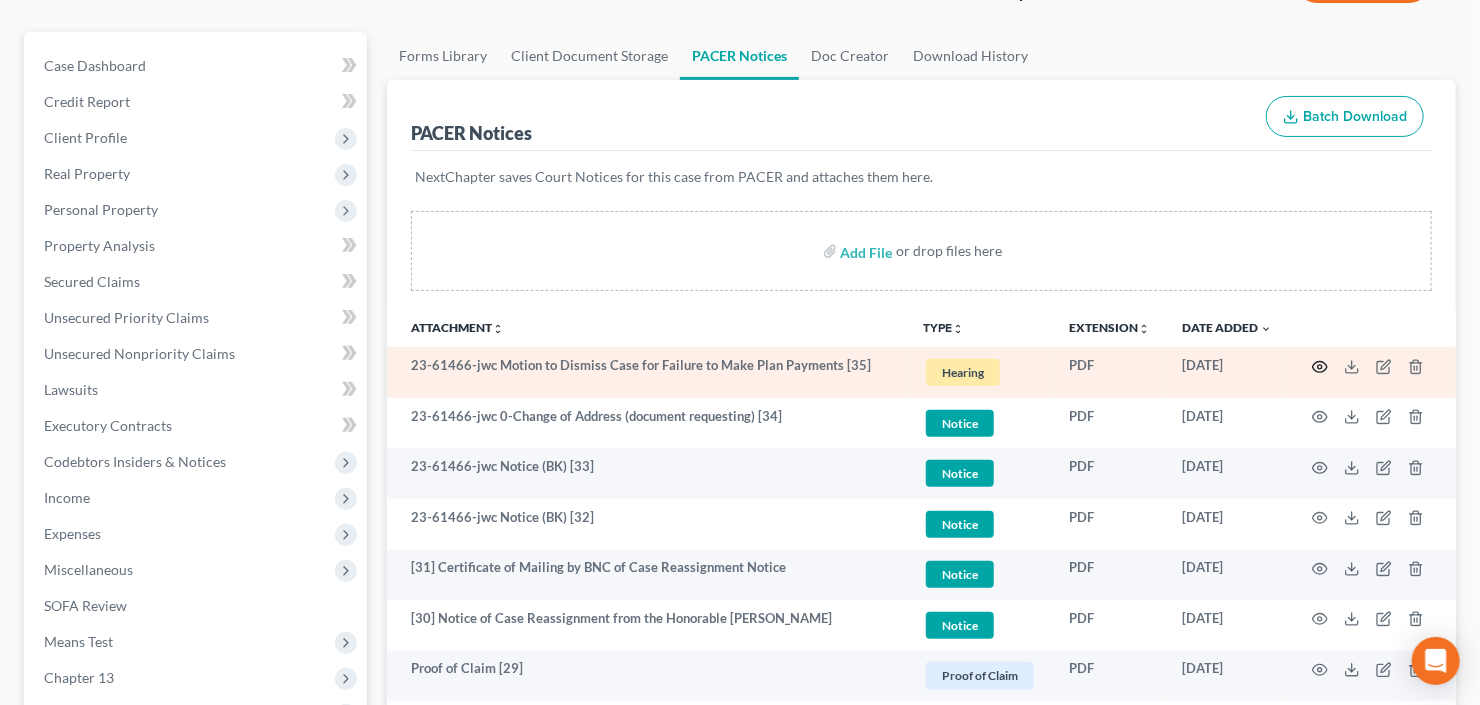 click 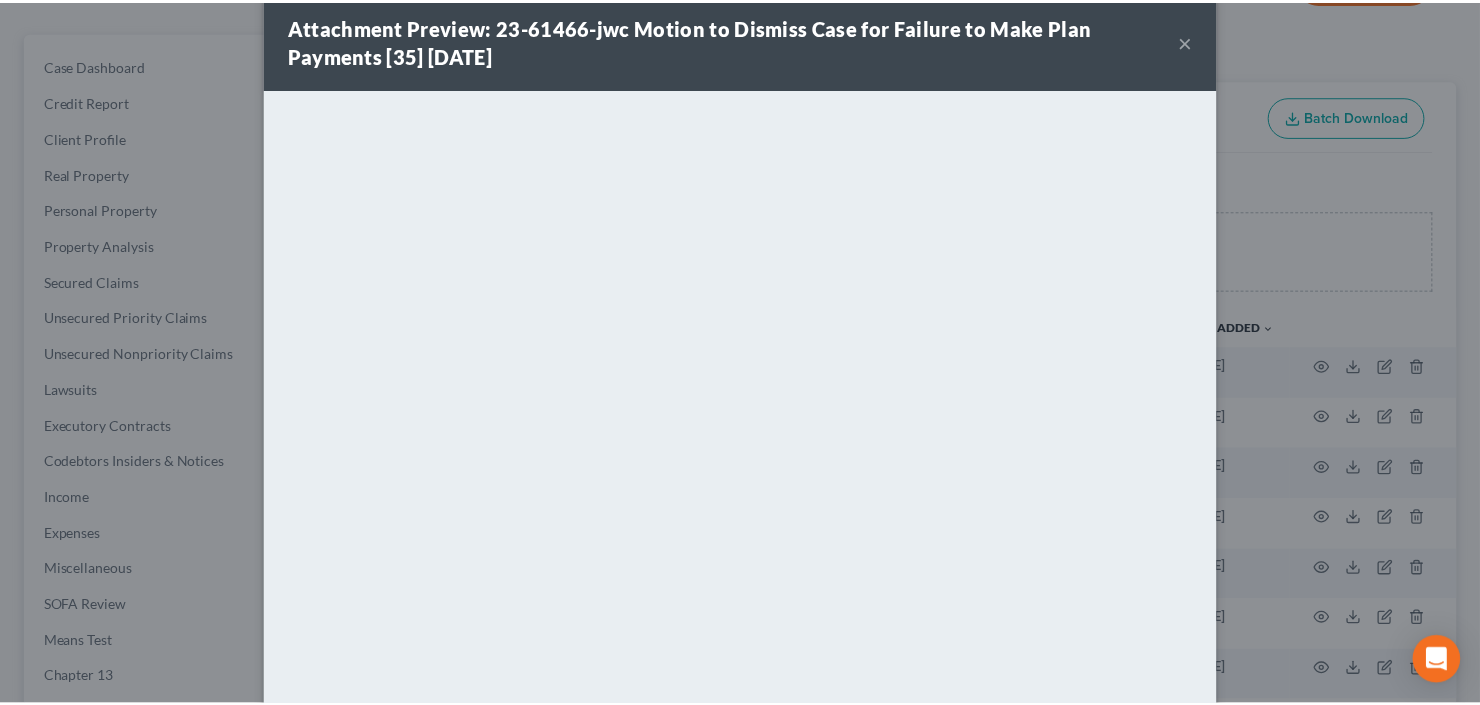scroll, scrollTop: 0, scrollLeft: 0, axis: both 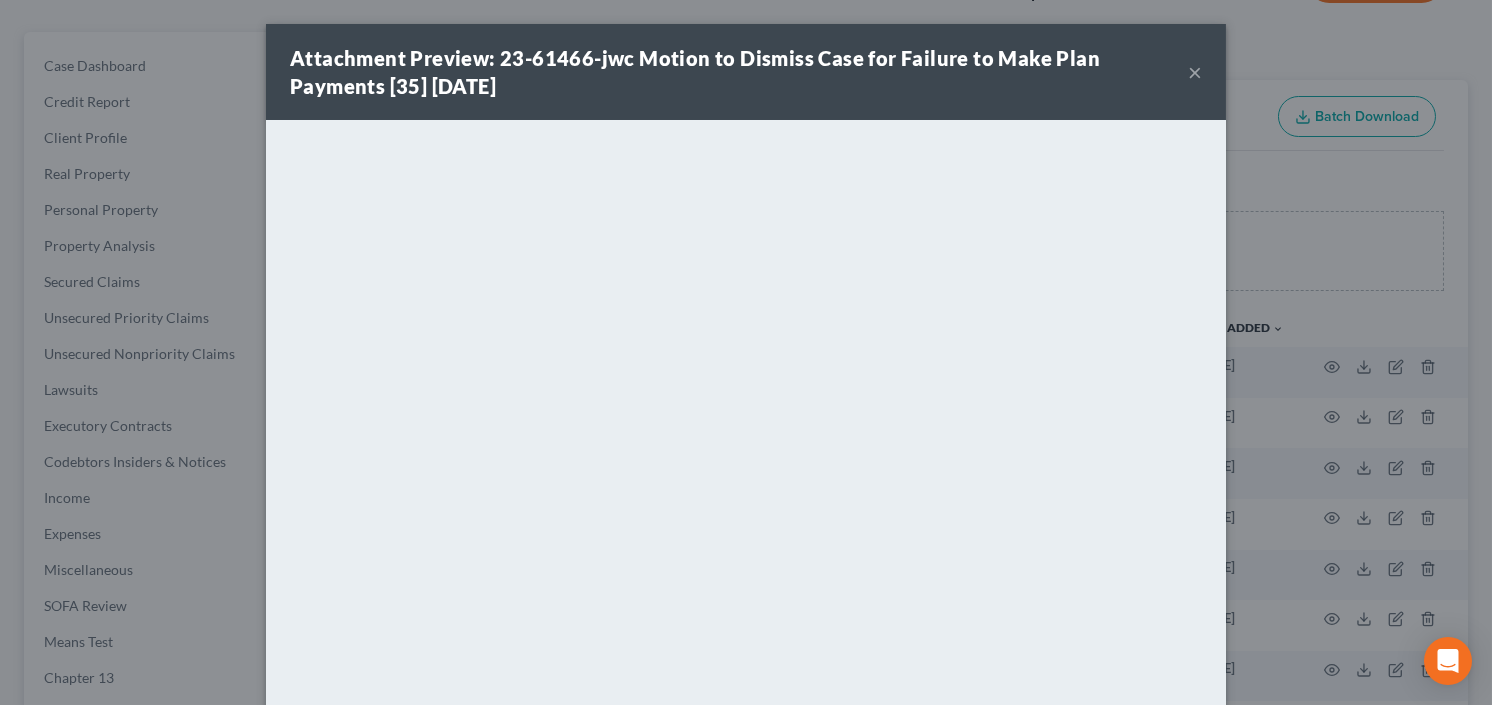 click on "×" at bounding box center [1195, 72] 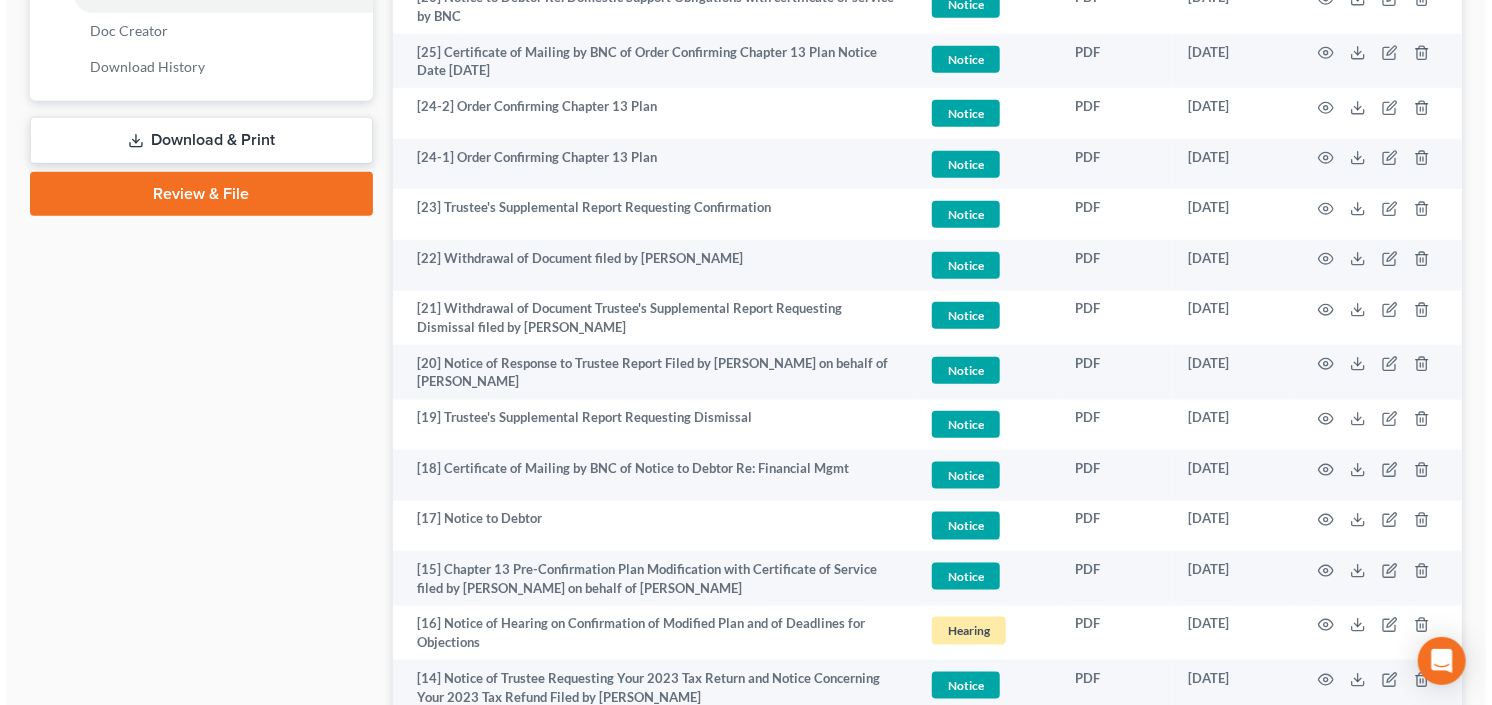 scroll, scrollTop: 1040, scrollLeft: 0, axis: vertical 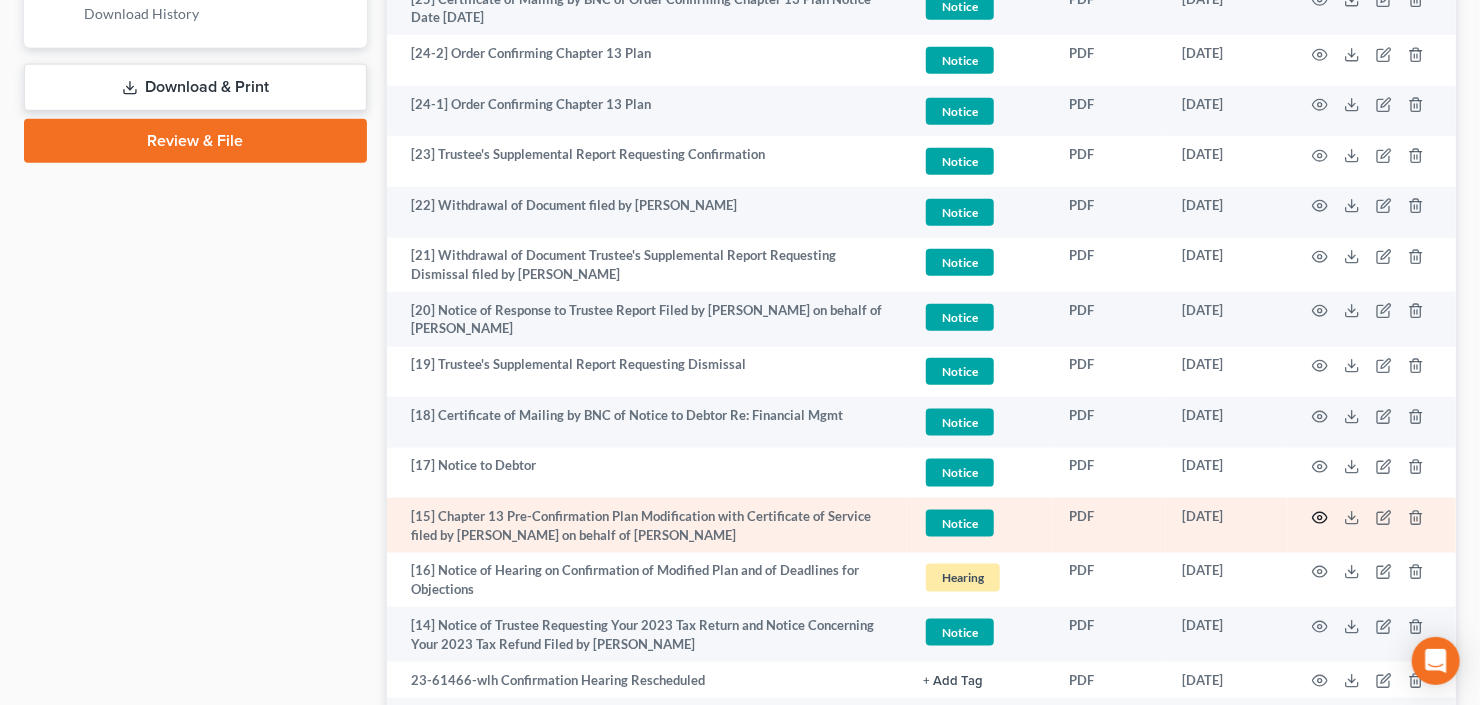 click 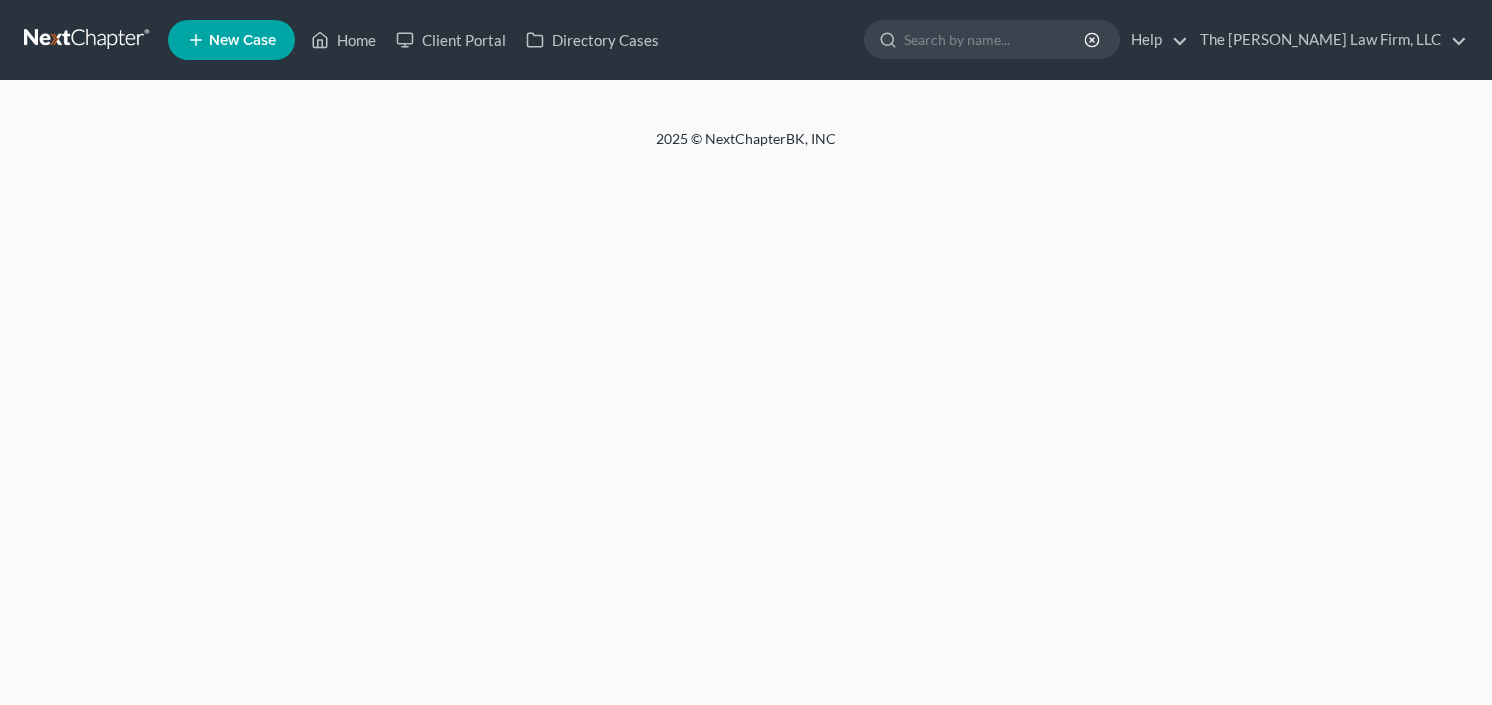 scroll, scrollTop: 0, scrollLeft: 0, axis: both 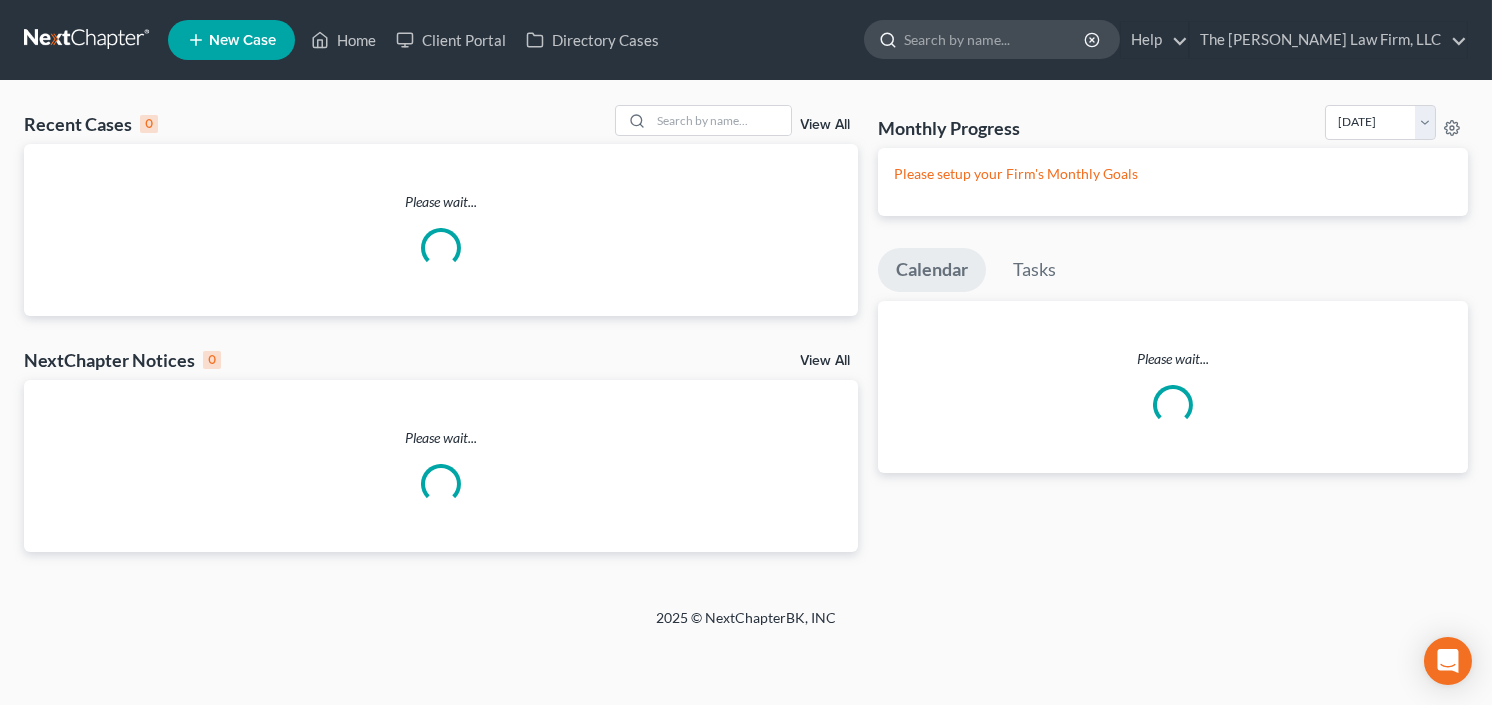 click at bounding box center (995, 39) 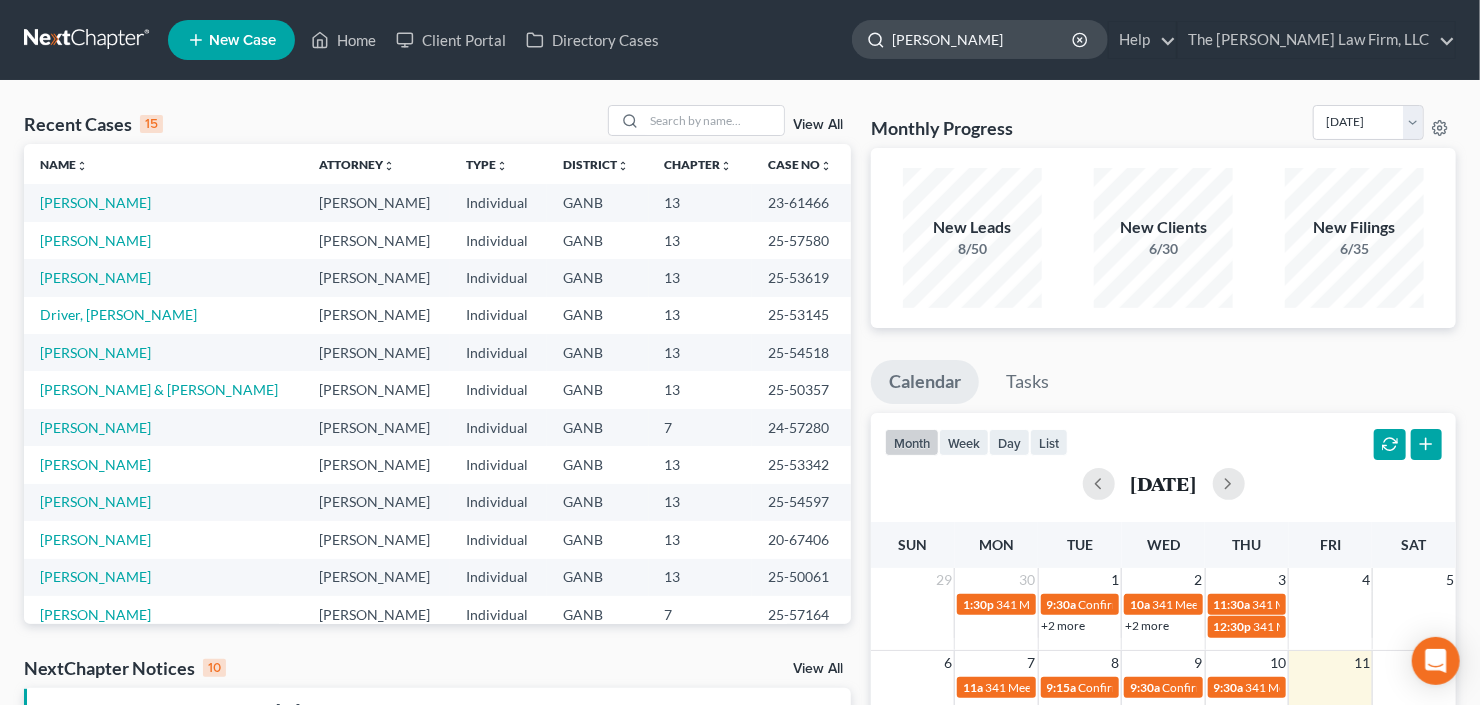 type on "[PERSON_NAME]" 